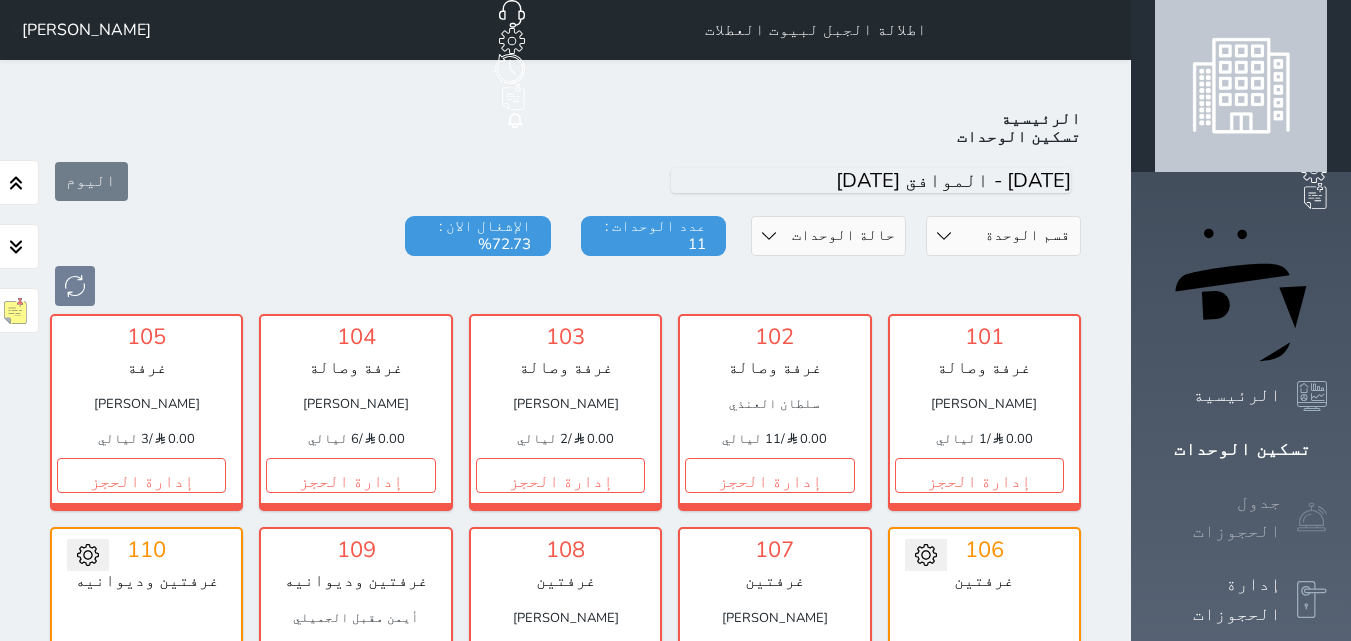scroll, scrollTop: 78, scrollLeft: 0, axis: vertical 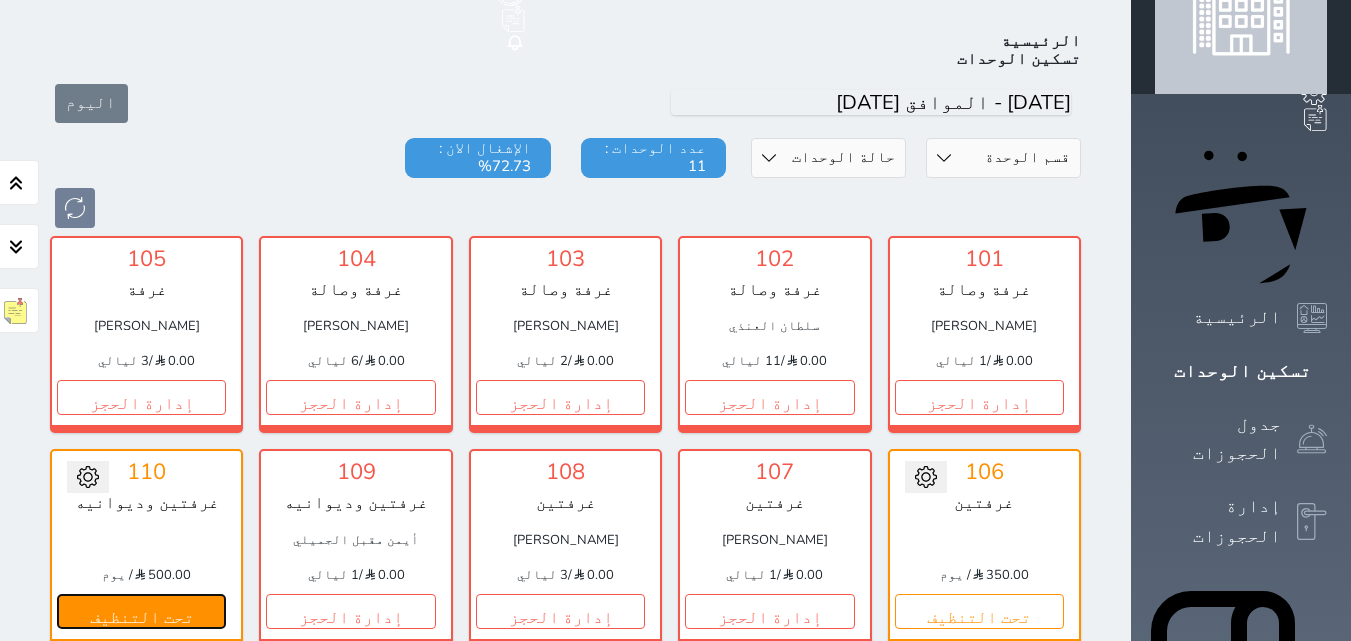 click on "تحت التنظيف" at bounding box center (141, 611) 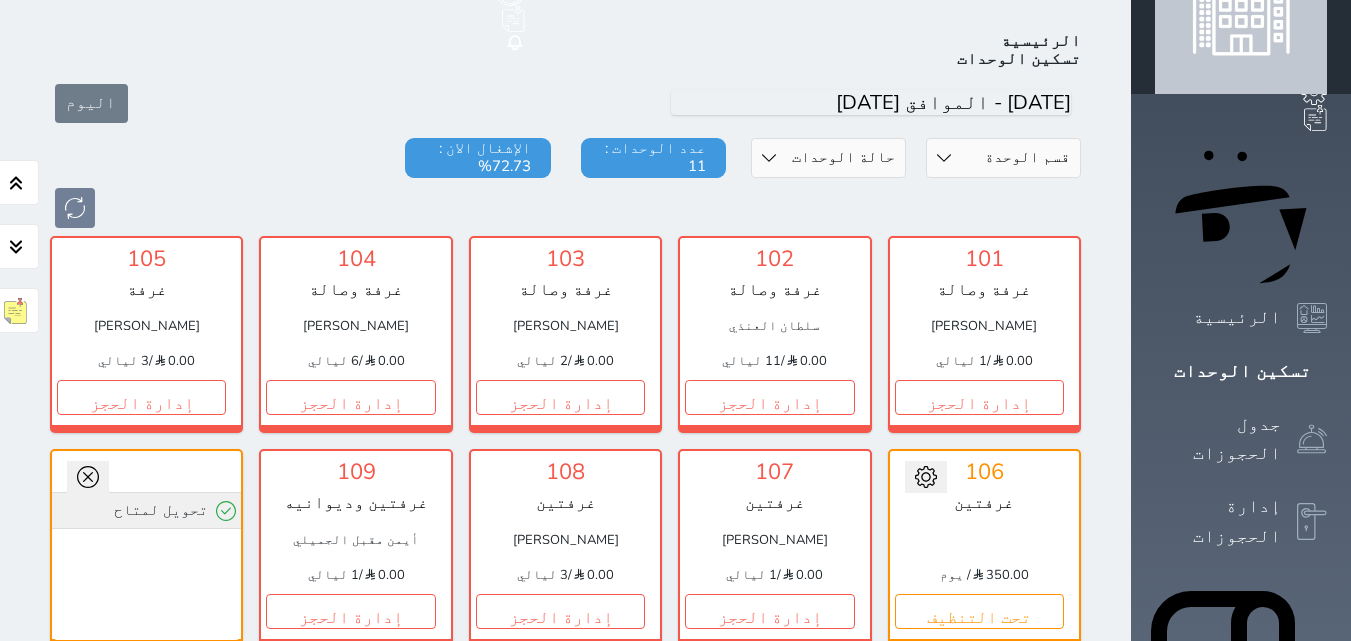 click 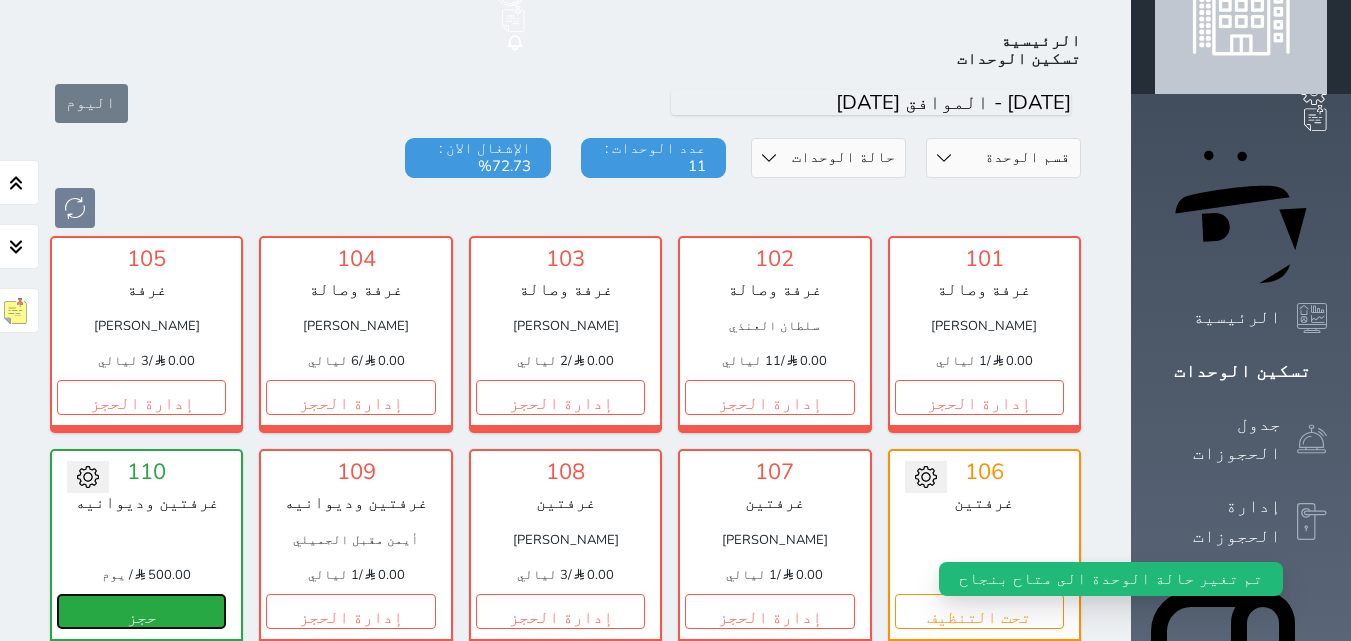 click on "حجز" at bounding box center (141, 611) 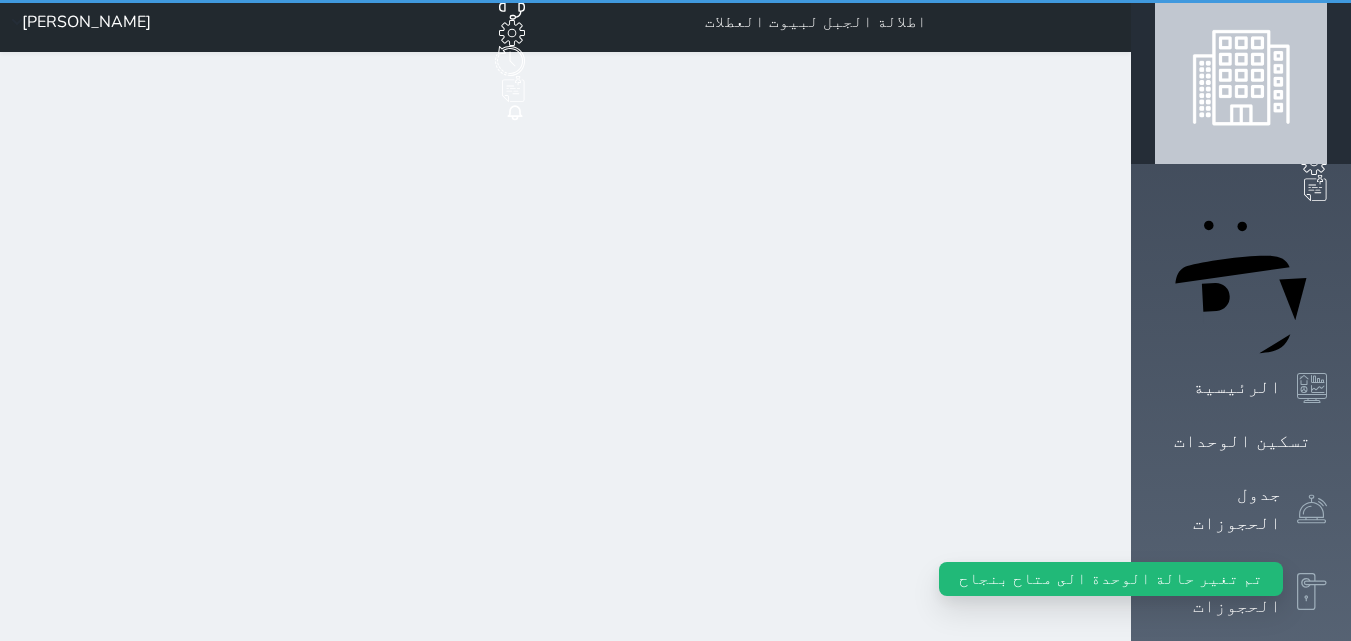 scroll, scrollTop: 0, scrollLeft: 0, axis: both 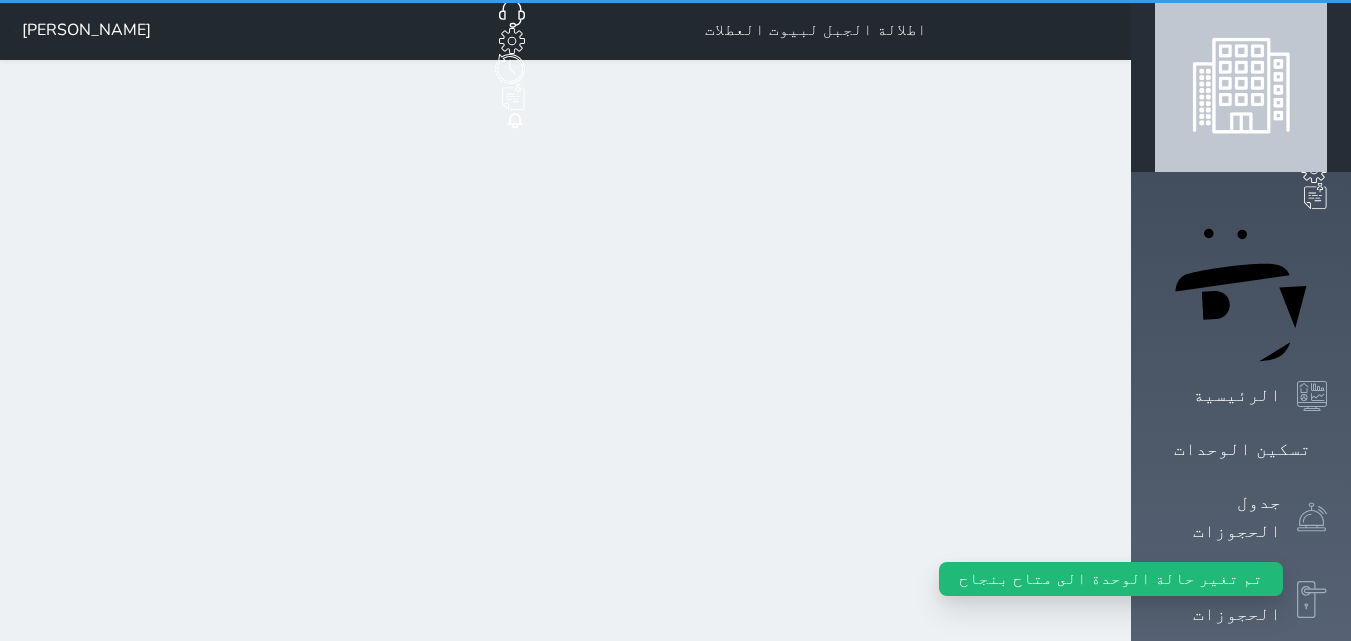 select on "1" 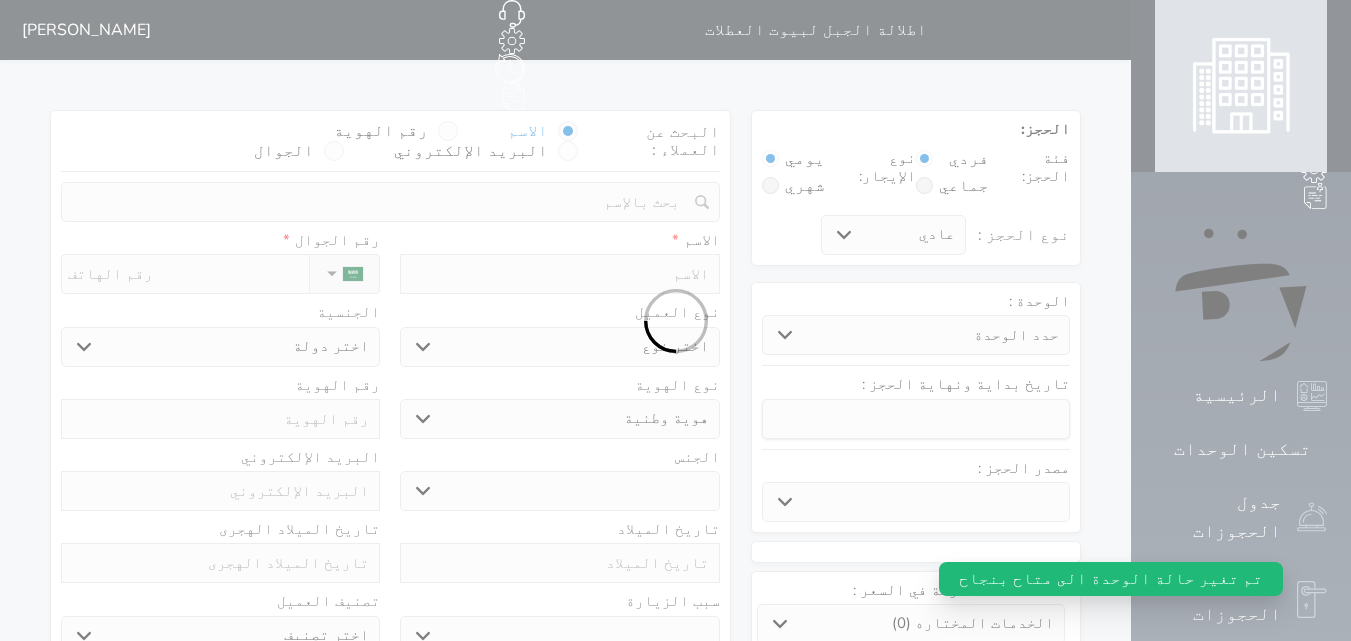 select 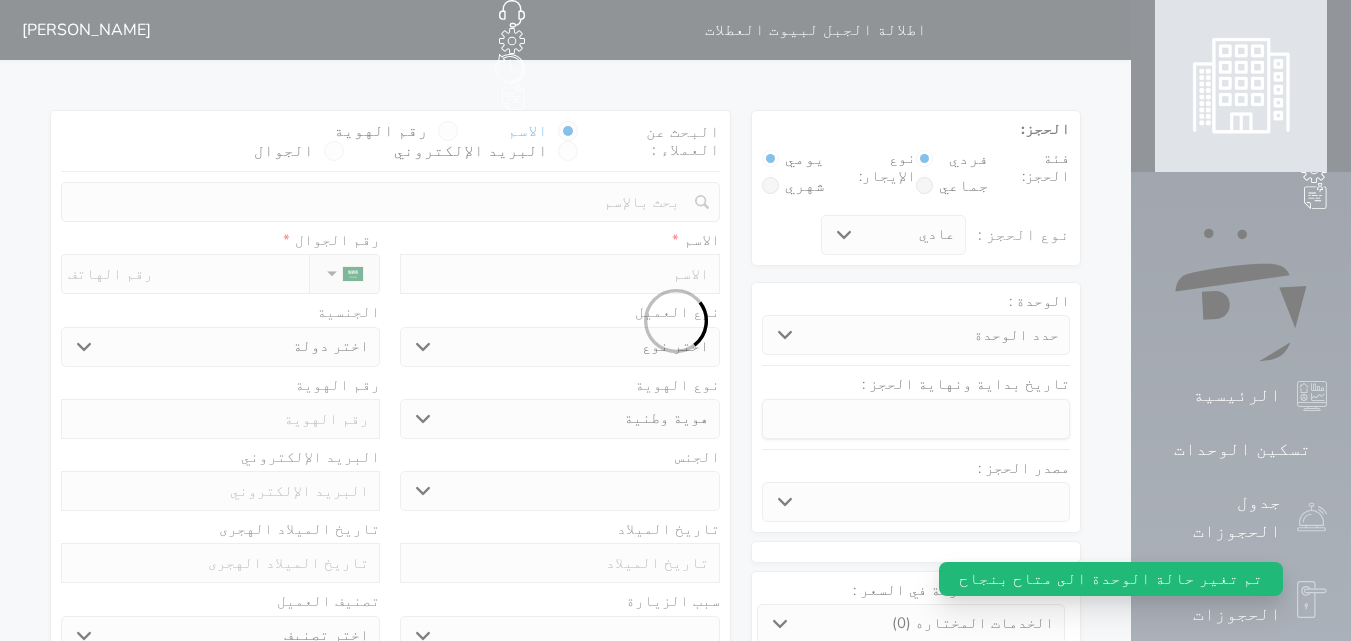 select 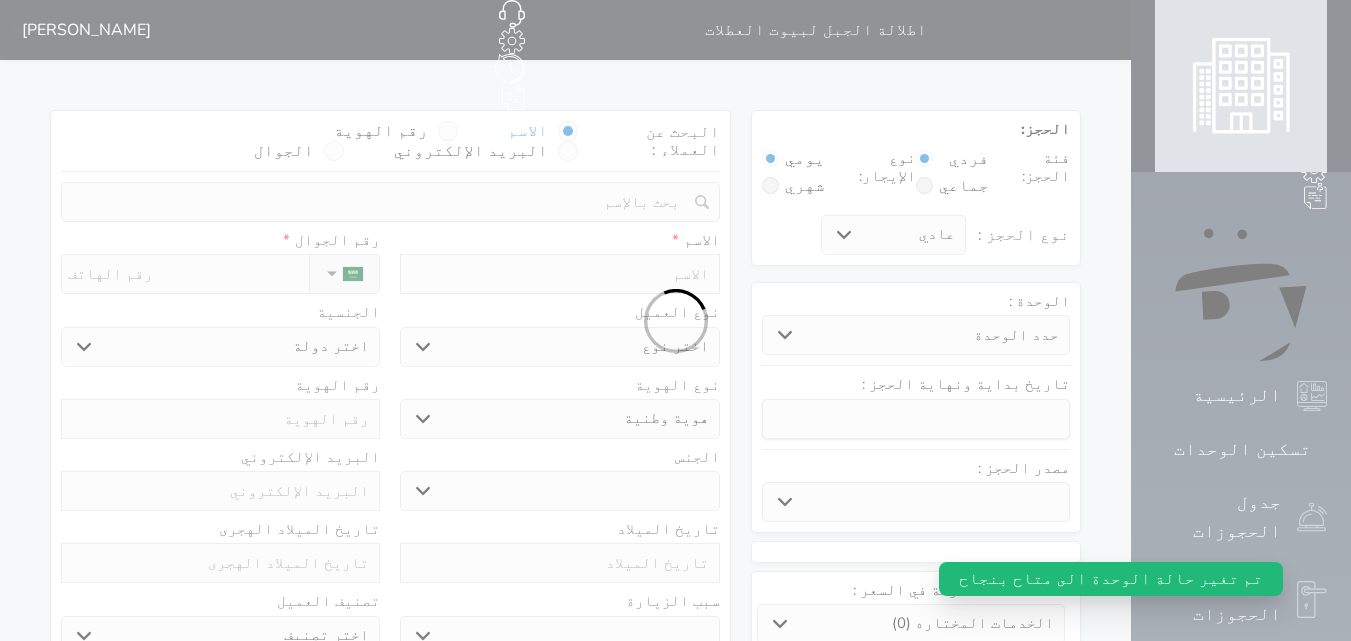 select 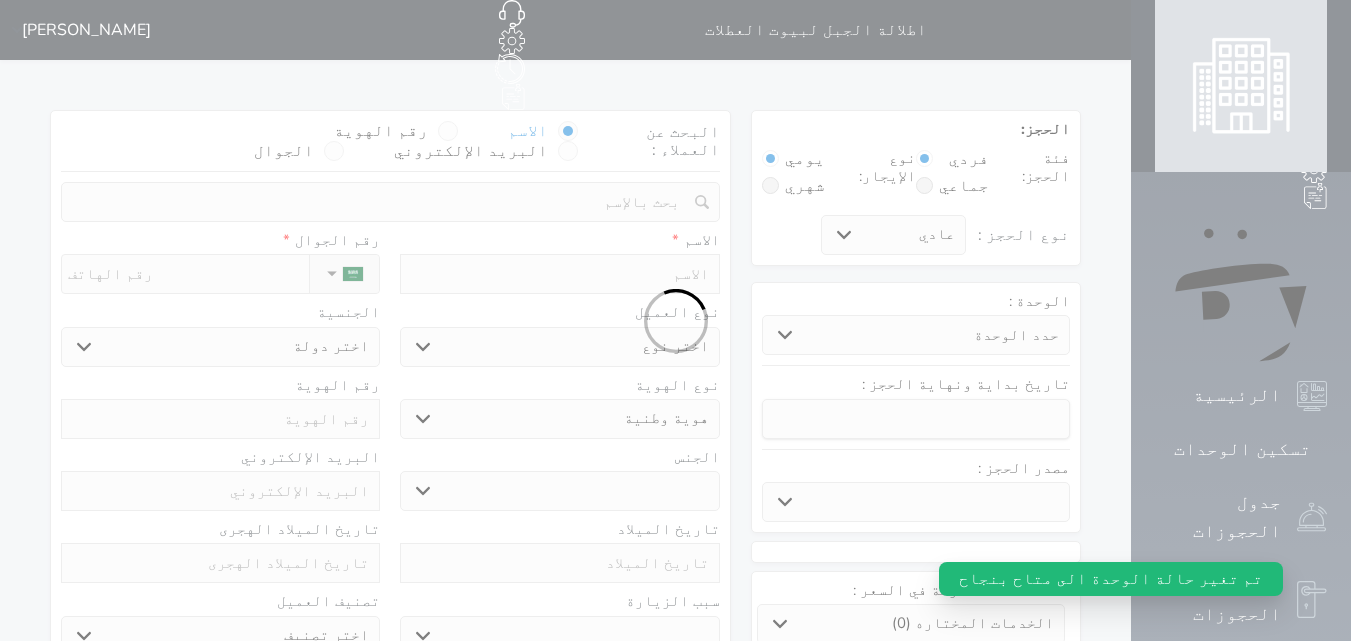 select 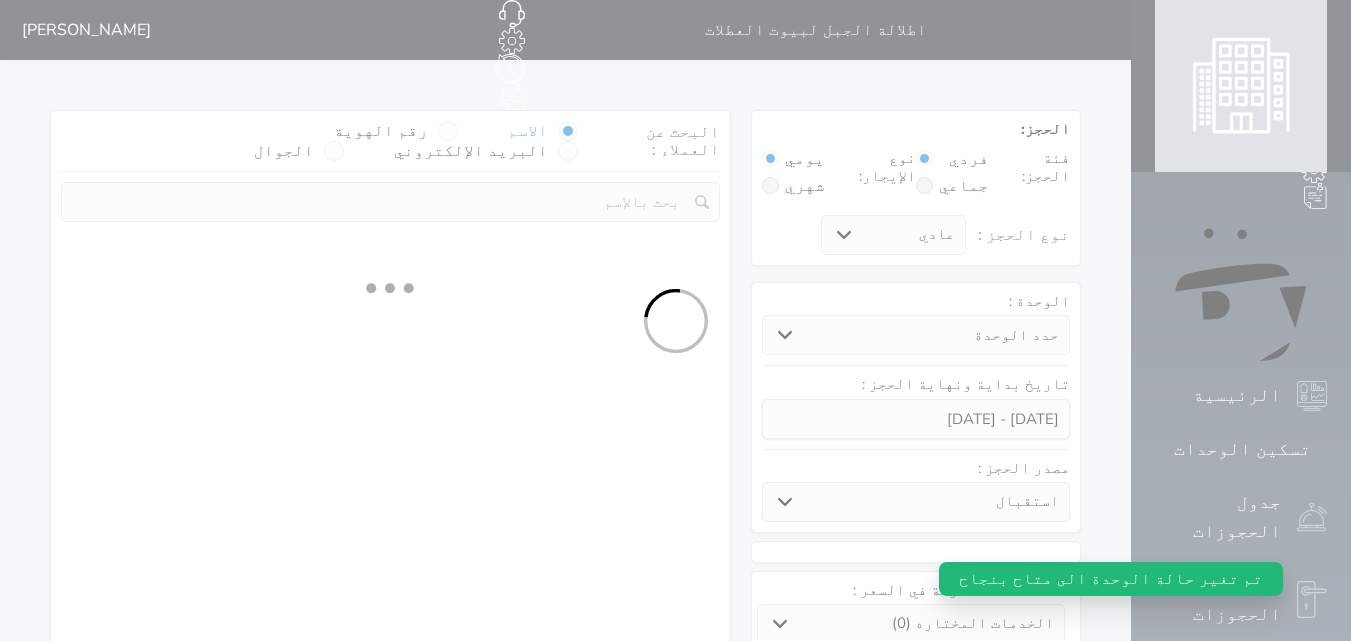 select 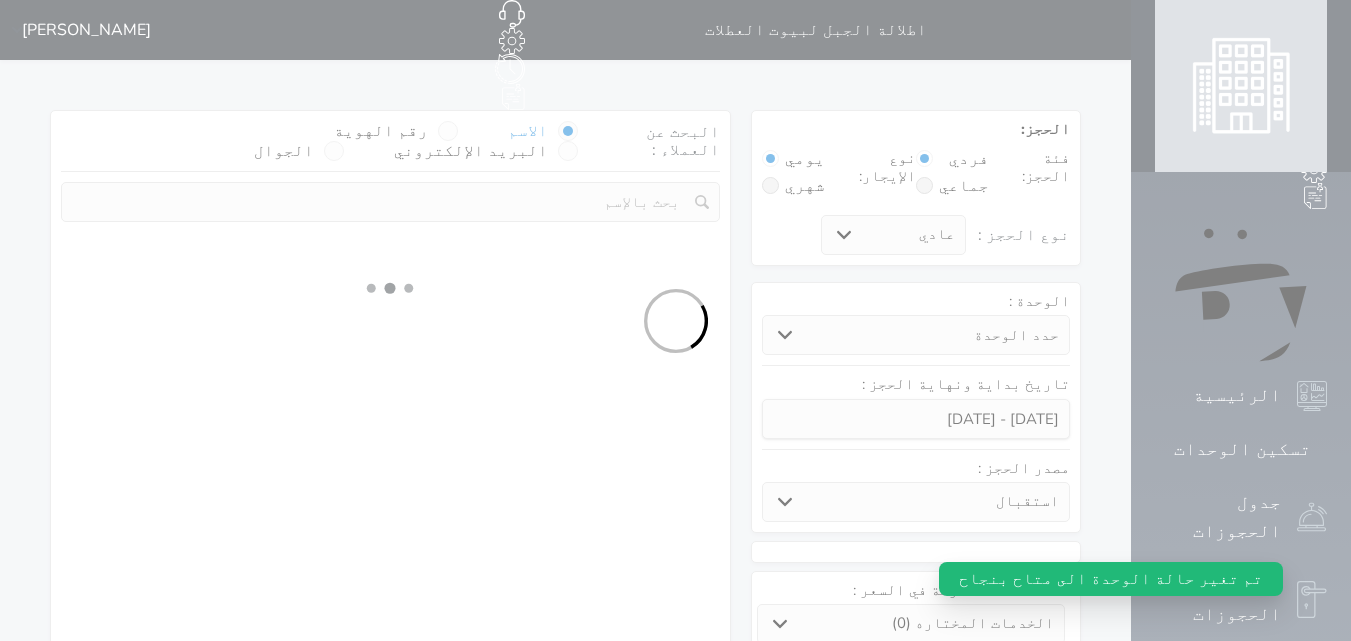 select on "1" 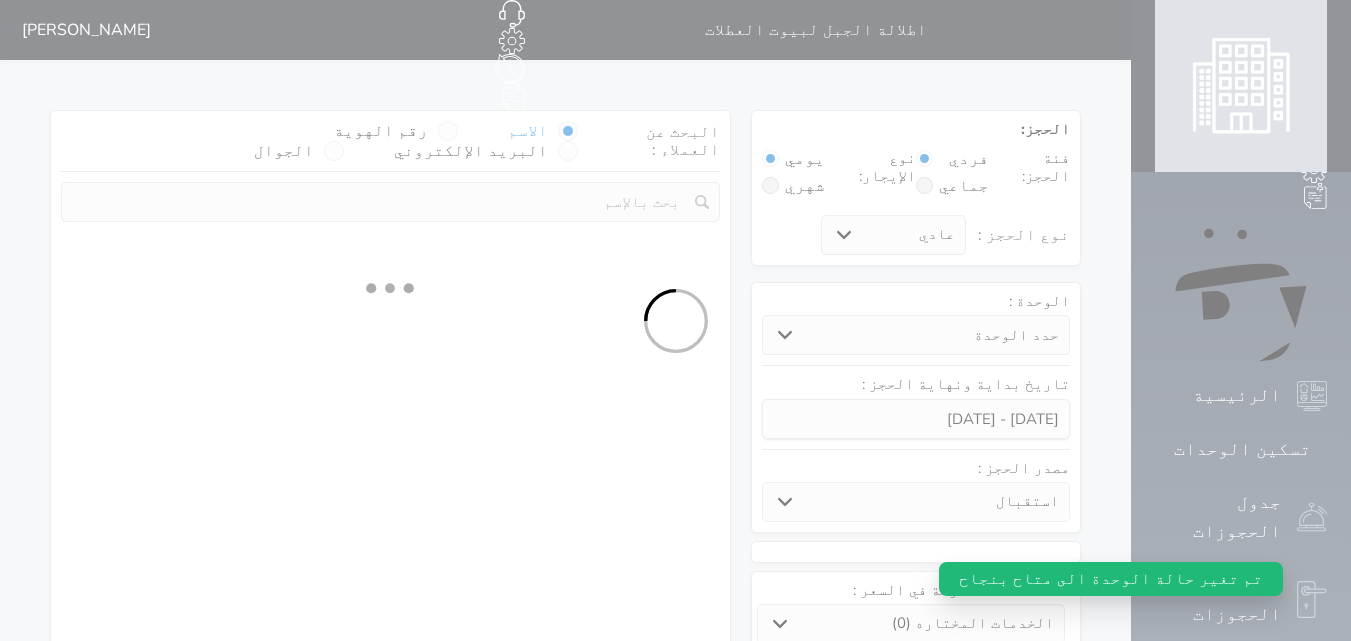 select on "113" 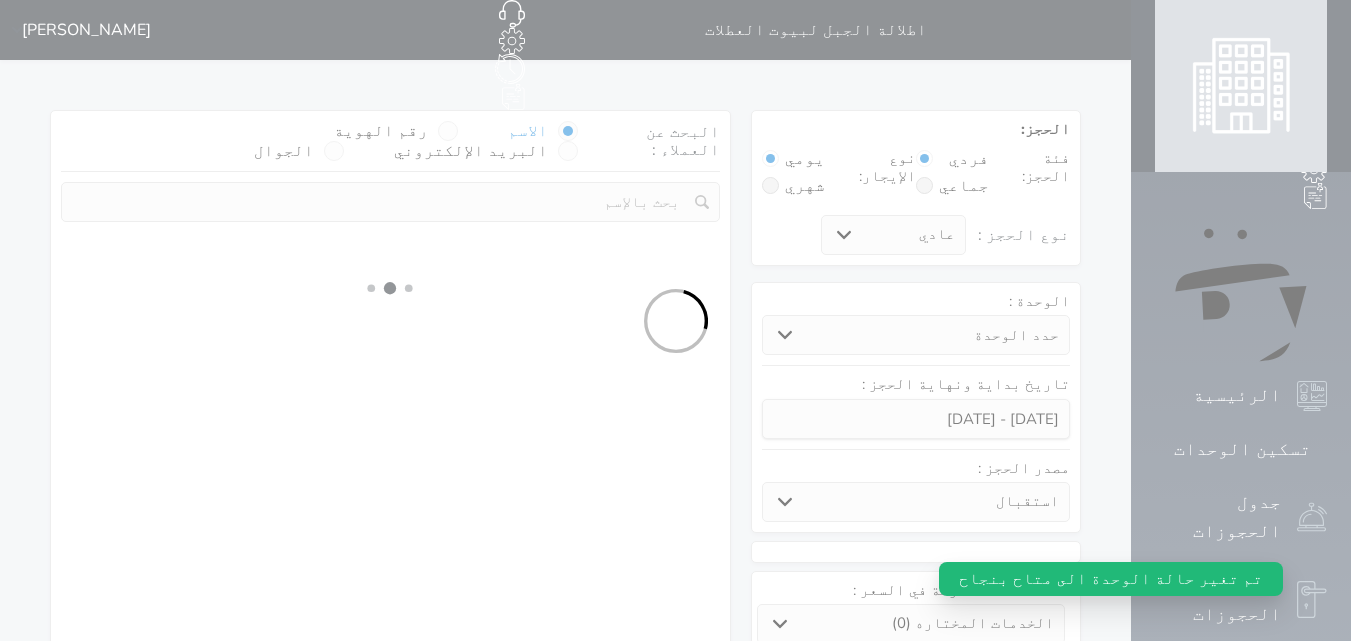 select on "1" 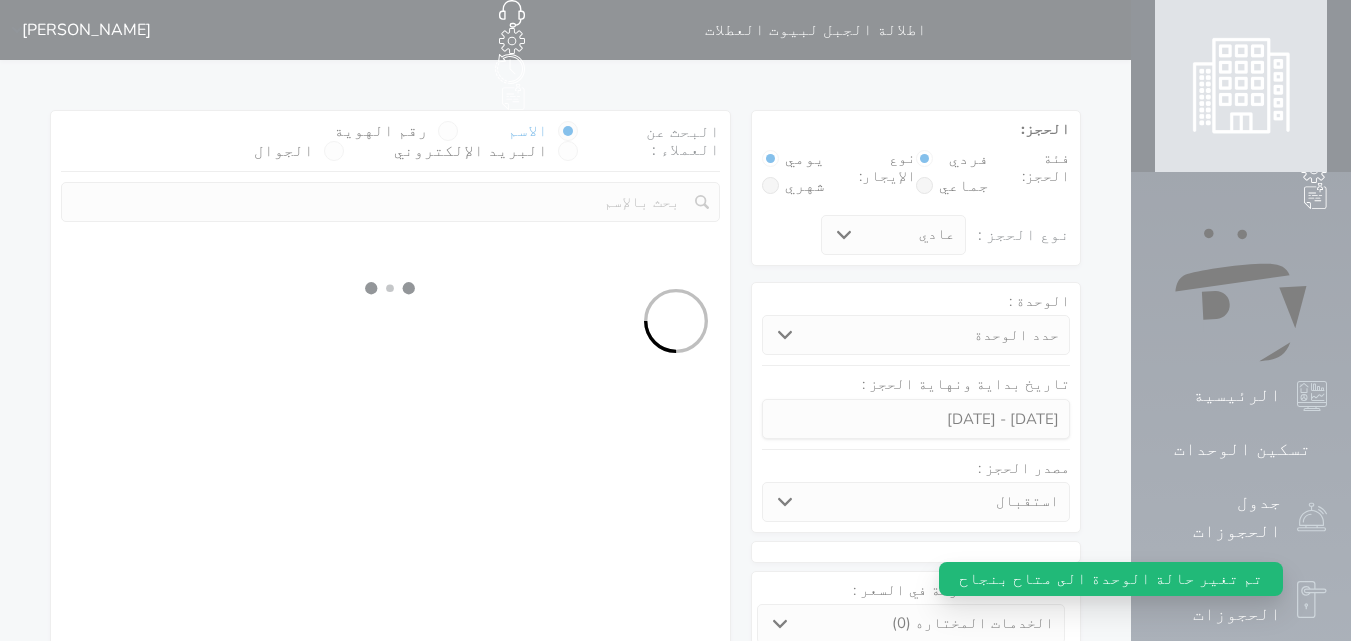 select 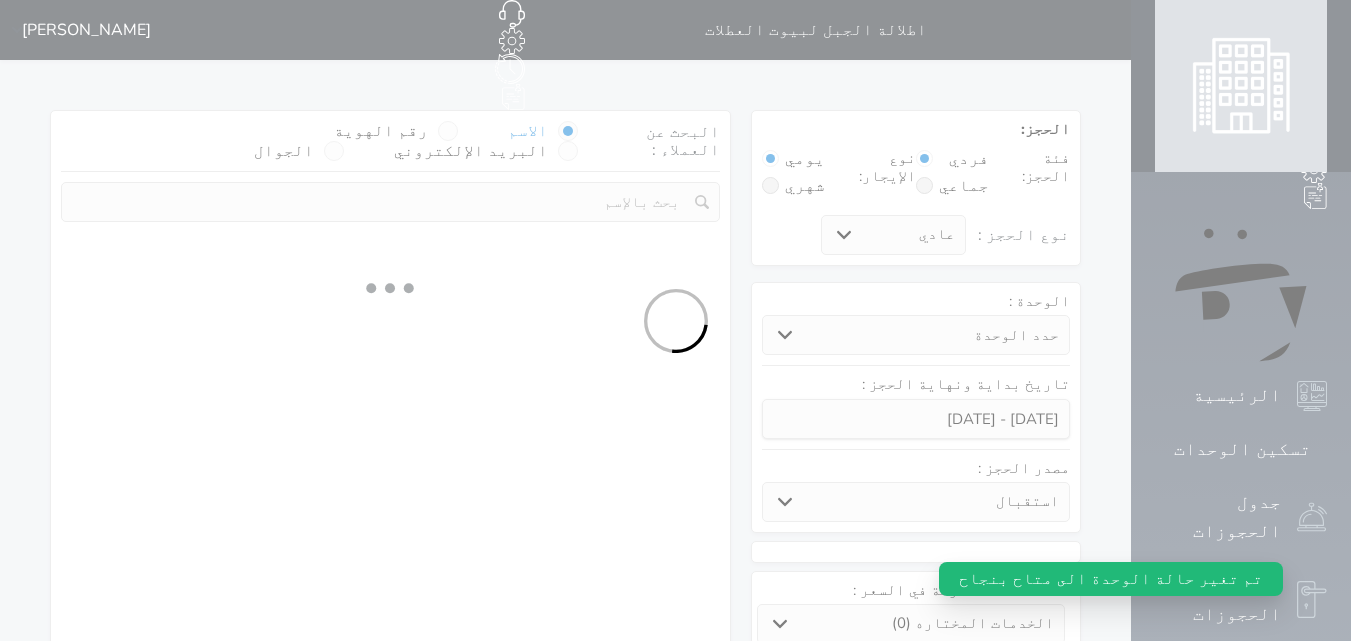 select on "7" 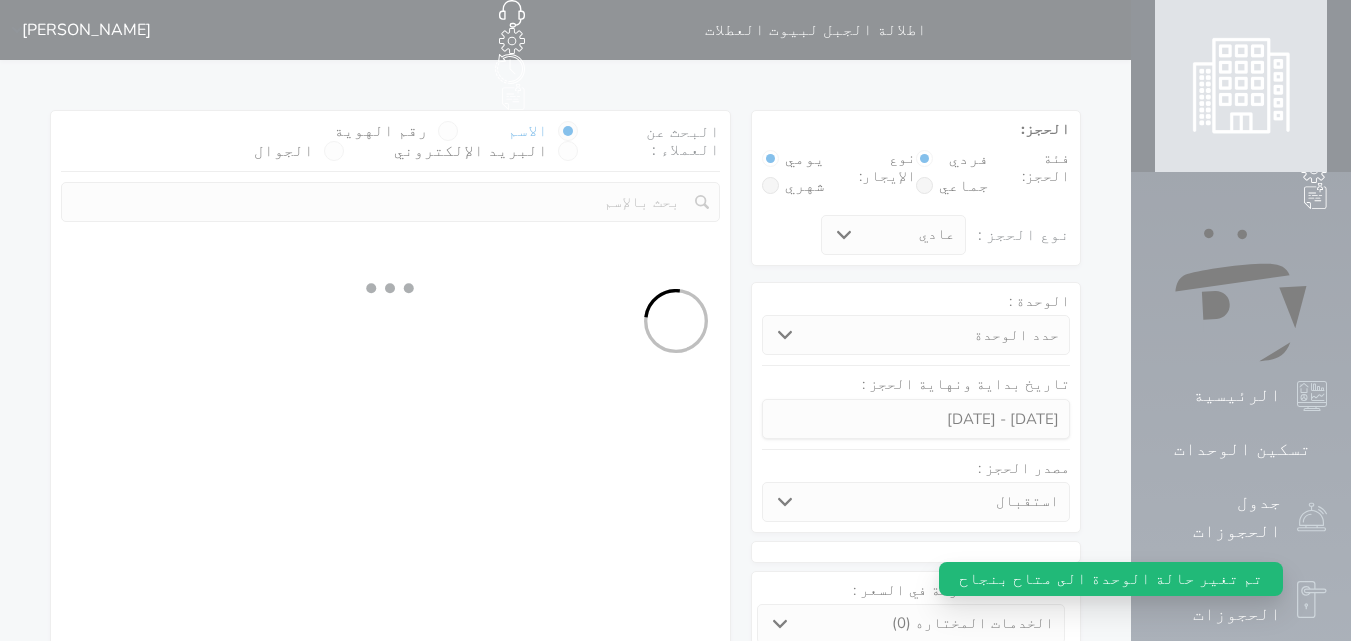 select 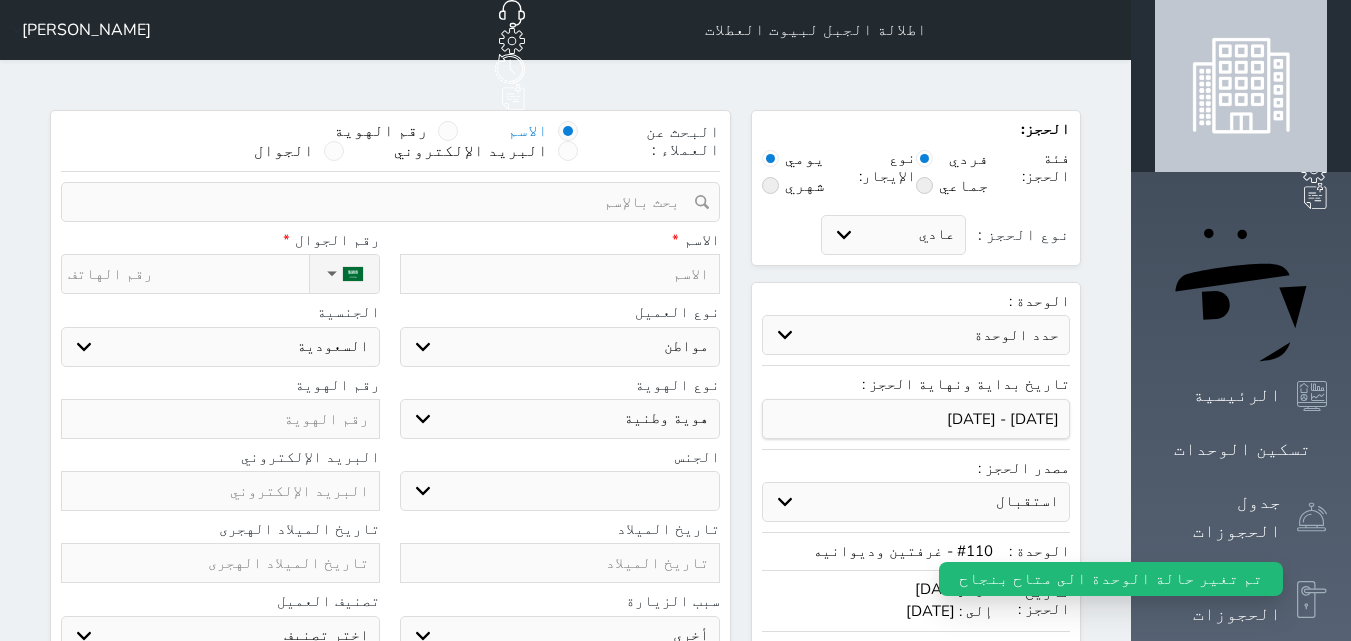 select 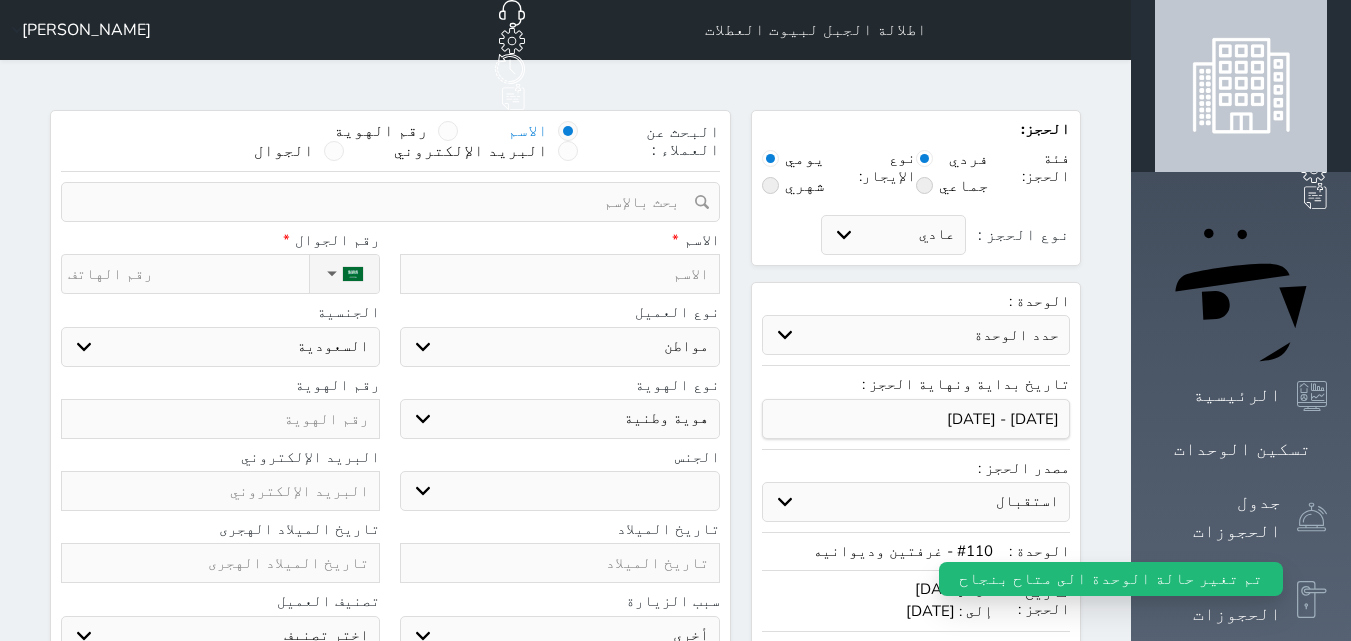 select 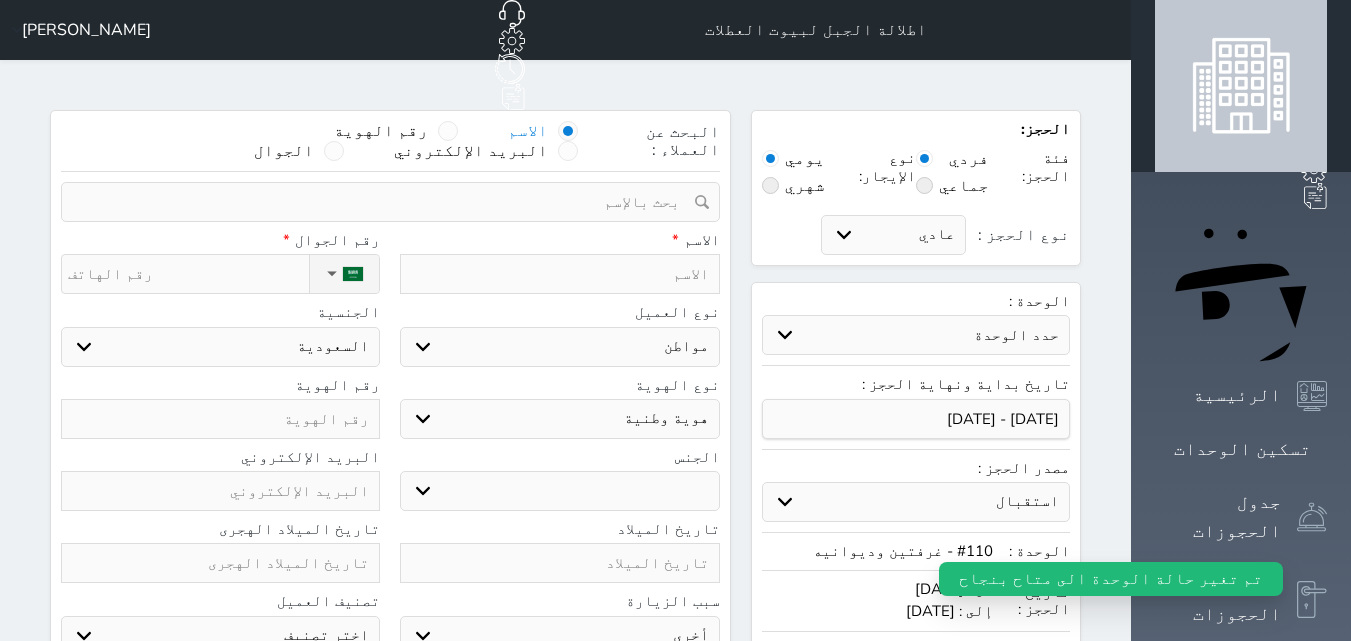 type on "ع" 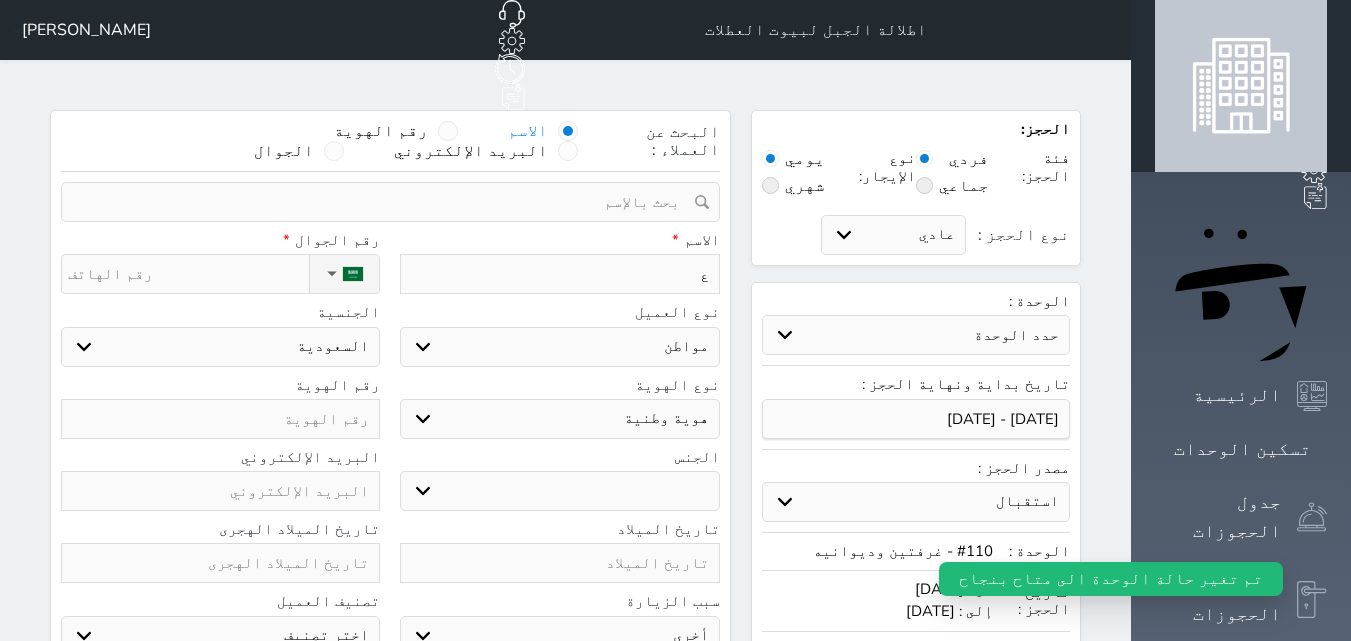 type on "عب" 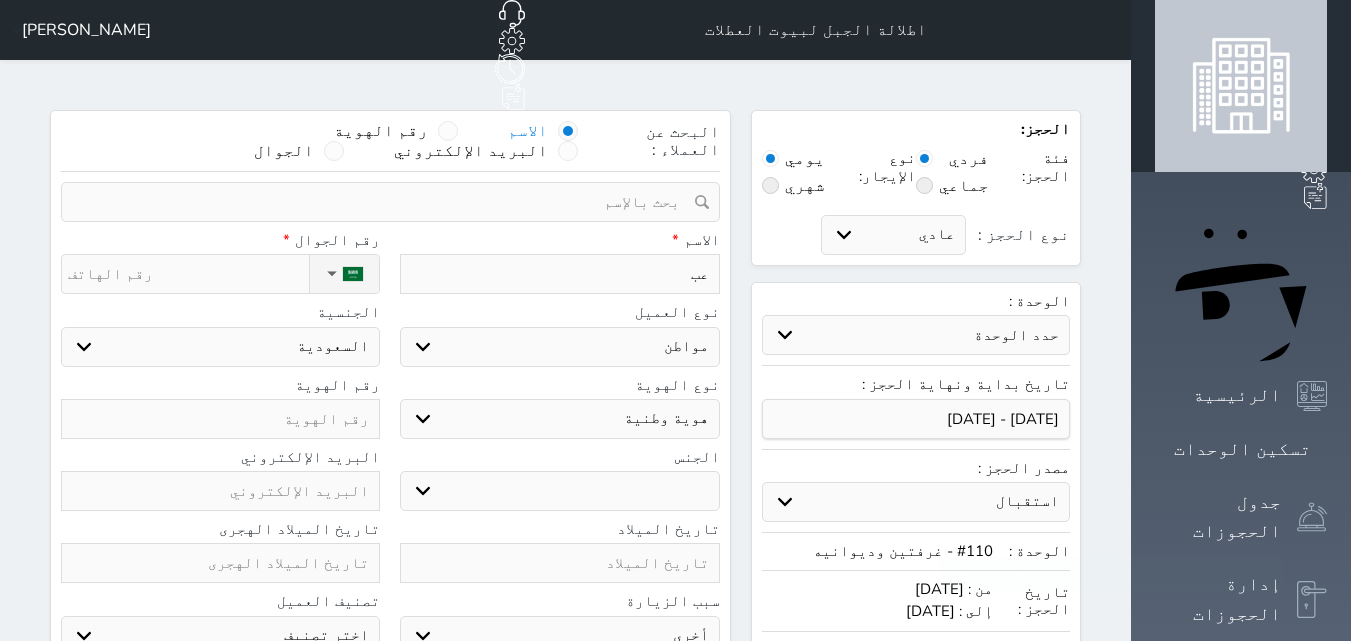 type on "عبد" 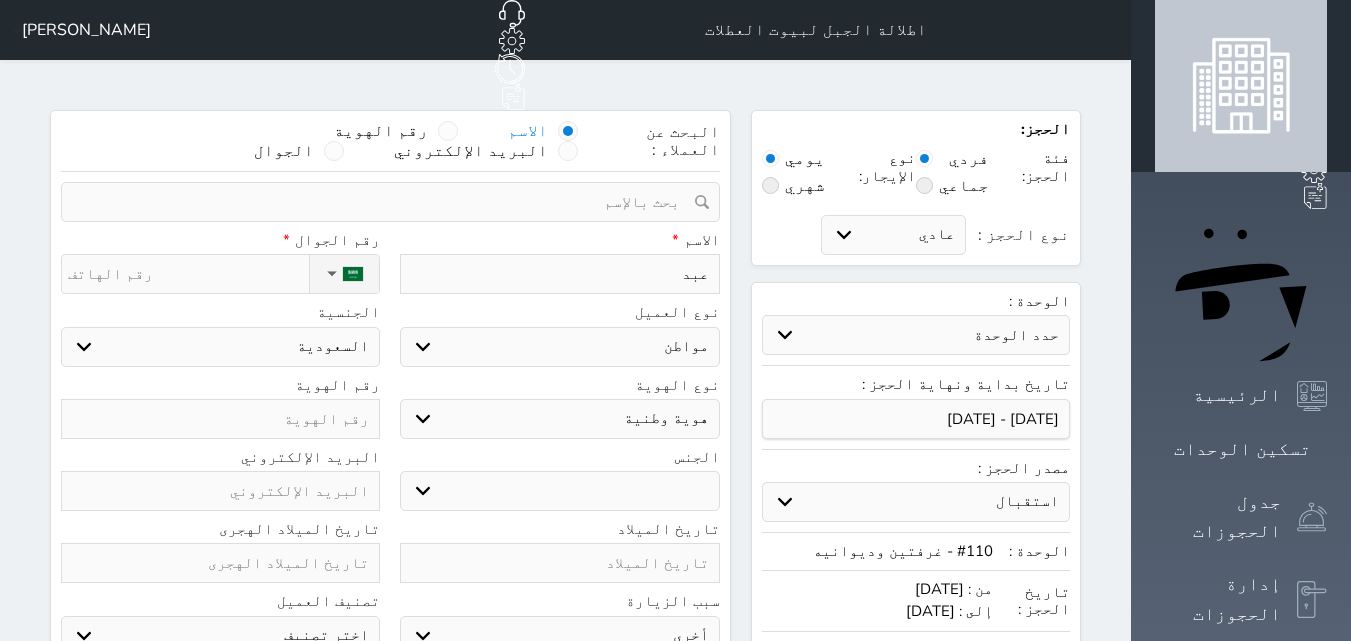 type on "[PERSON_NAME]" 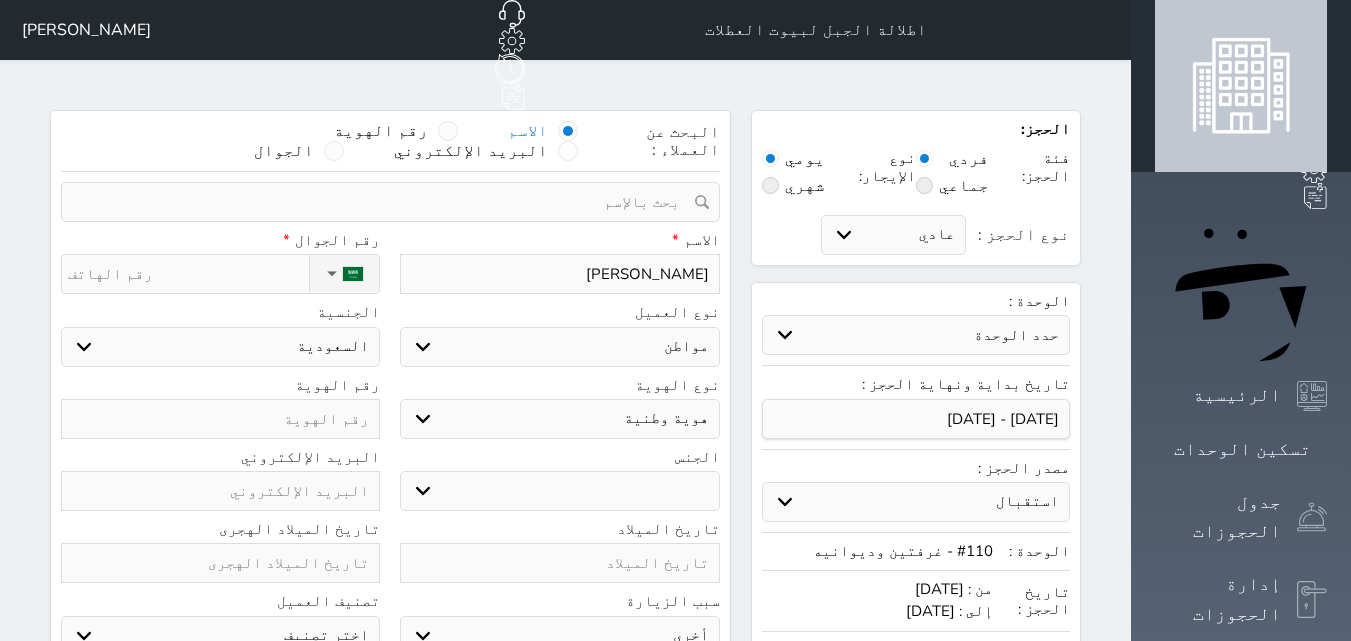 type on "عبدال" 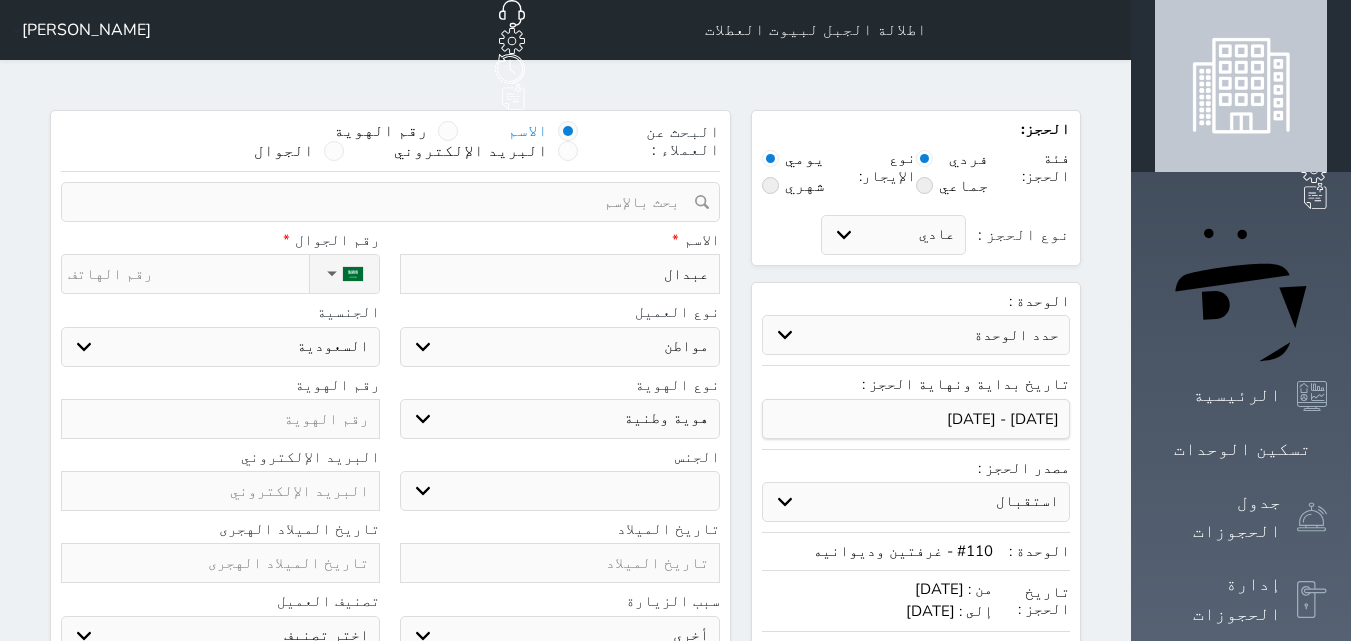 type on "عبدالر" 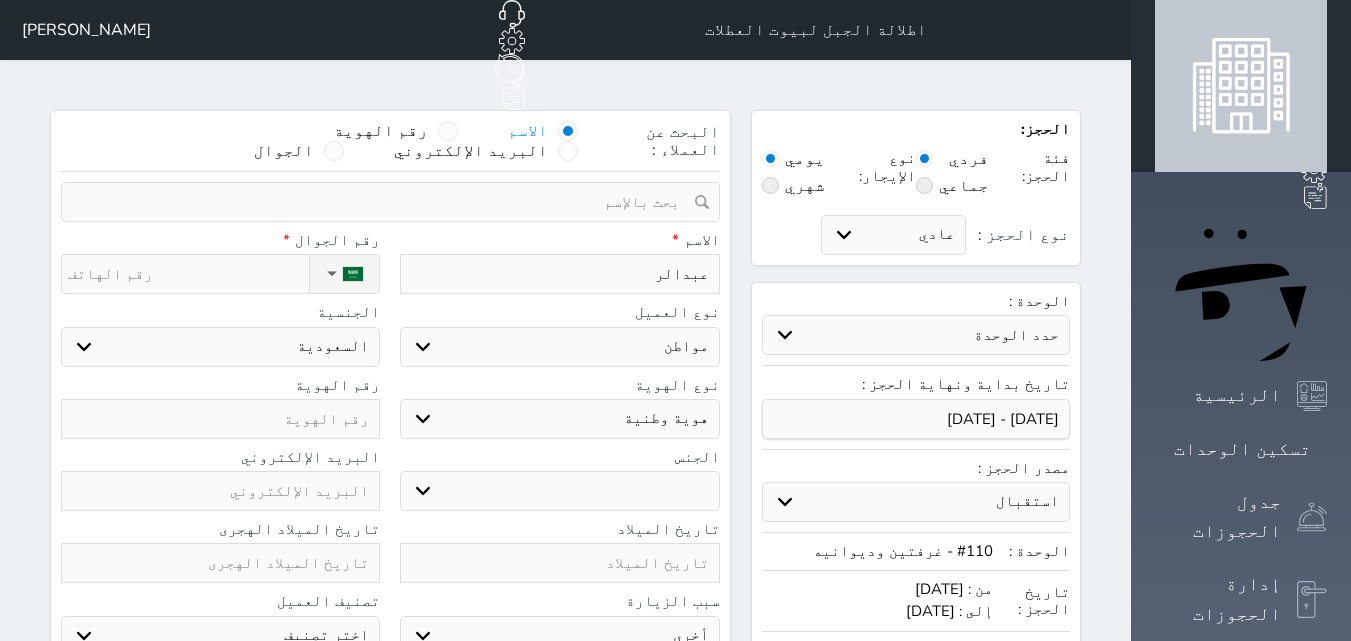 type on "[PERSON_NAME]" 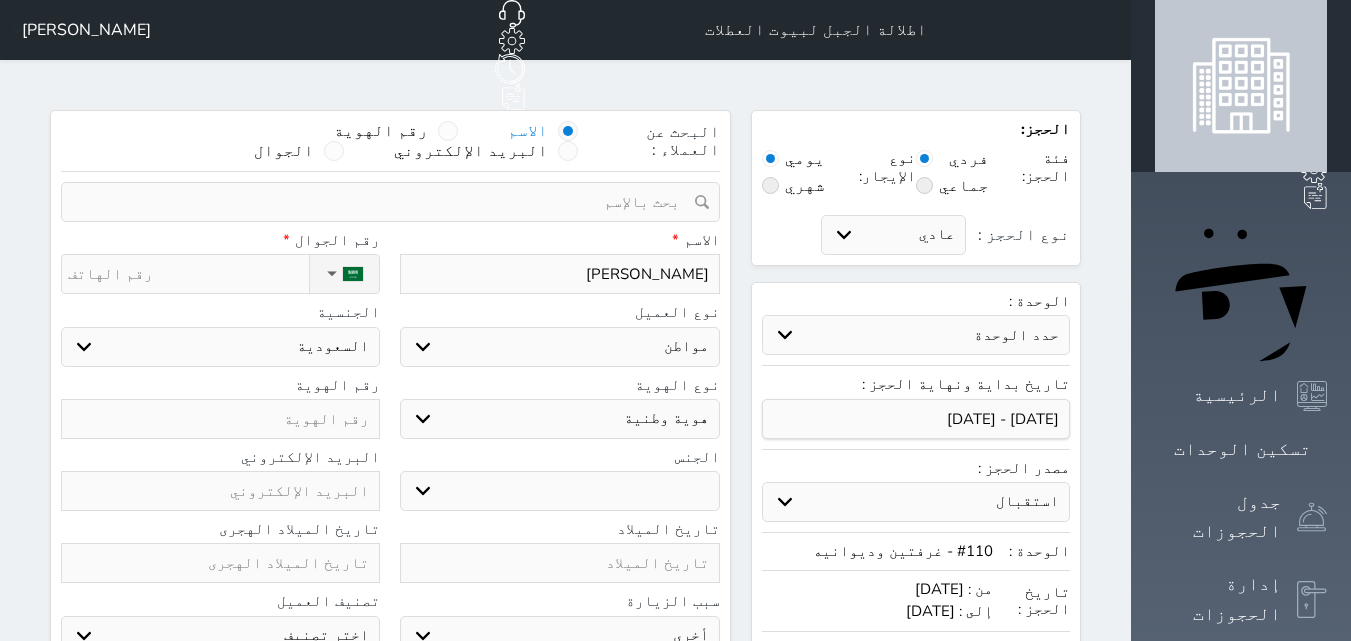 type on "عبدالرحم" 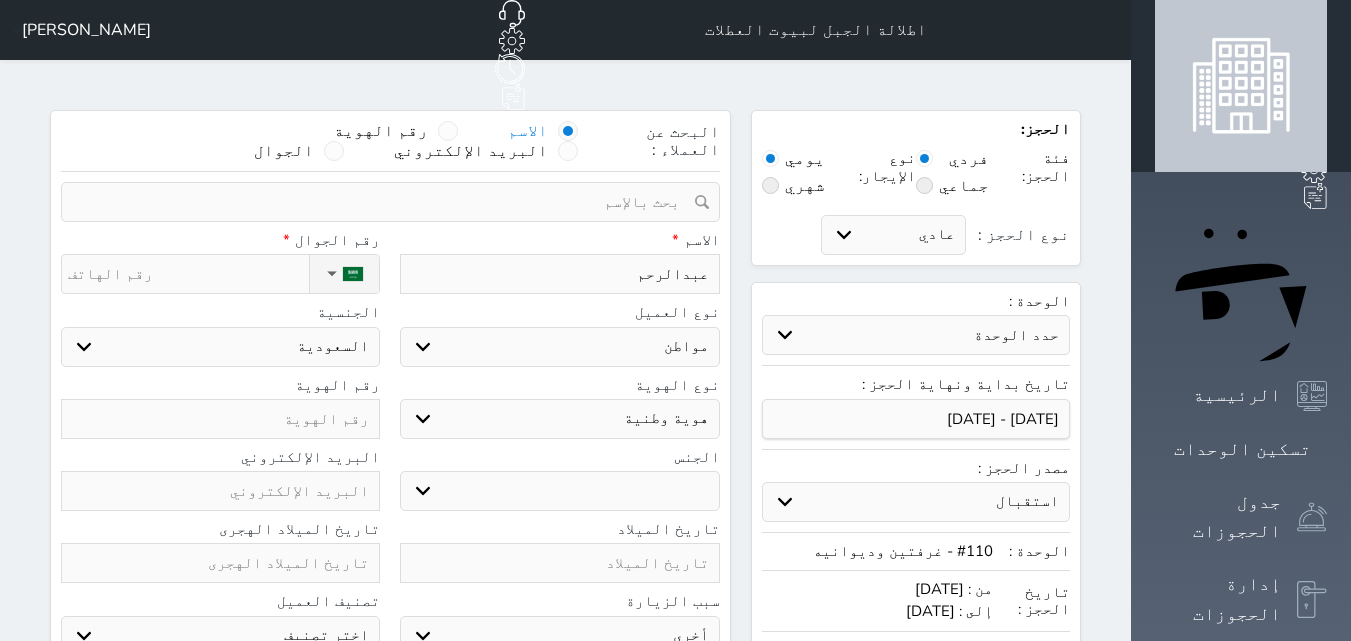 type on "[PERSON_NAME]" 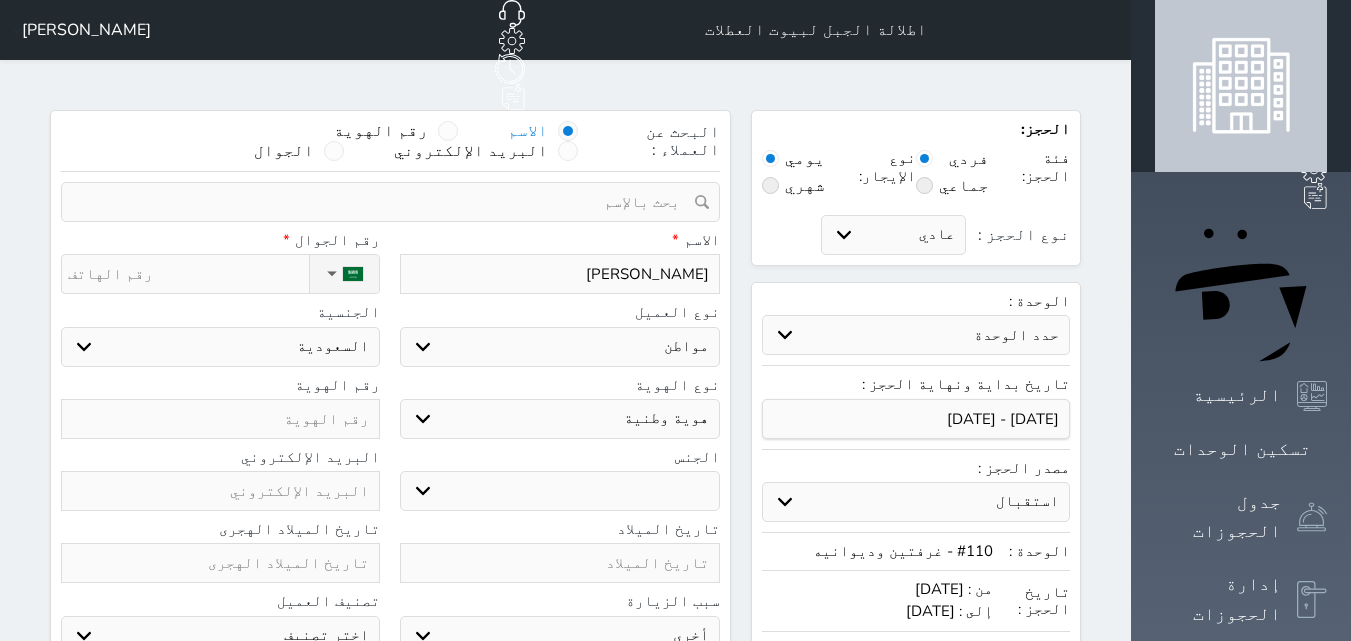 type on "[PERSON_NAME]" 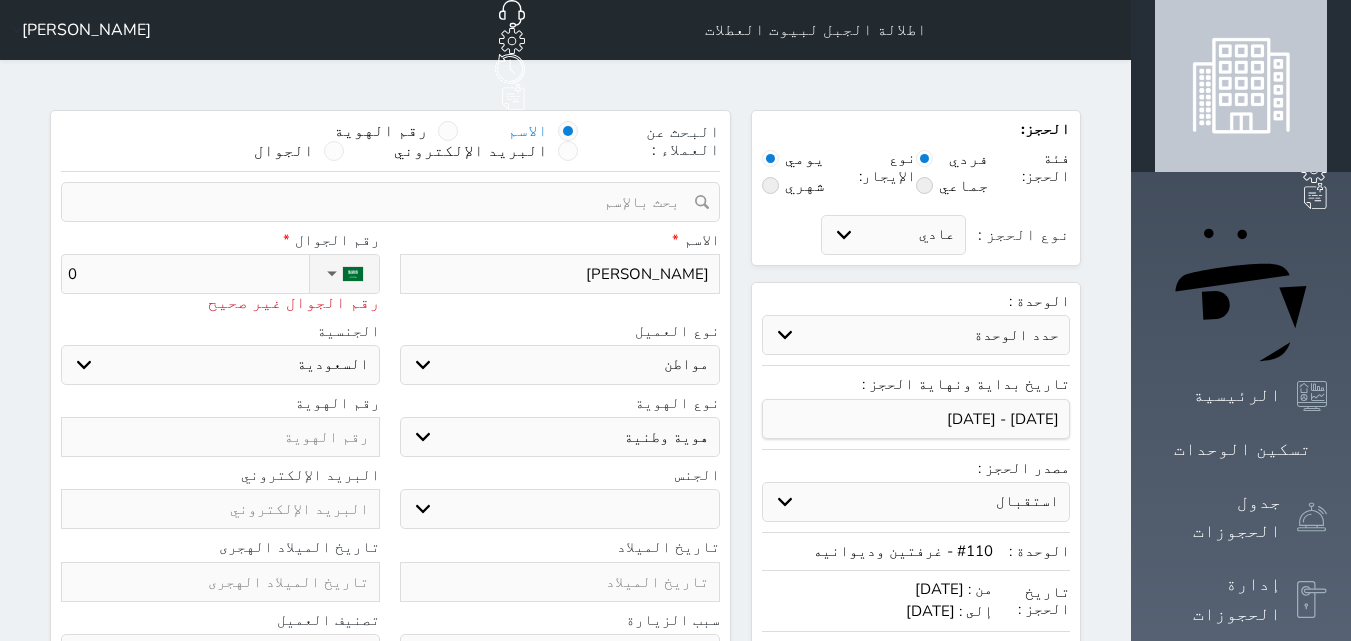 type on "05" 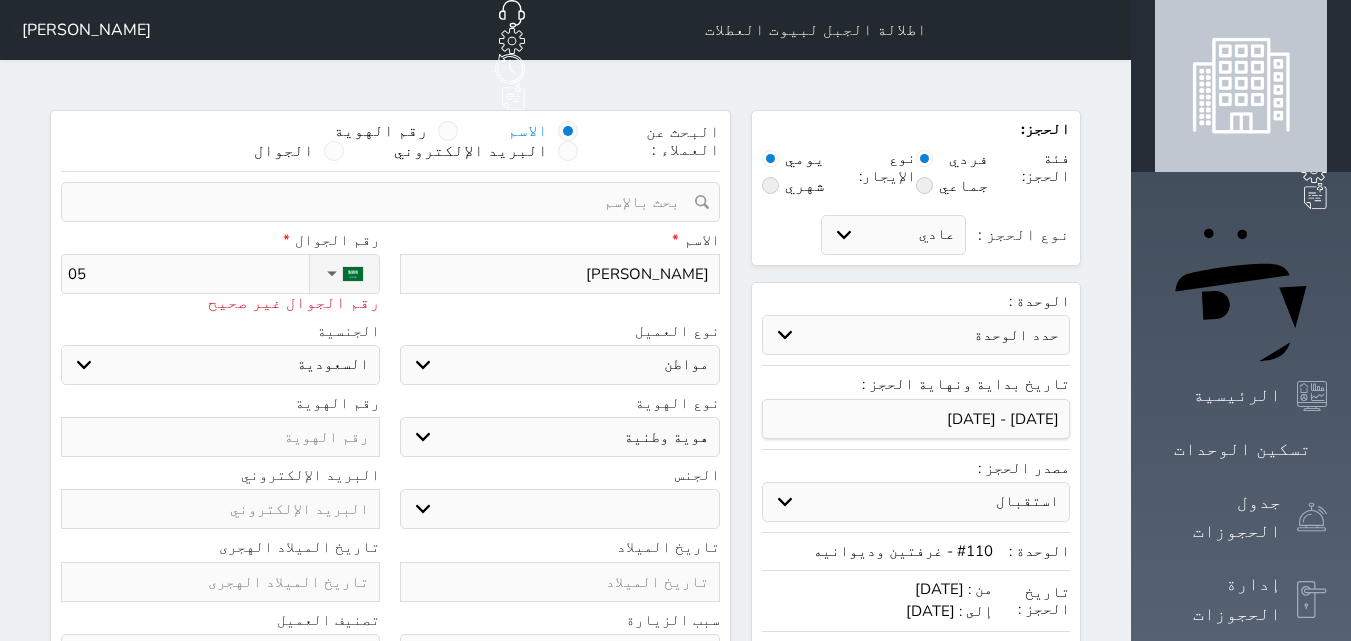 type on "053" 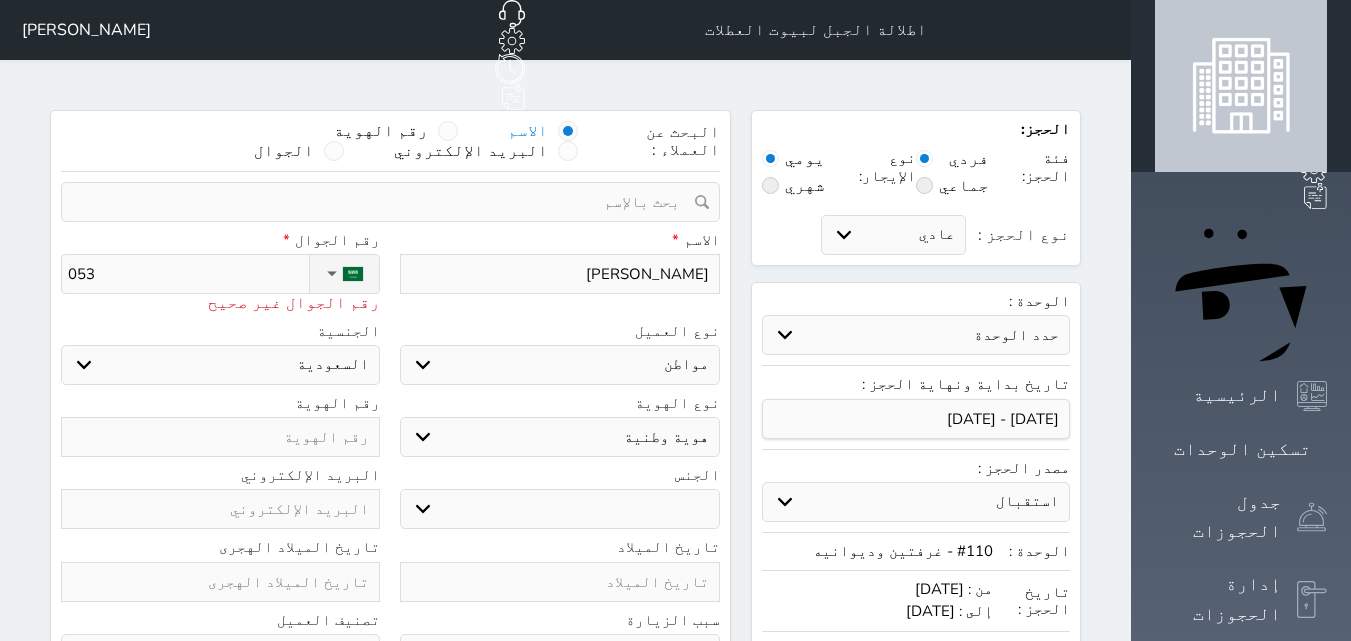 type on "0533" 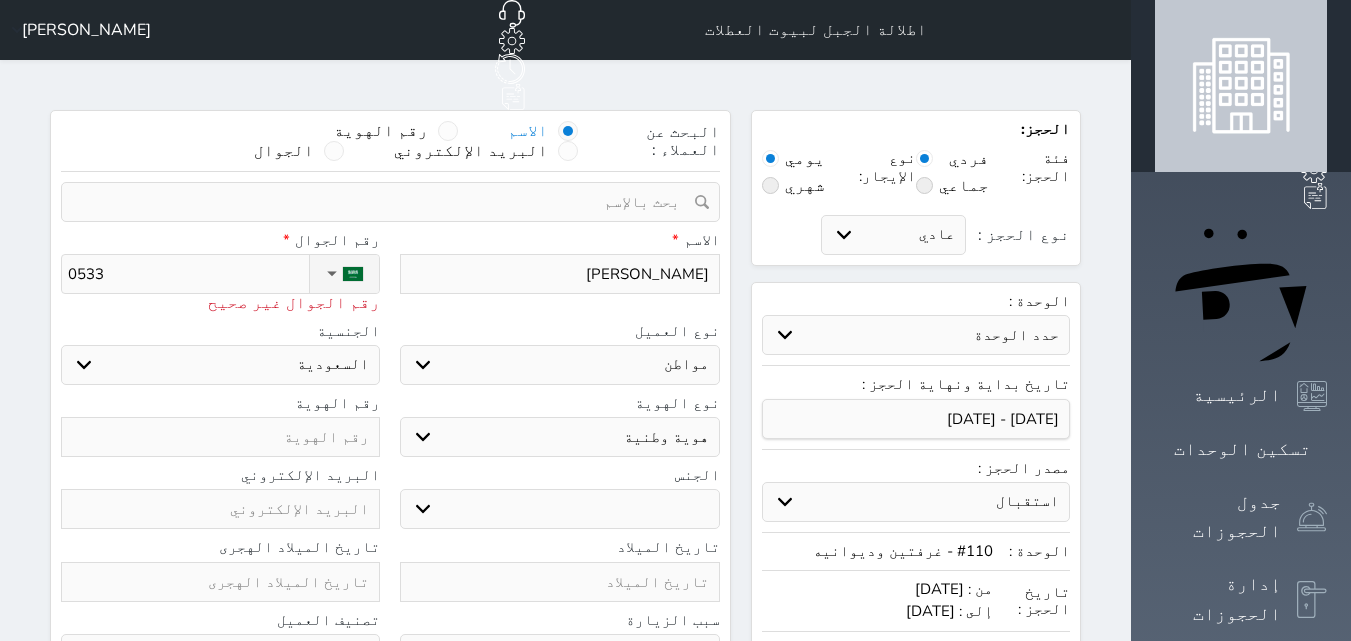 type on "05338" 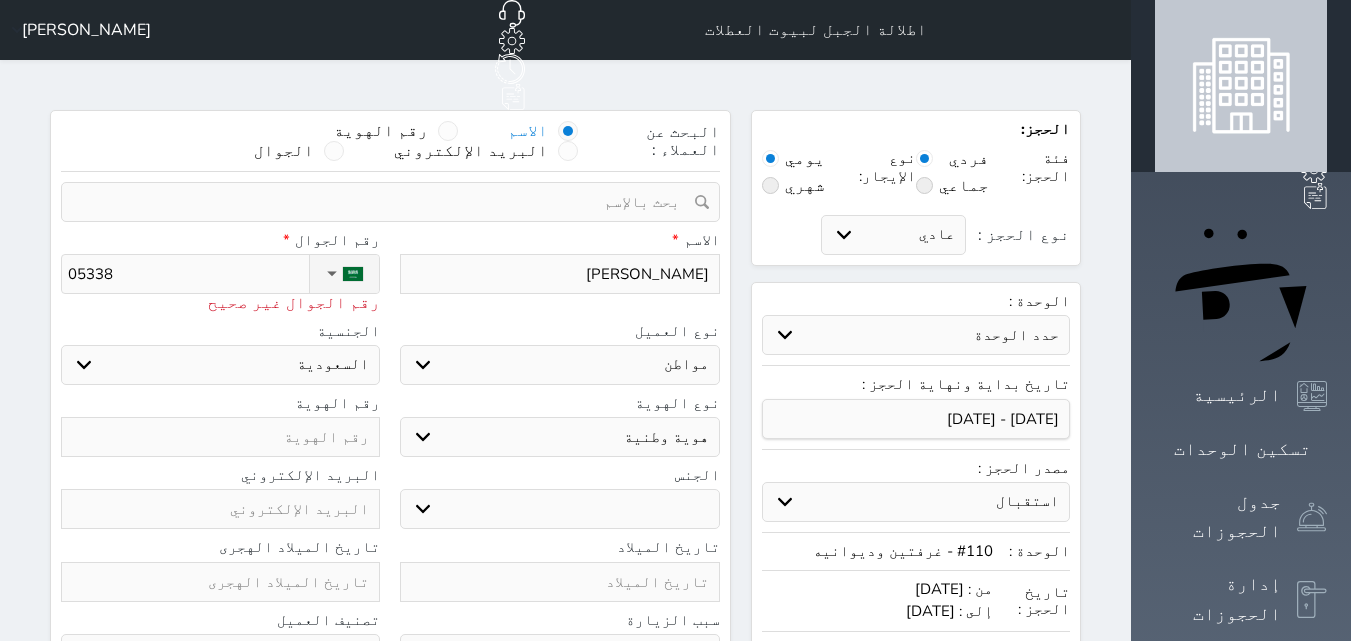 type on "053388" 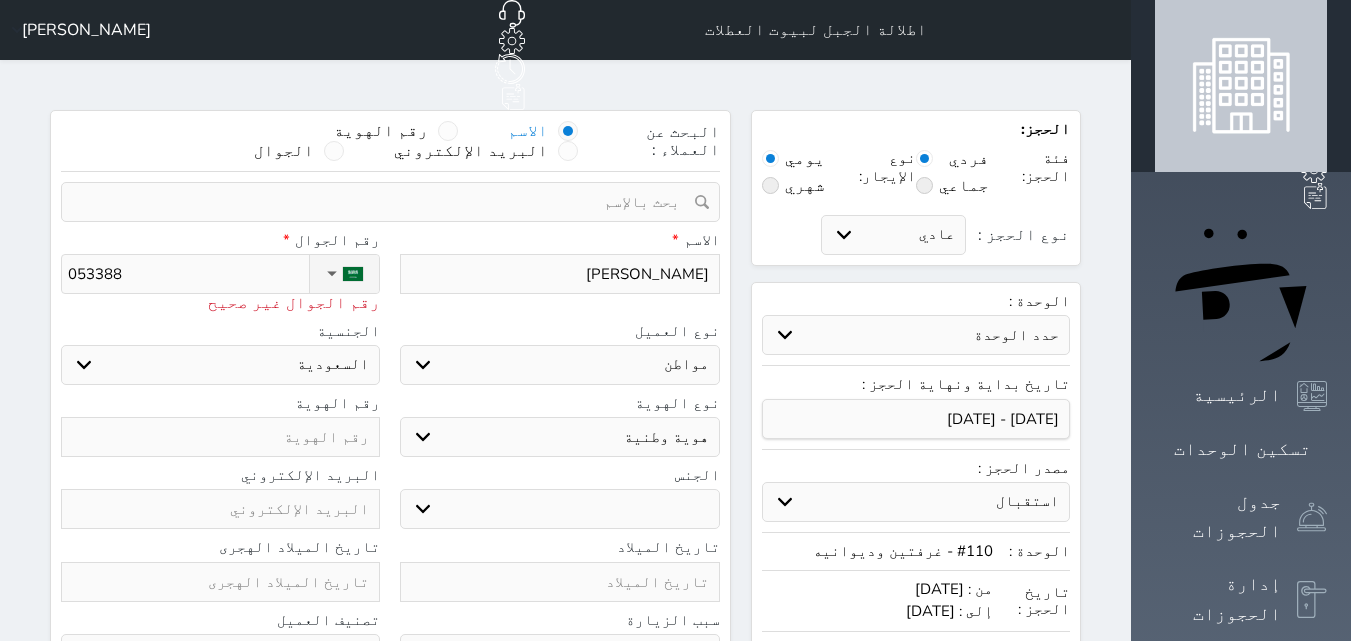 type on "0533884" 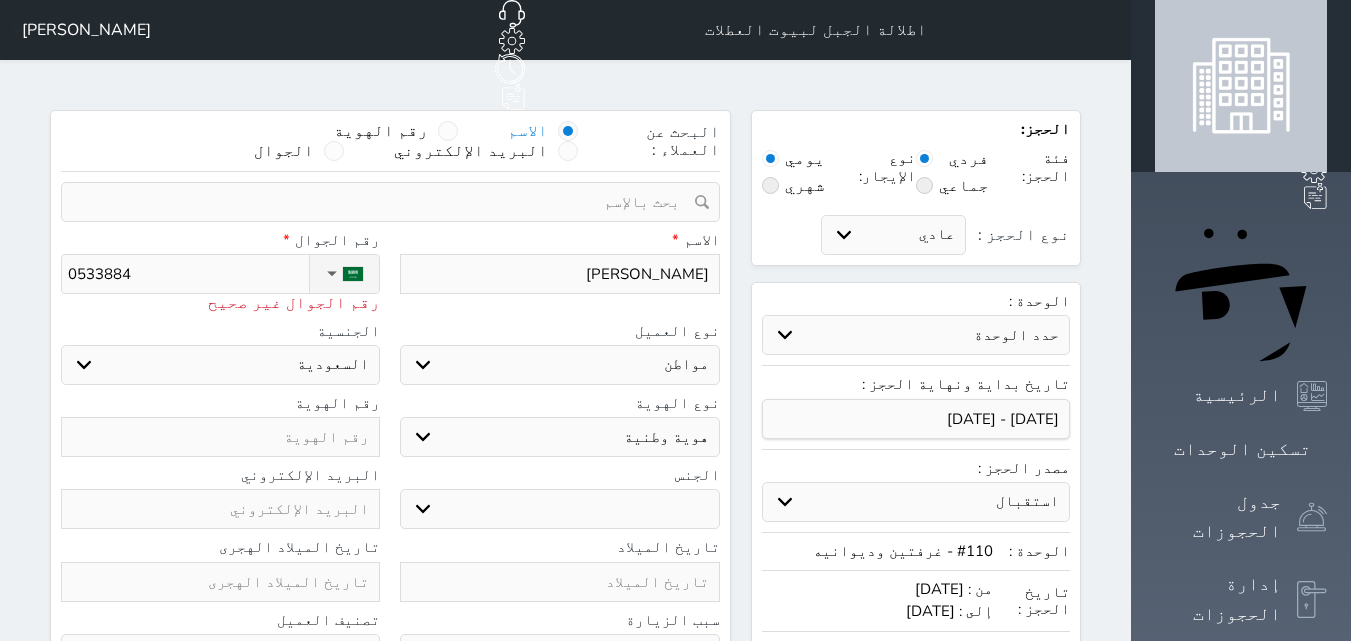 type on "05338841" 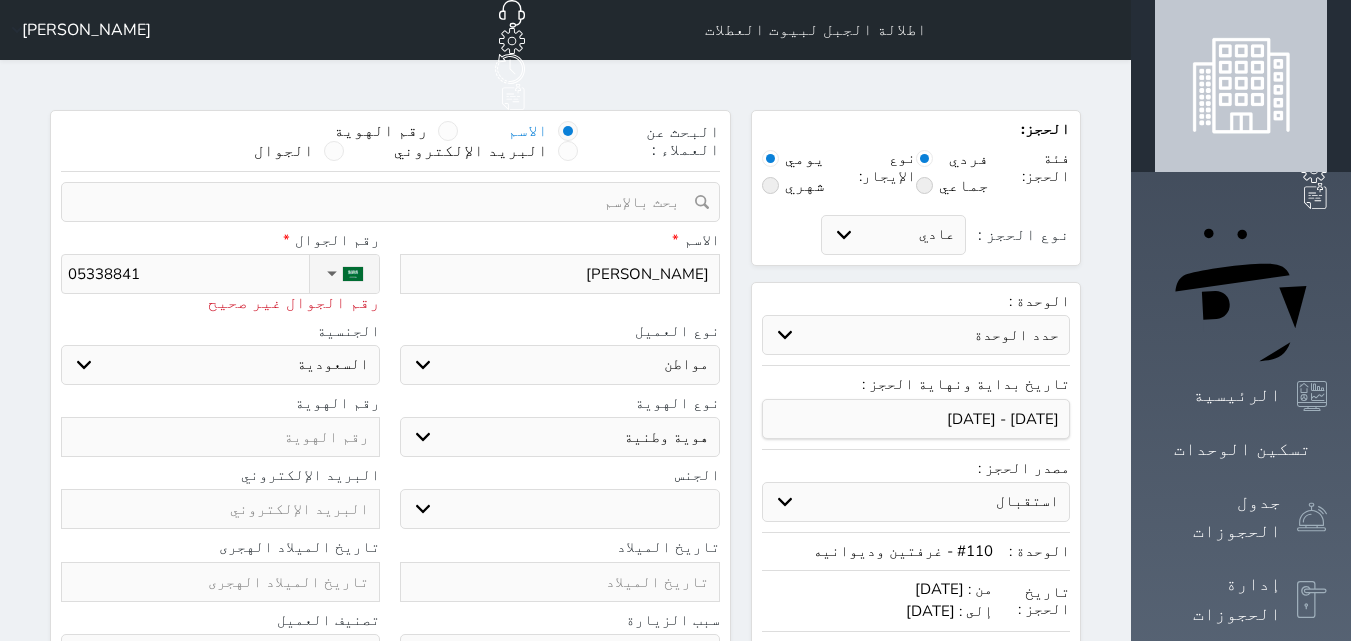 type on "053388413" 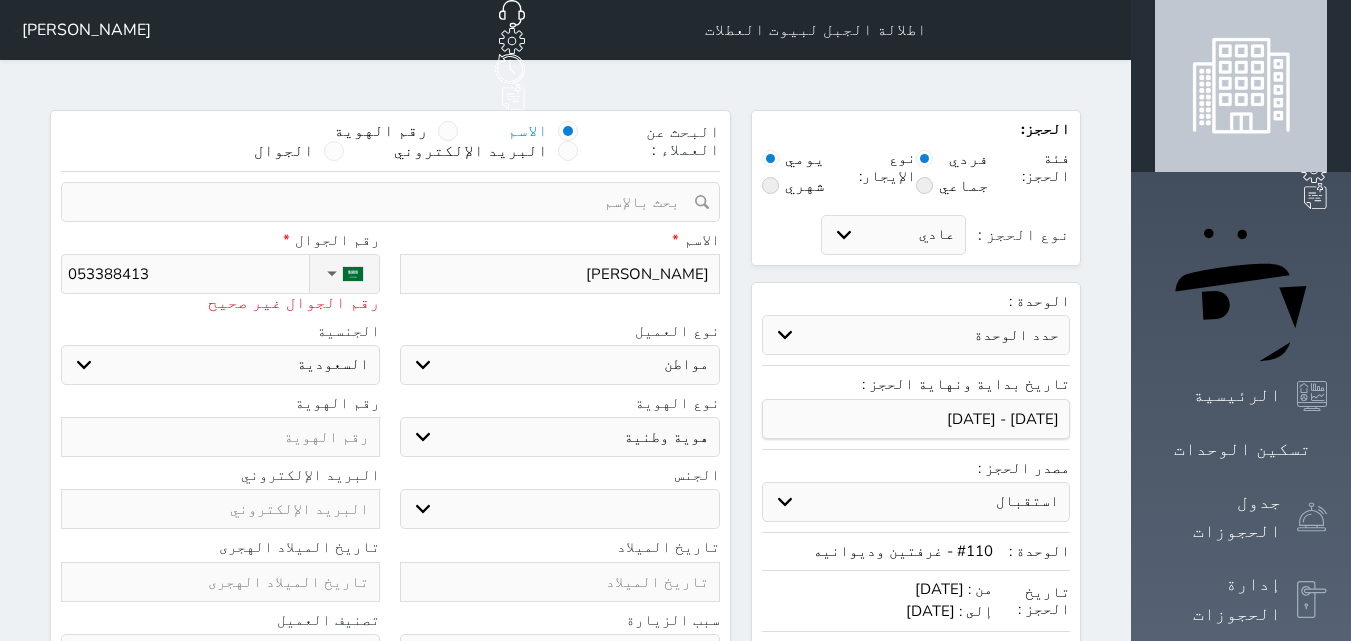 type on "[PHONE_NUMBER]" 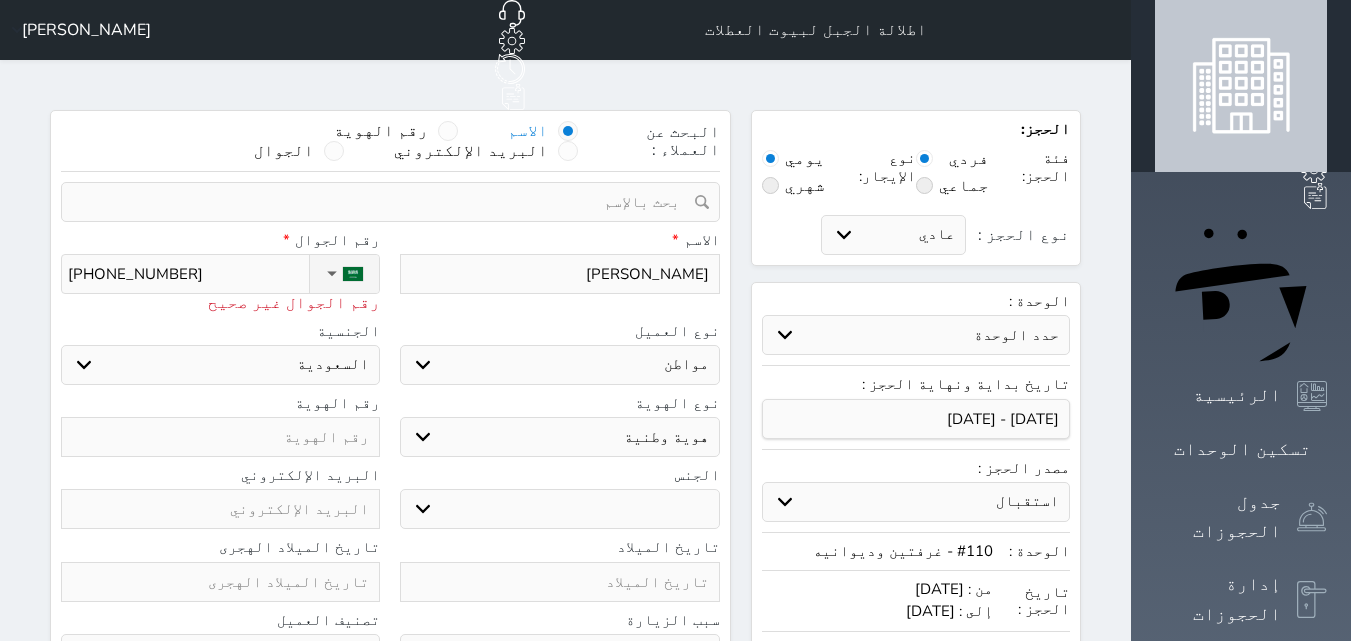 select 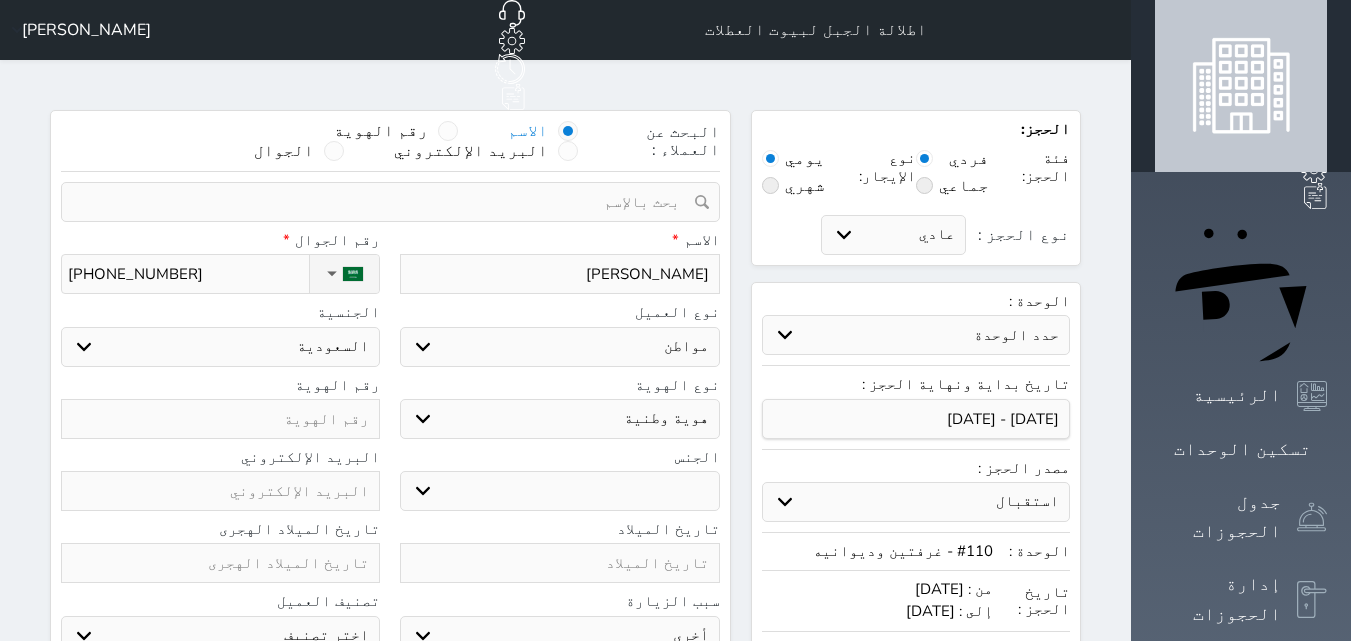 type on "[PHONE_NUMBER]" 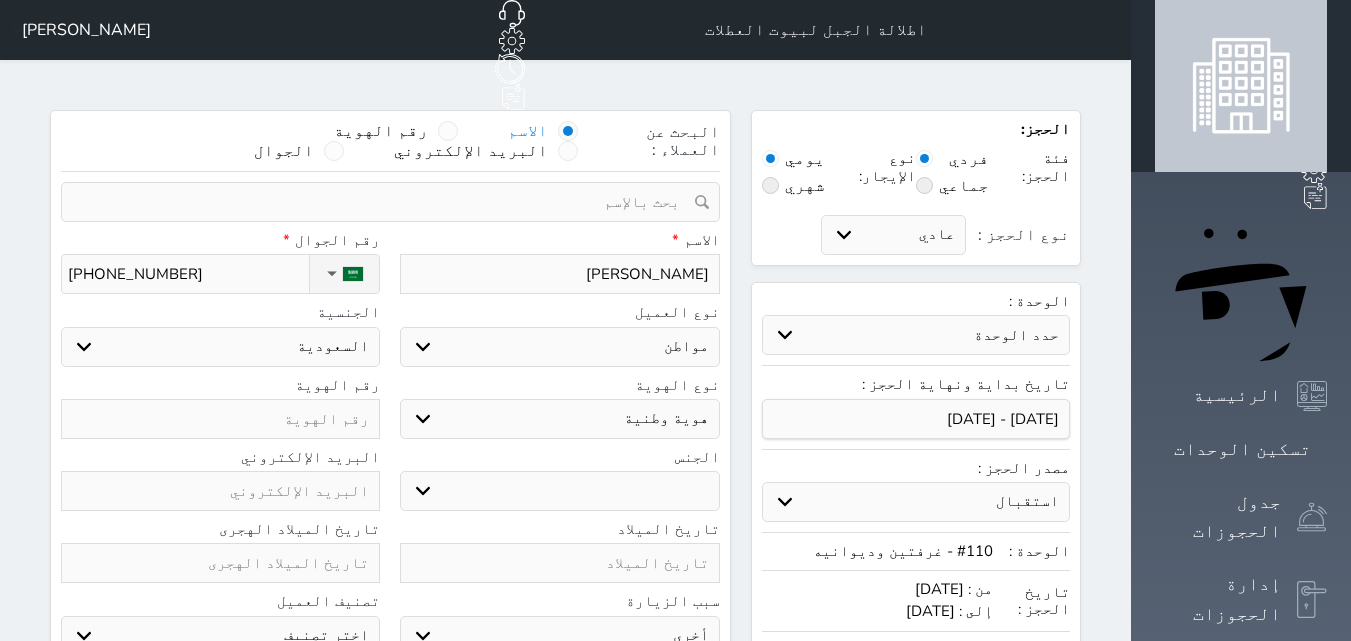 click on "ذكر   انثى" at bounding box center [559, 491] 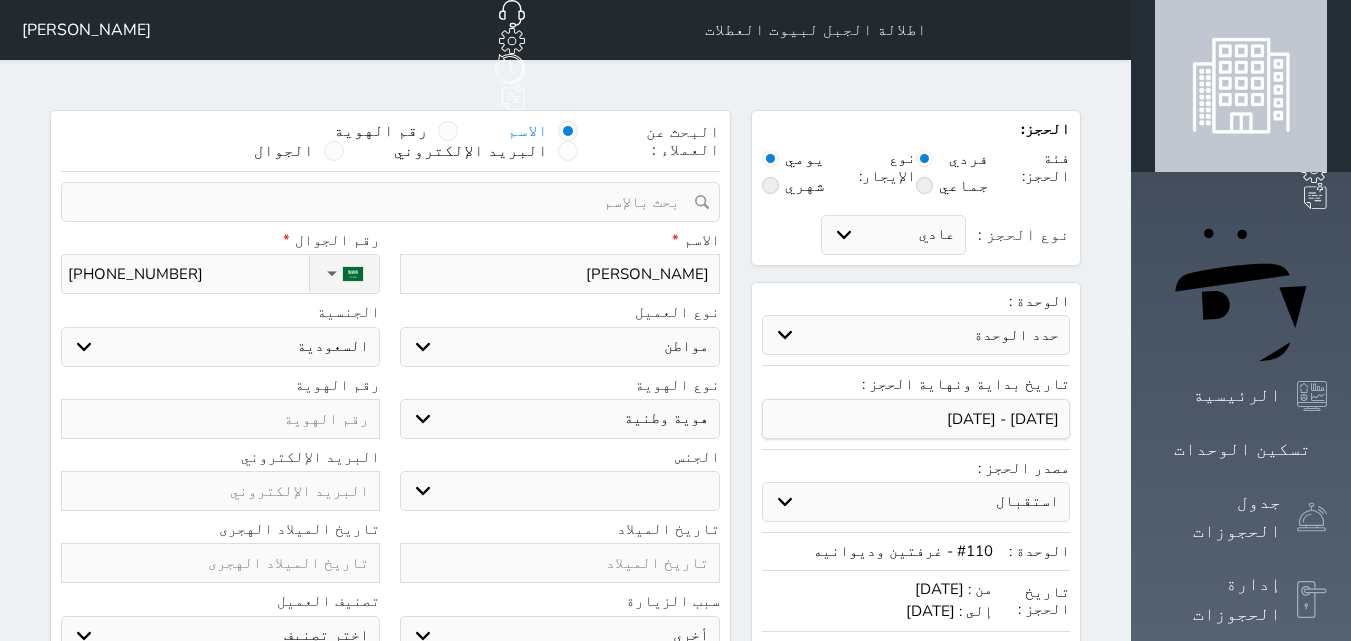 click at bounding box center [220, 419] 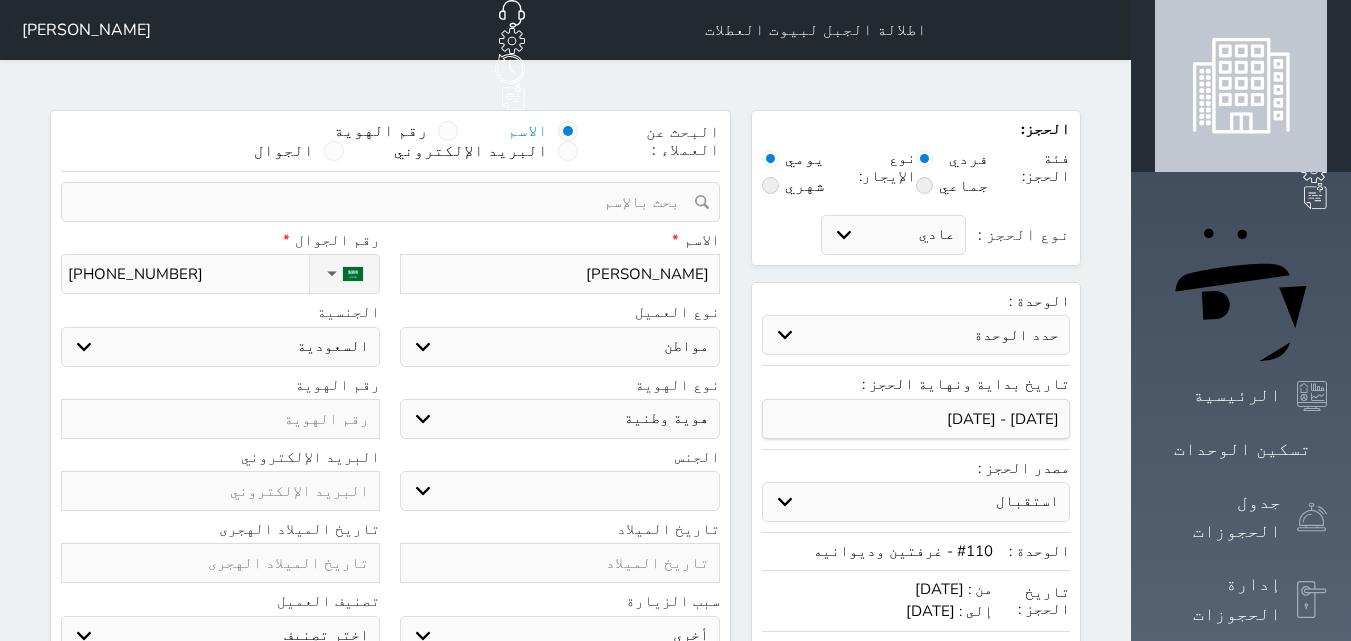 type on "1" 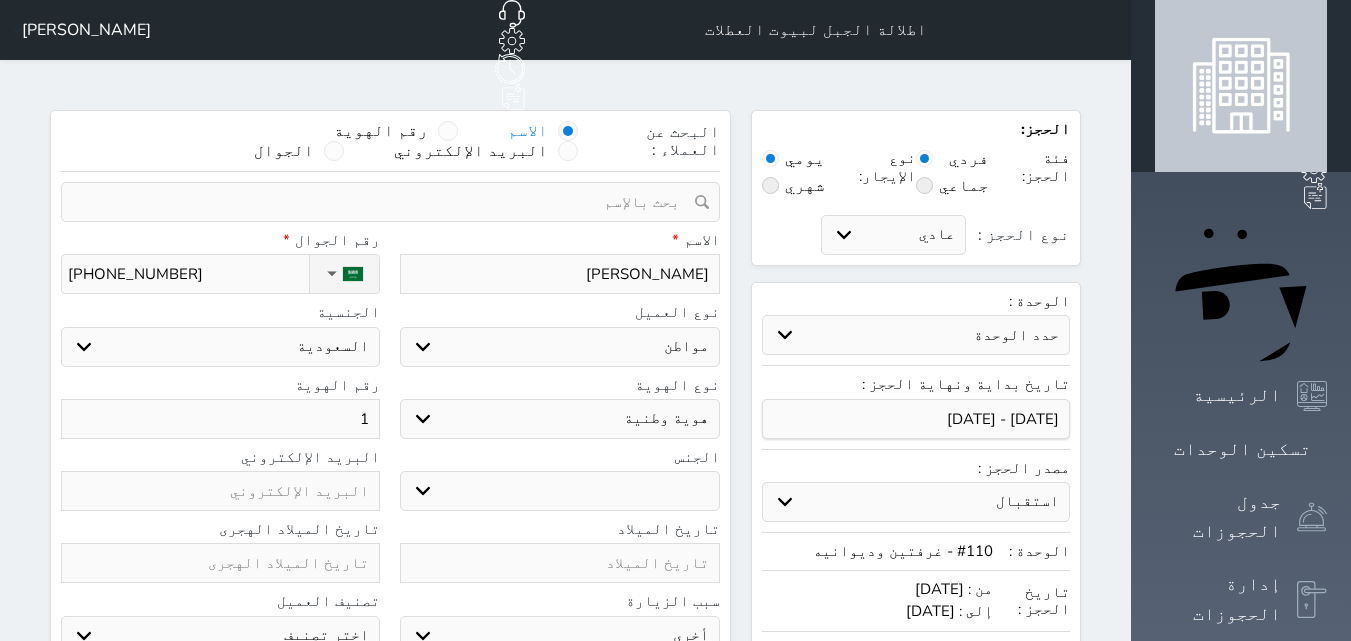 type on "10" 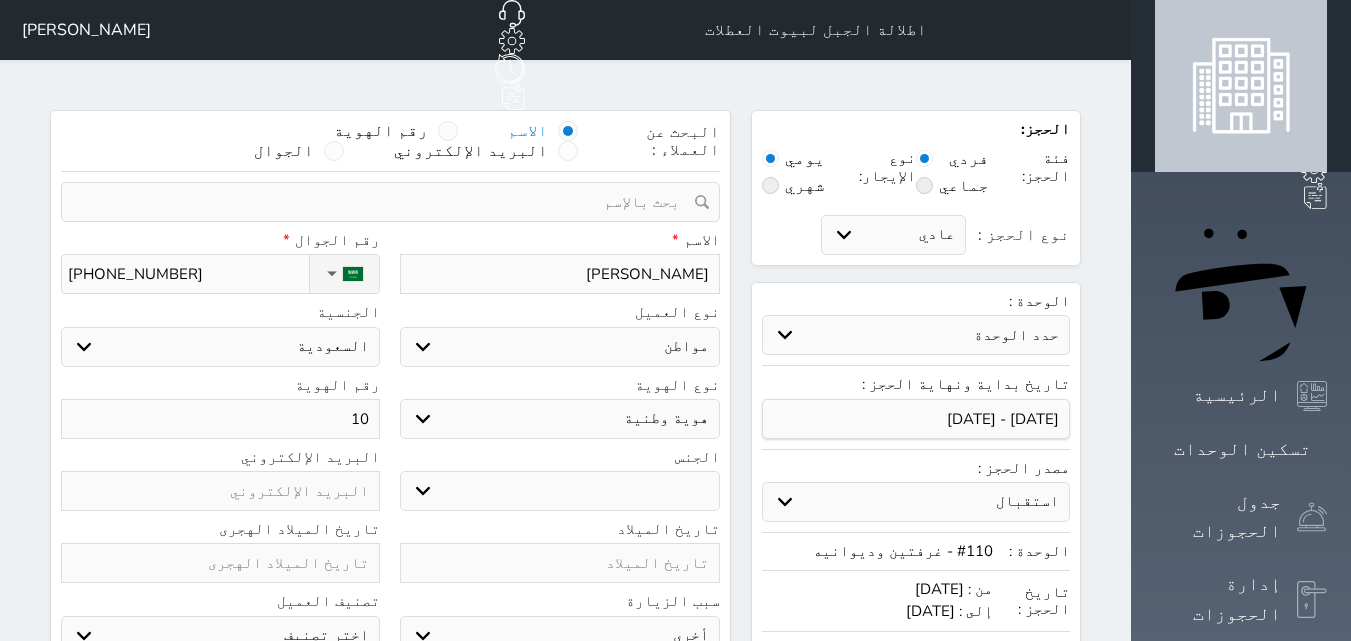 type on "100" 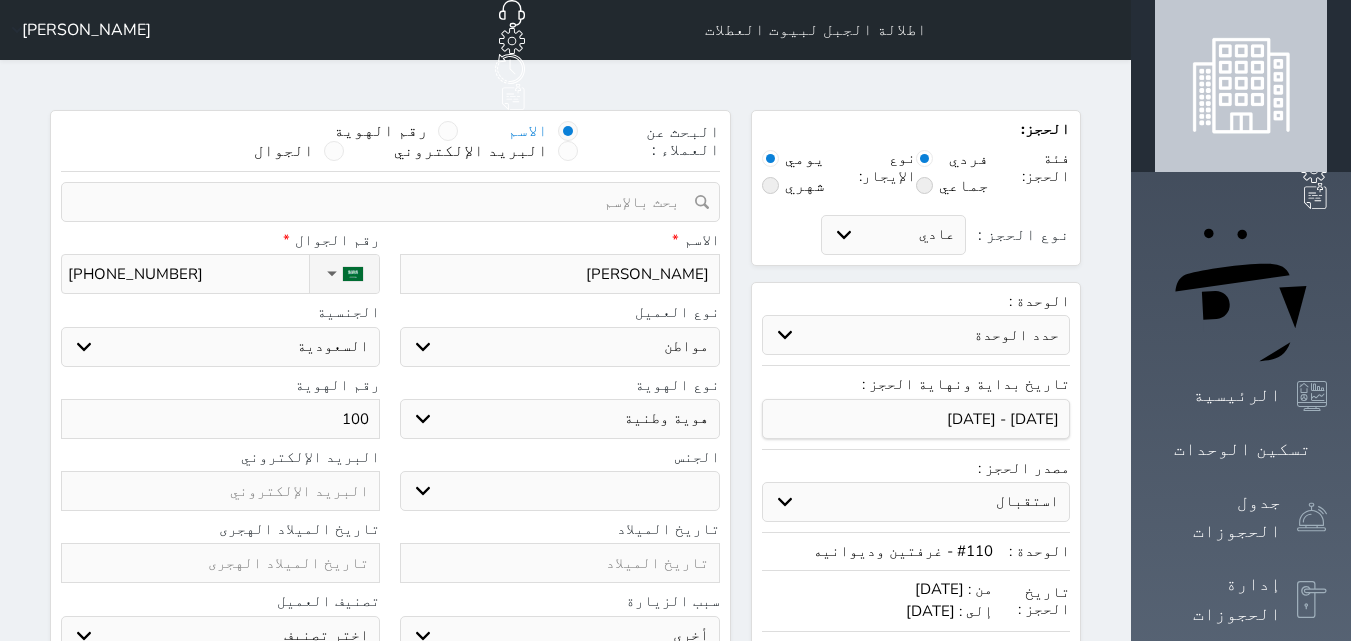 type on "1005" 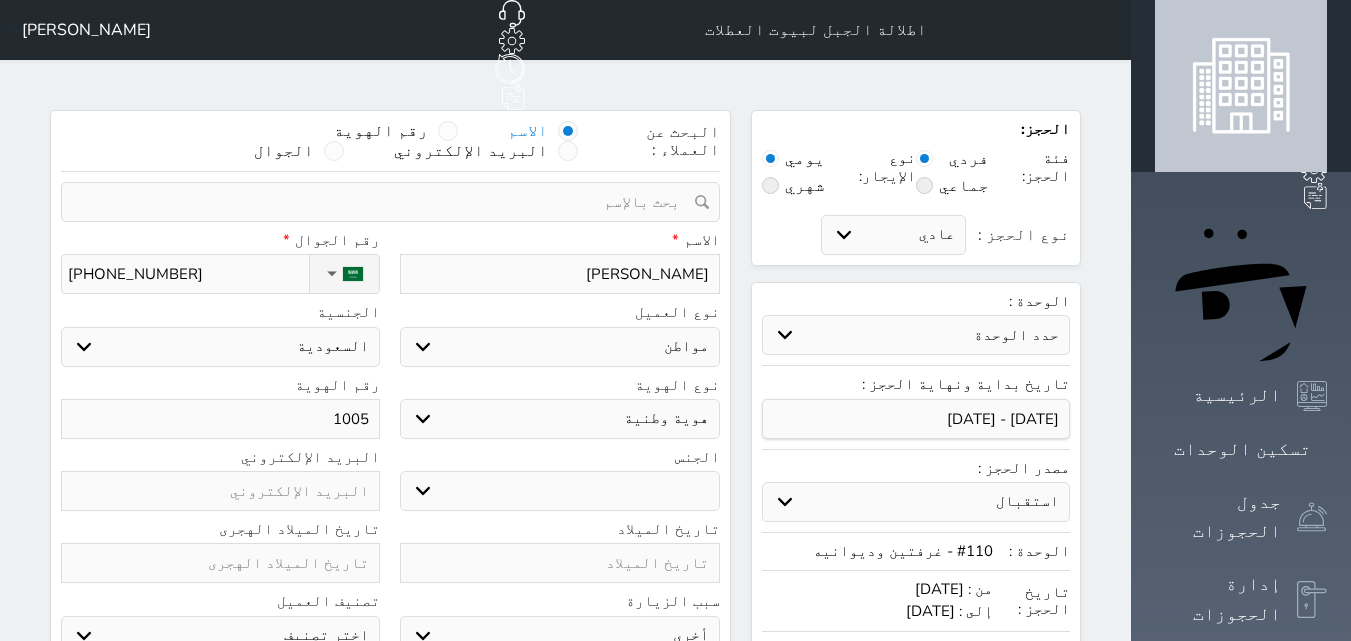 type on "10053" 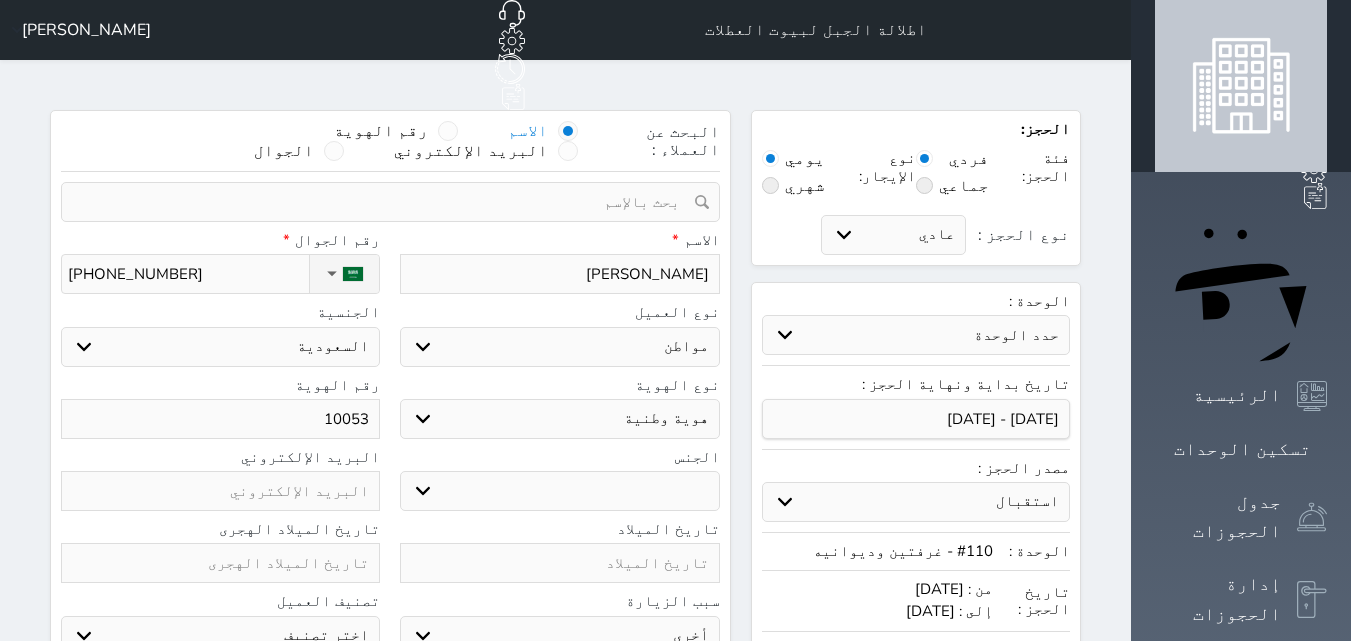 type on "100539" 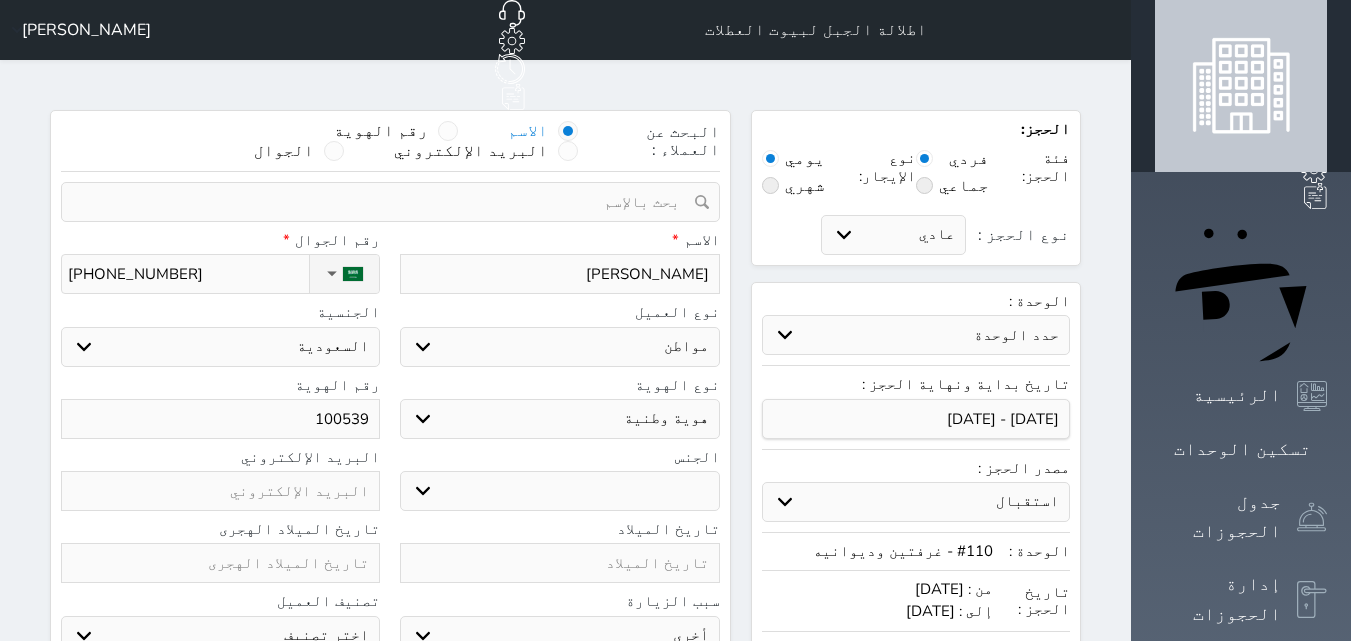 type on "1005397" 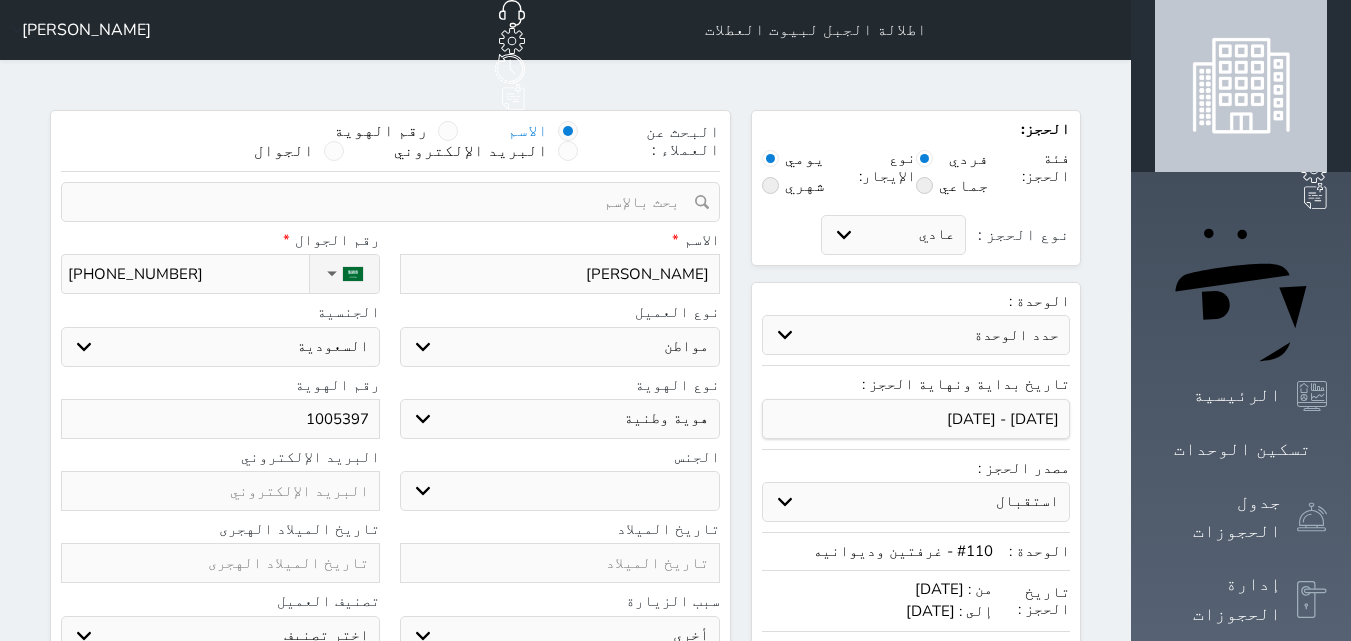 type on "10053973" 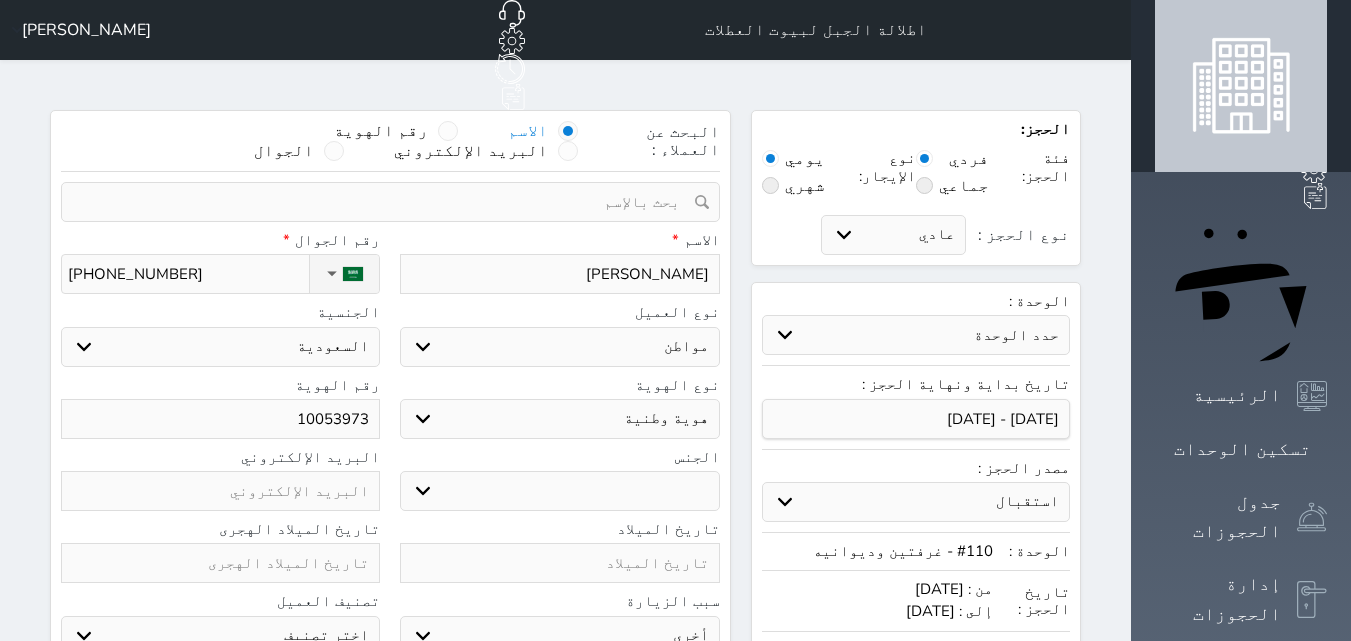 type on "100539735" 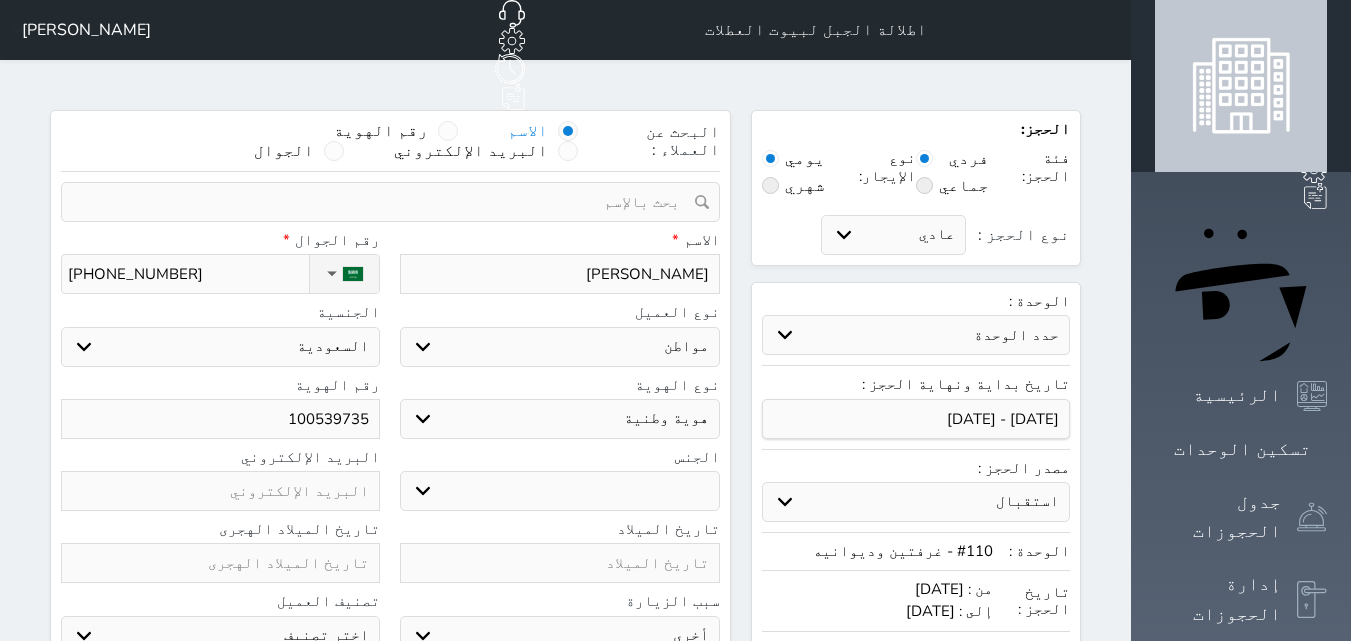 type on "1005397356" 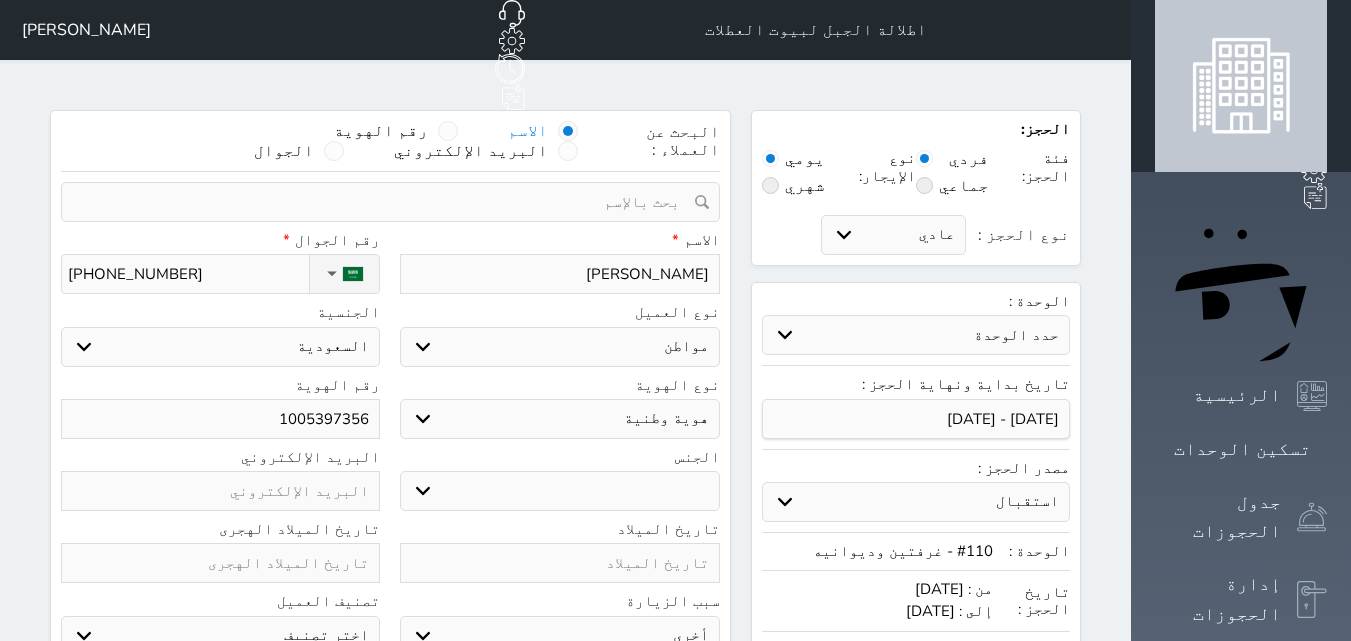 type on "100539735" 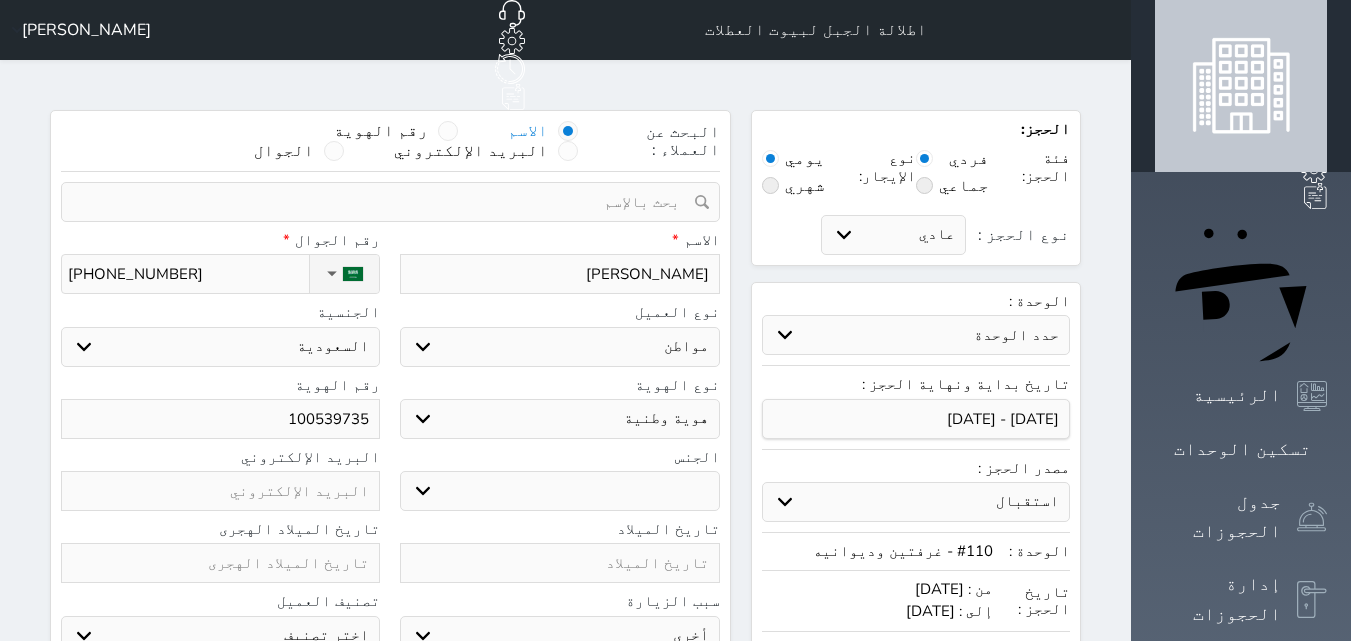 type on "1005397359" 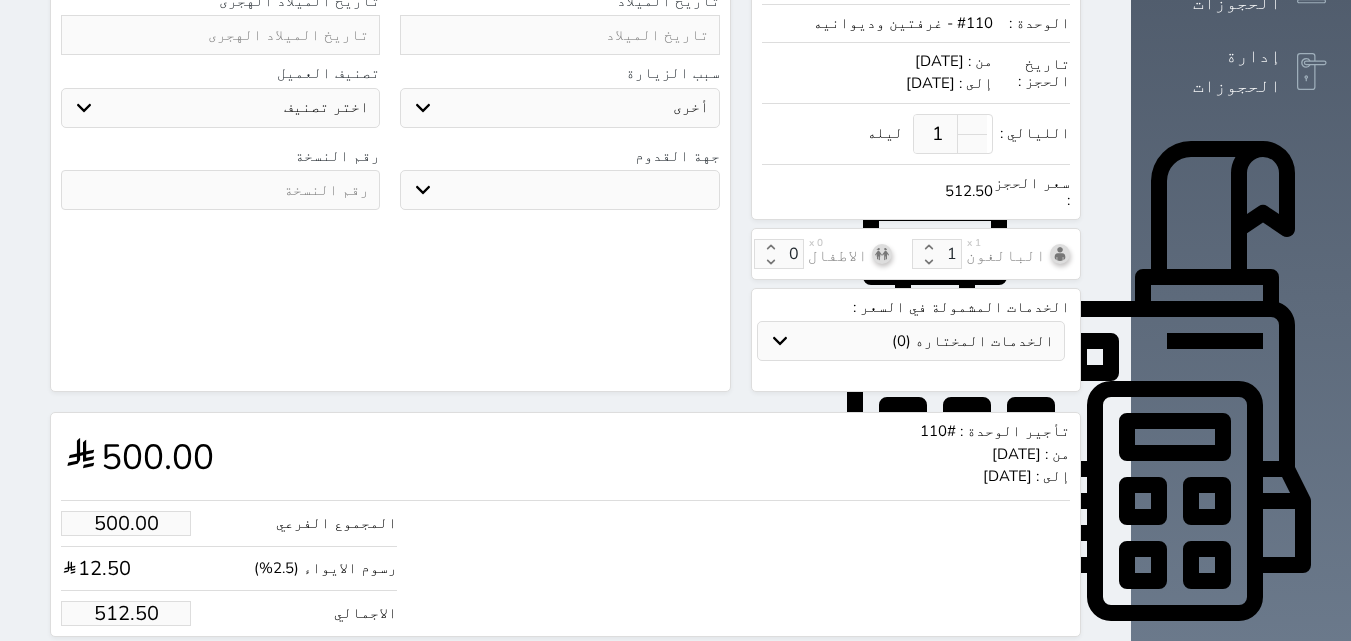 scroll, scrollTop: 548, scrollLeft: 0, axis: vertical 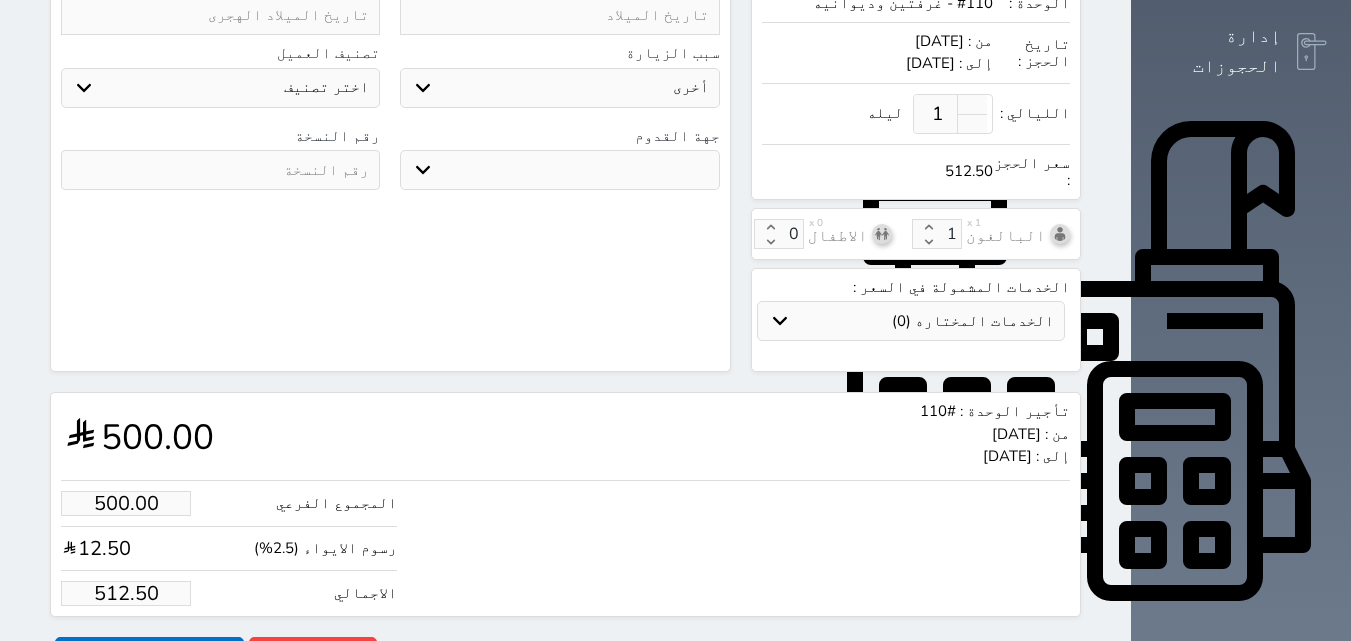 type on "1005397359" 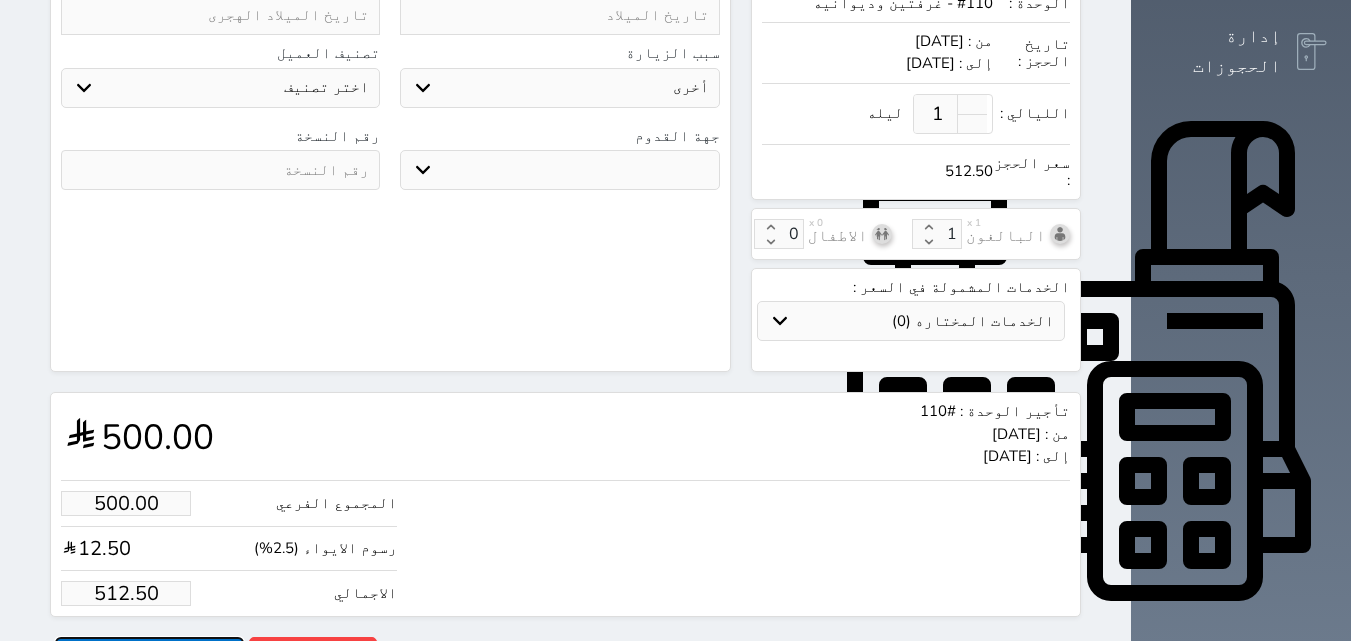 click on "حجز" at bounding box center (149, 654) 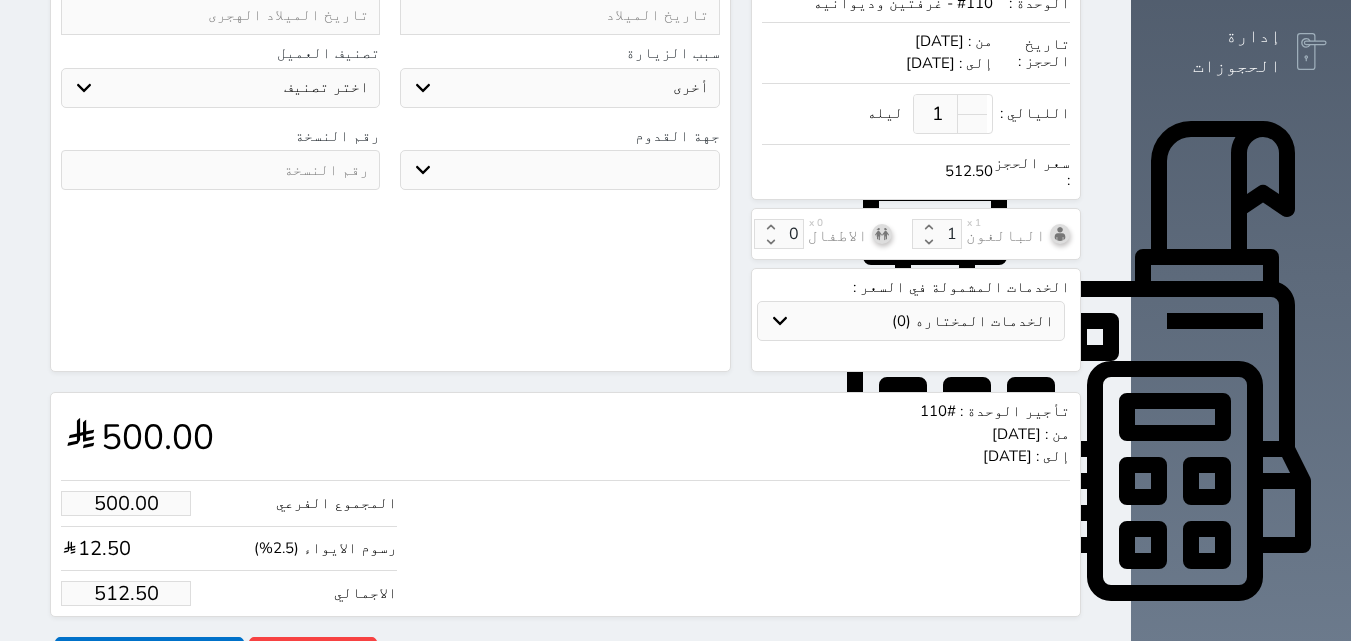 scroll, scrollTop: 545, scrollLeft: 0, axis: vertical 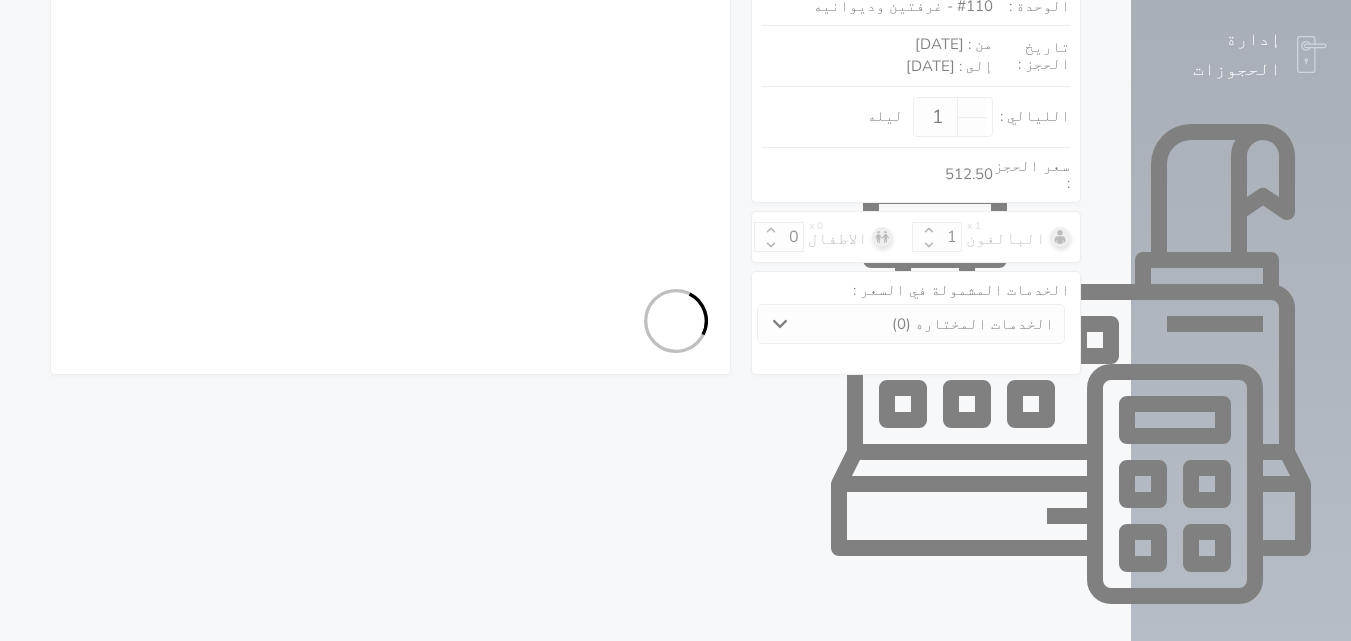 select on "1" 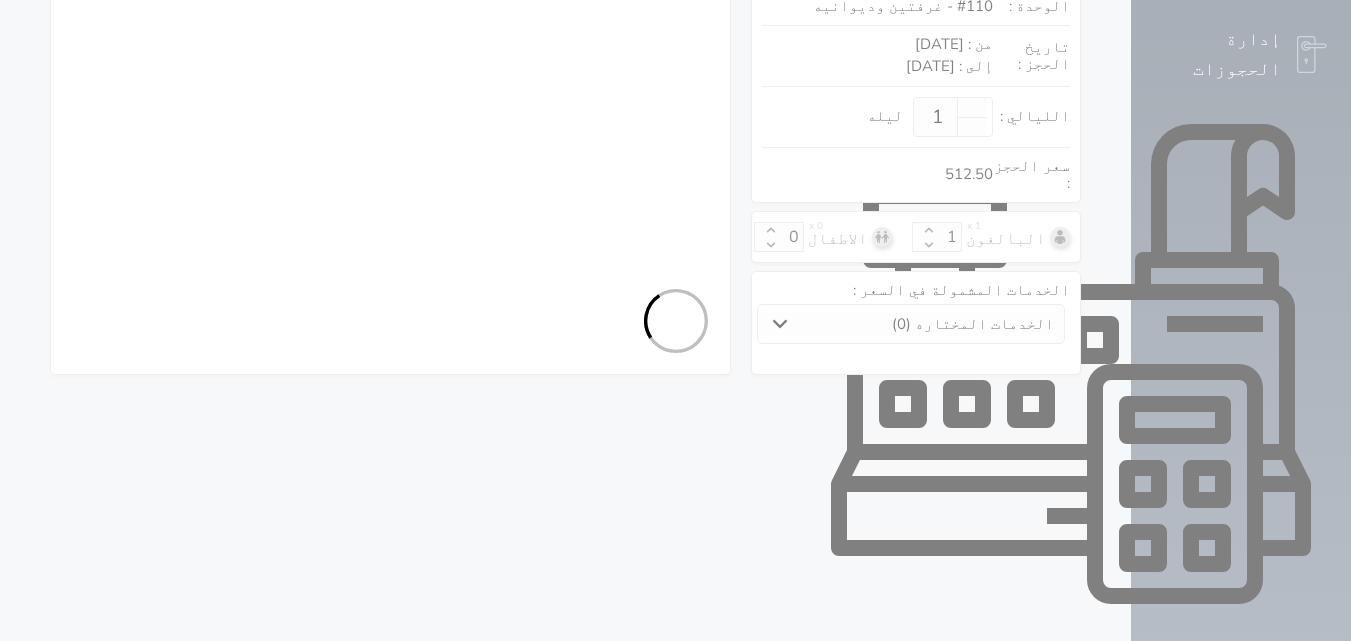 select on "113" 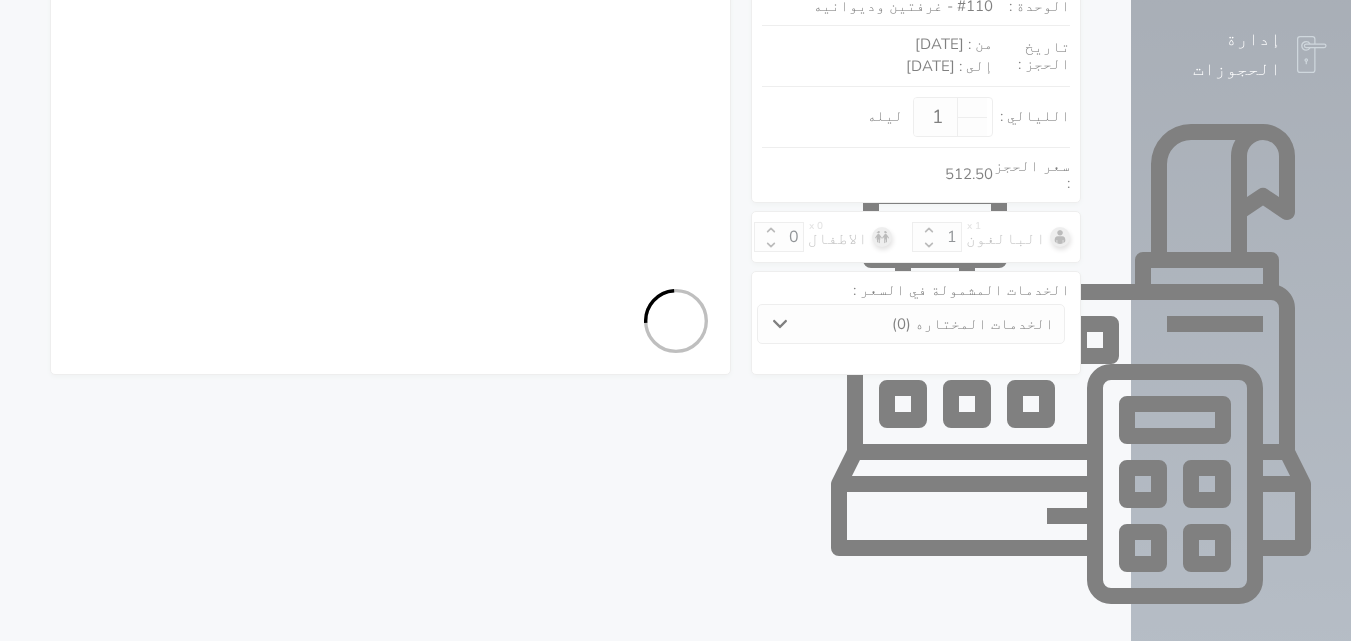 select on "1" 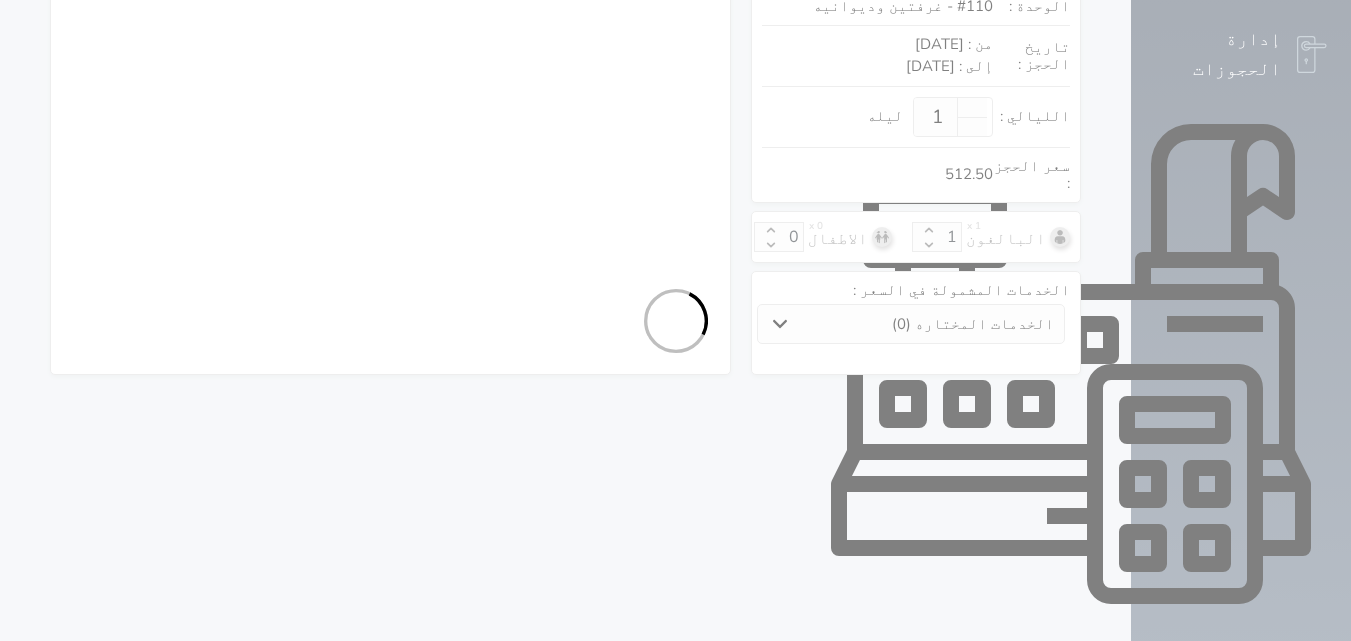 select on "7" 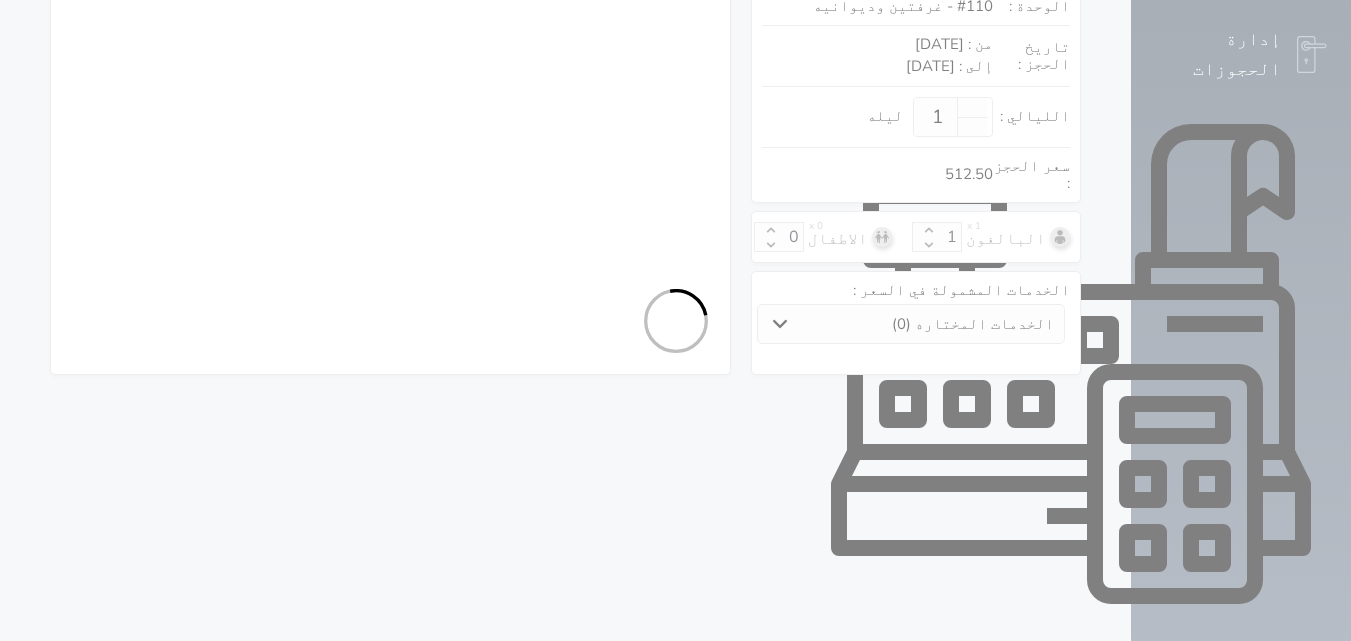select 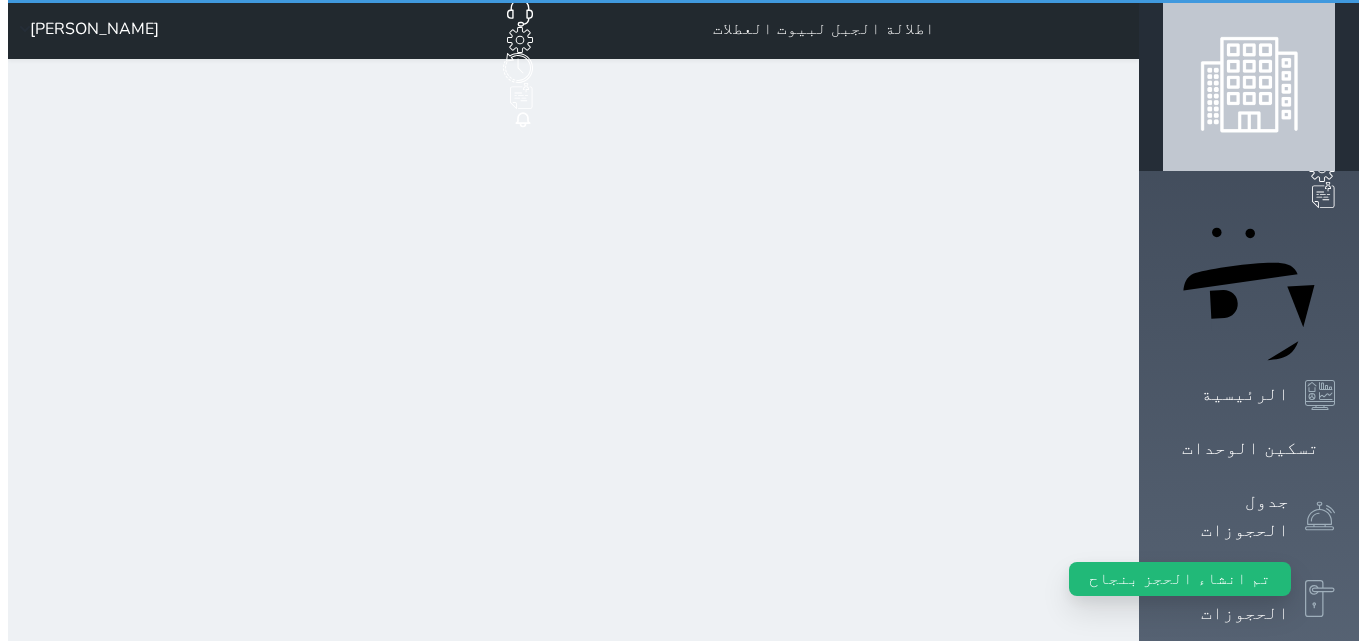 scroll, scrollTop: 0, scrollLeft: 0, axis: both 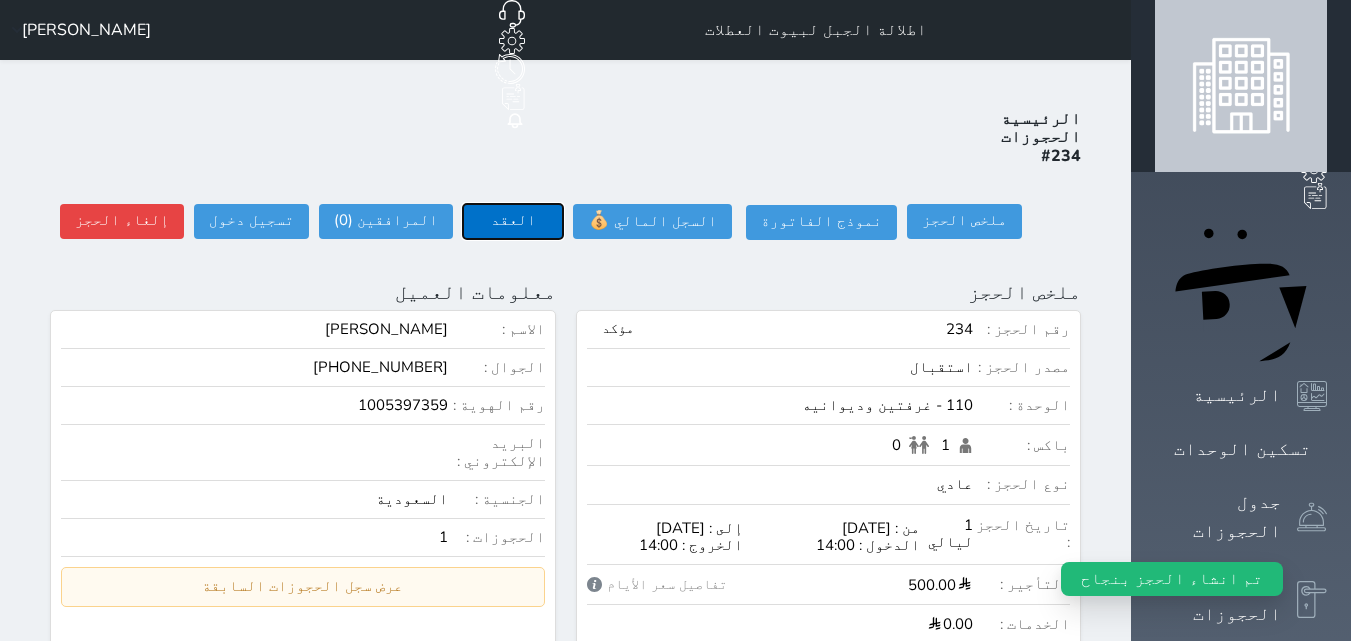 click on "العقد" at bounding box center (513, 221) 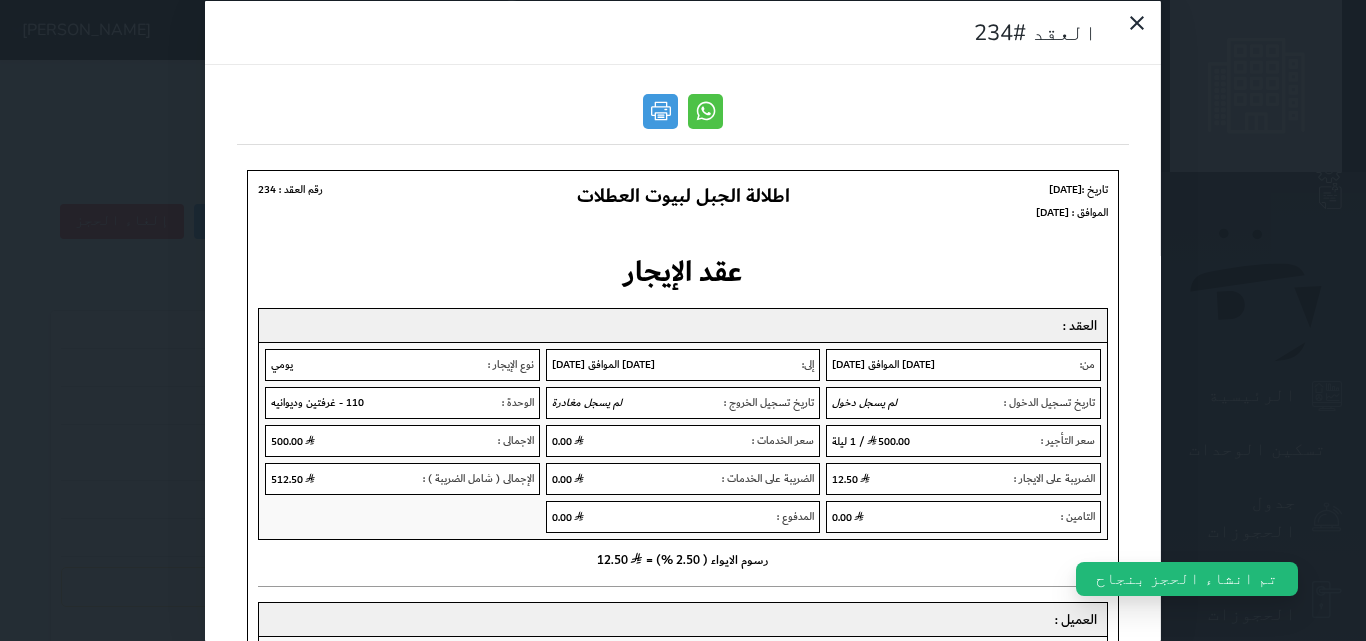scroll, scrollTop: 0, scrollLeft: 0, axis: both 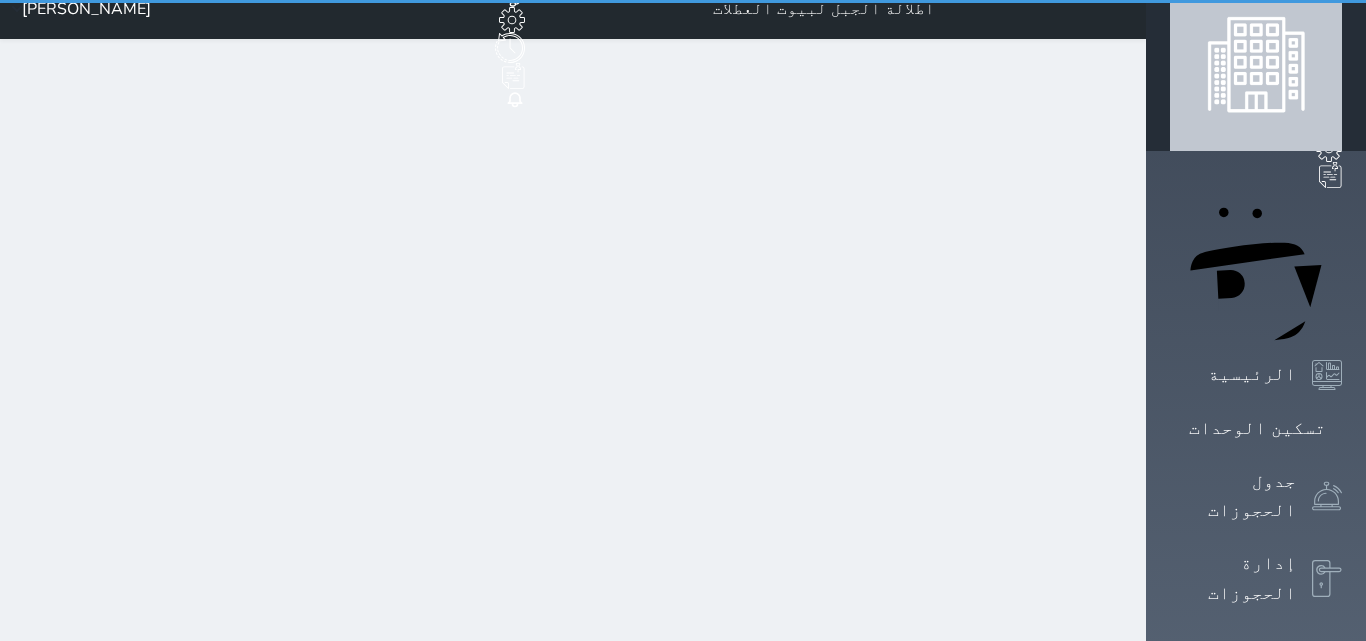 select on "1" 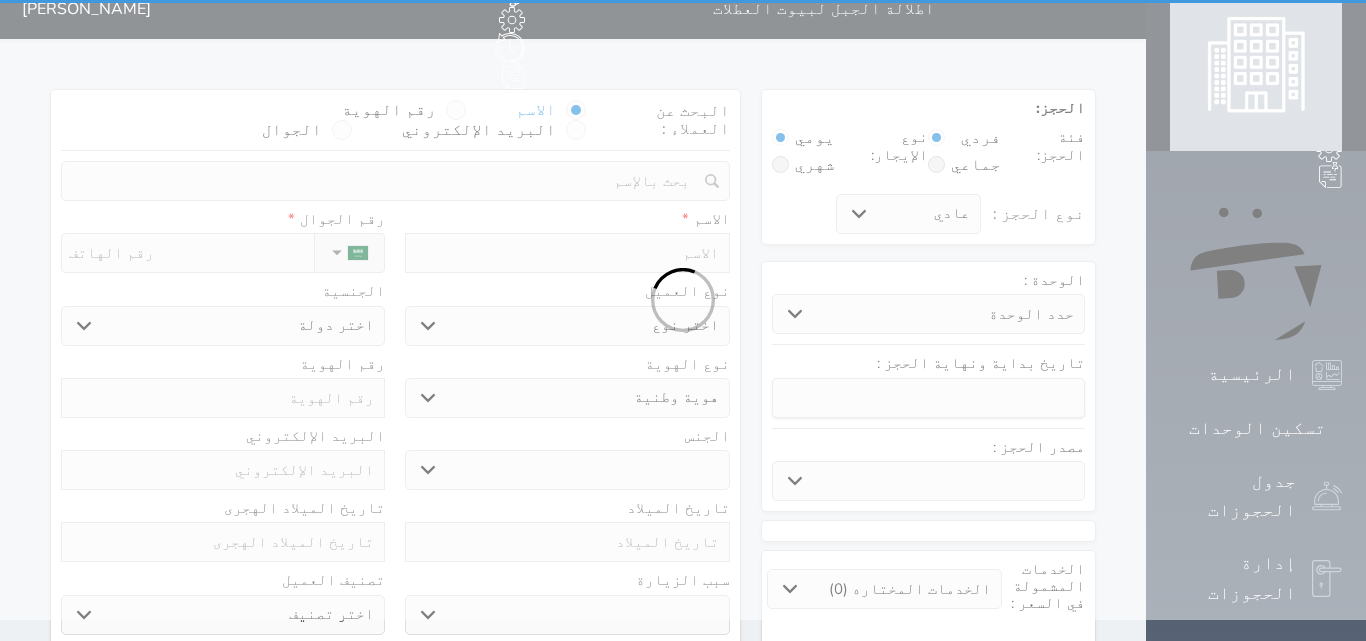 scroll, scrollTop: 0, scrollLeft: 0, axis: both 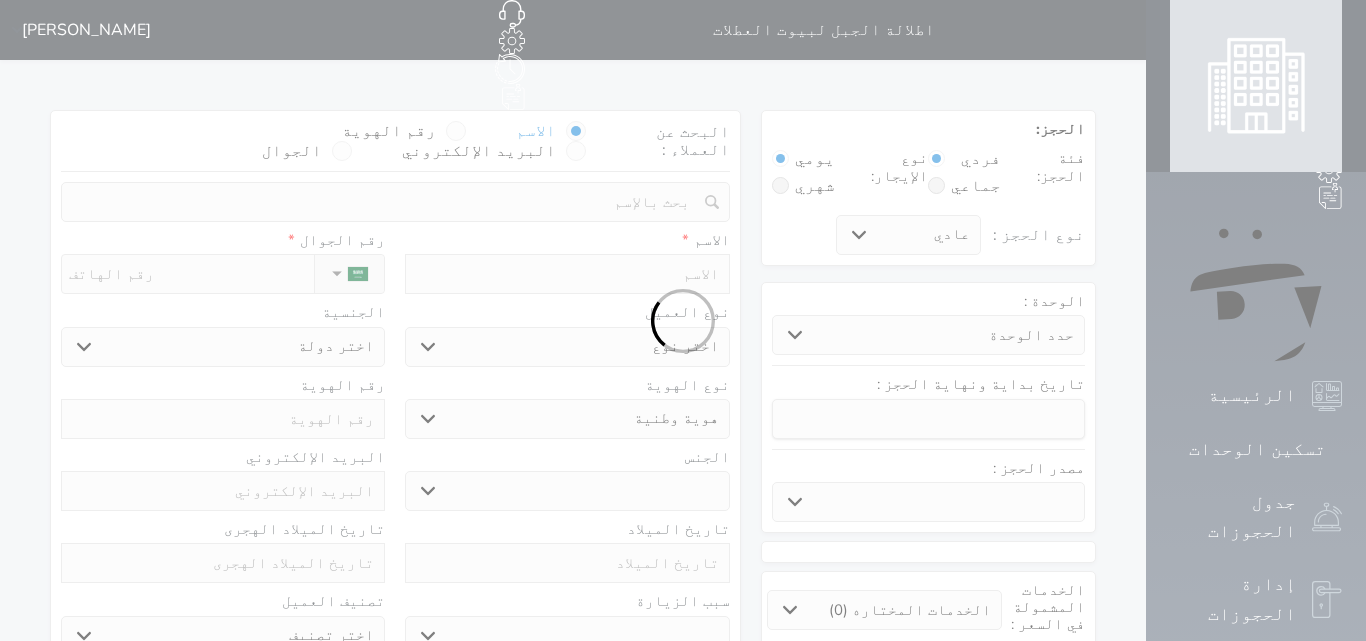 select 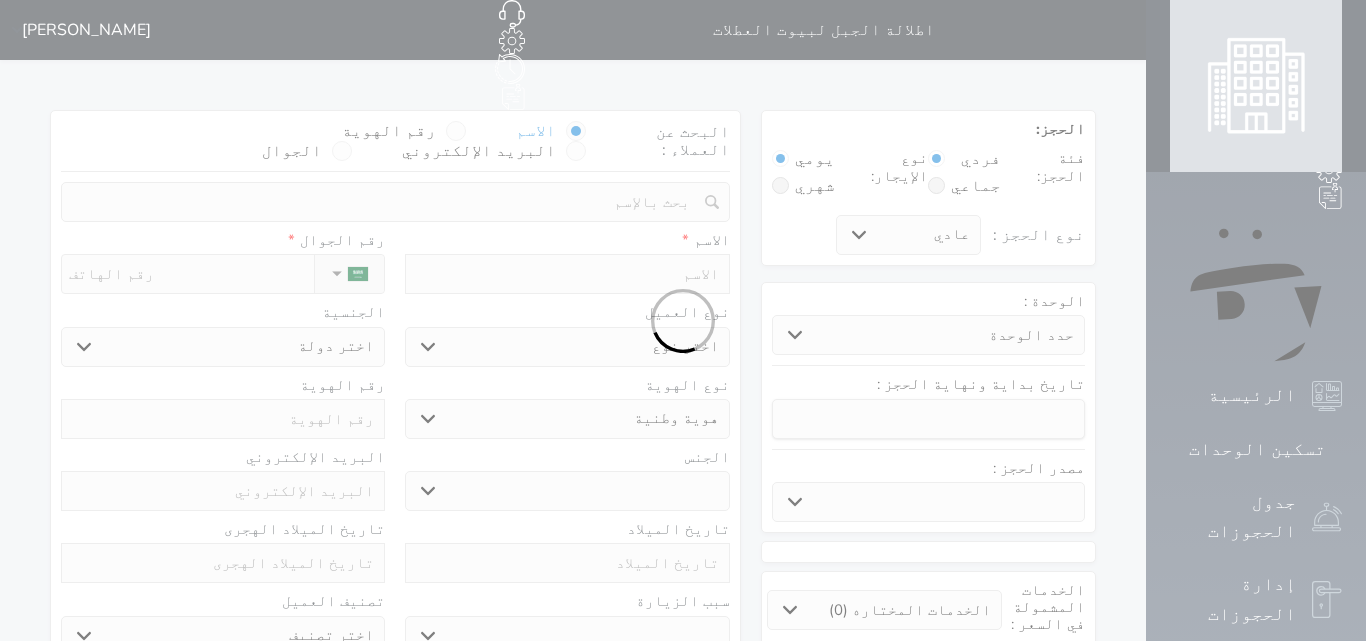 select 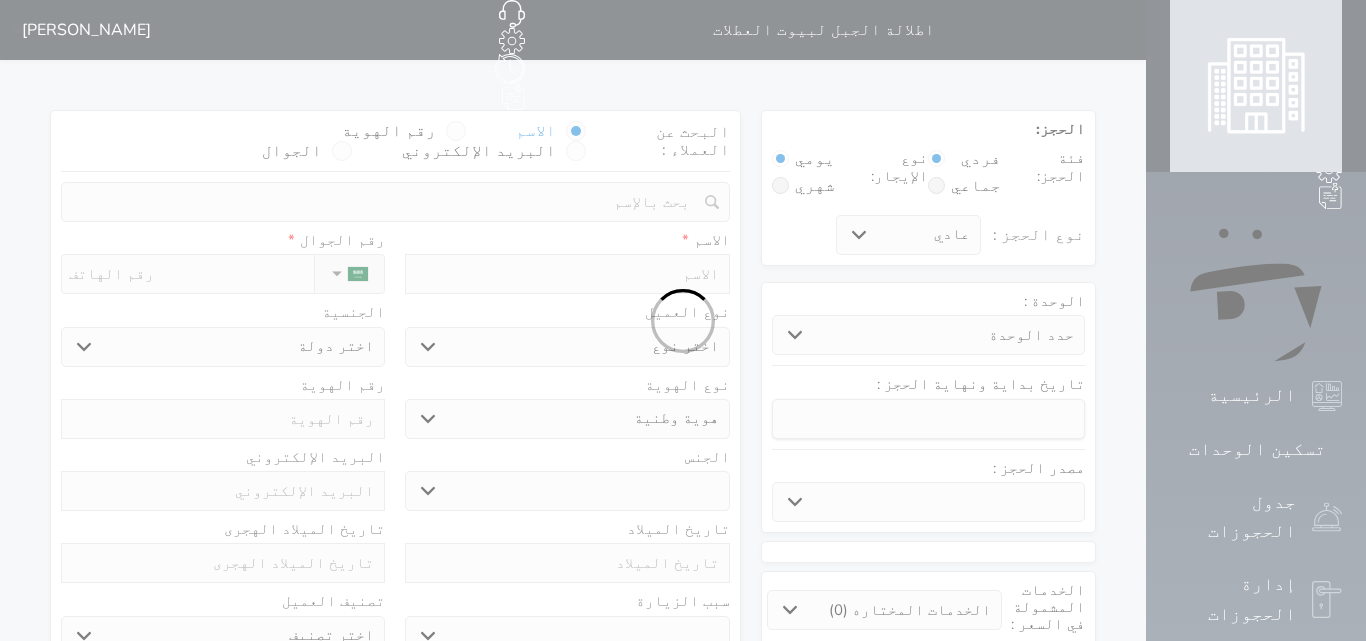 select 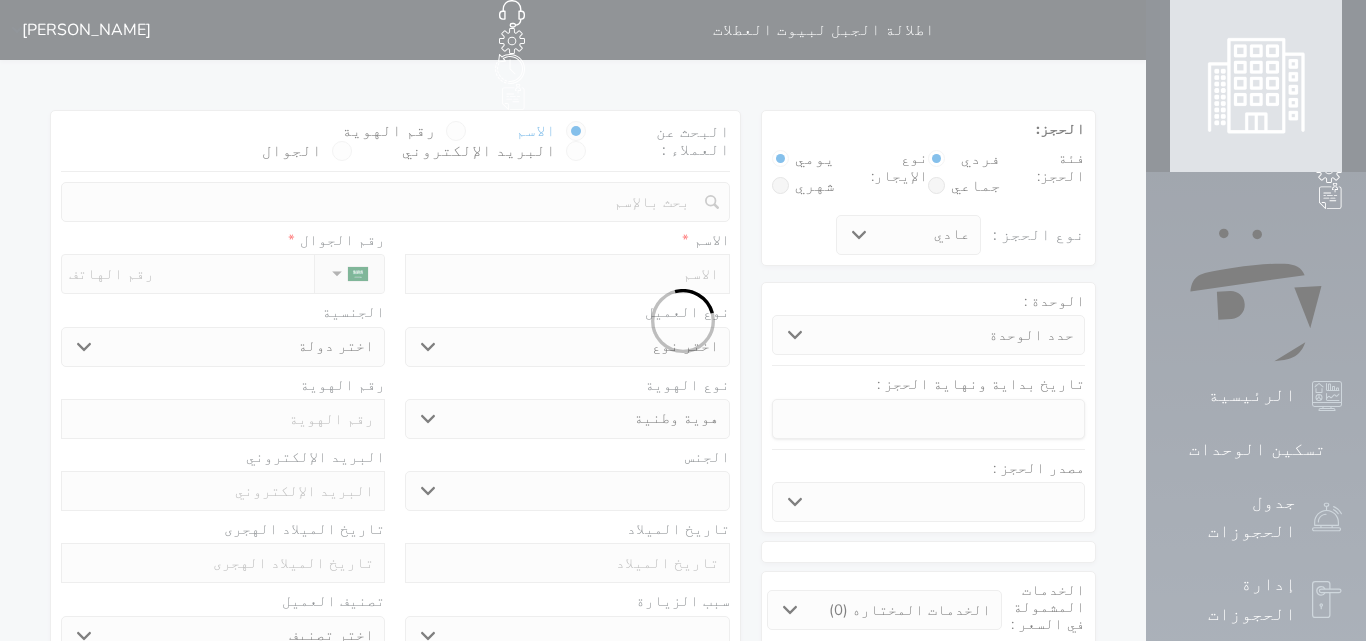 select 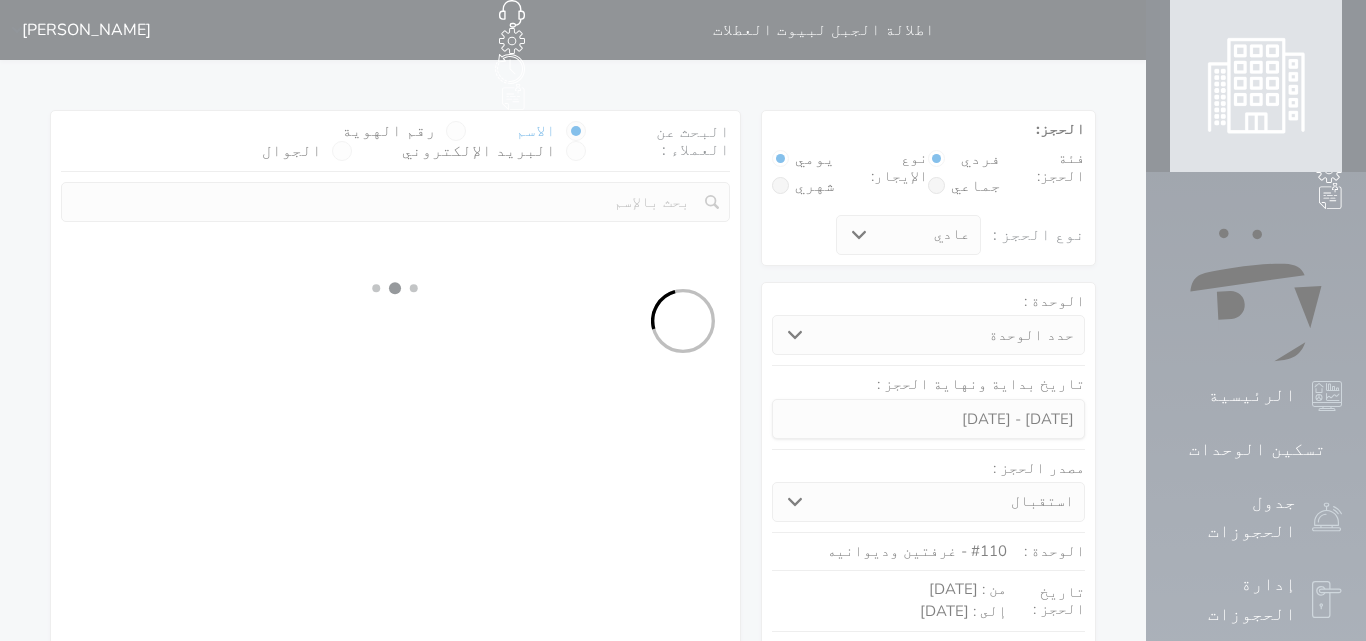 select 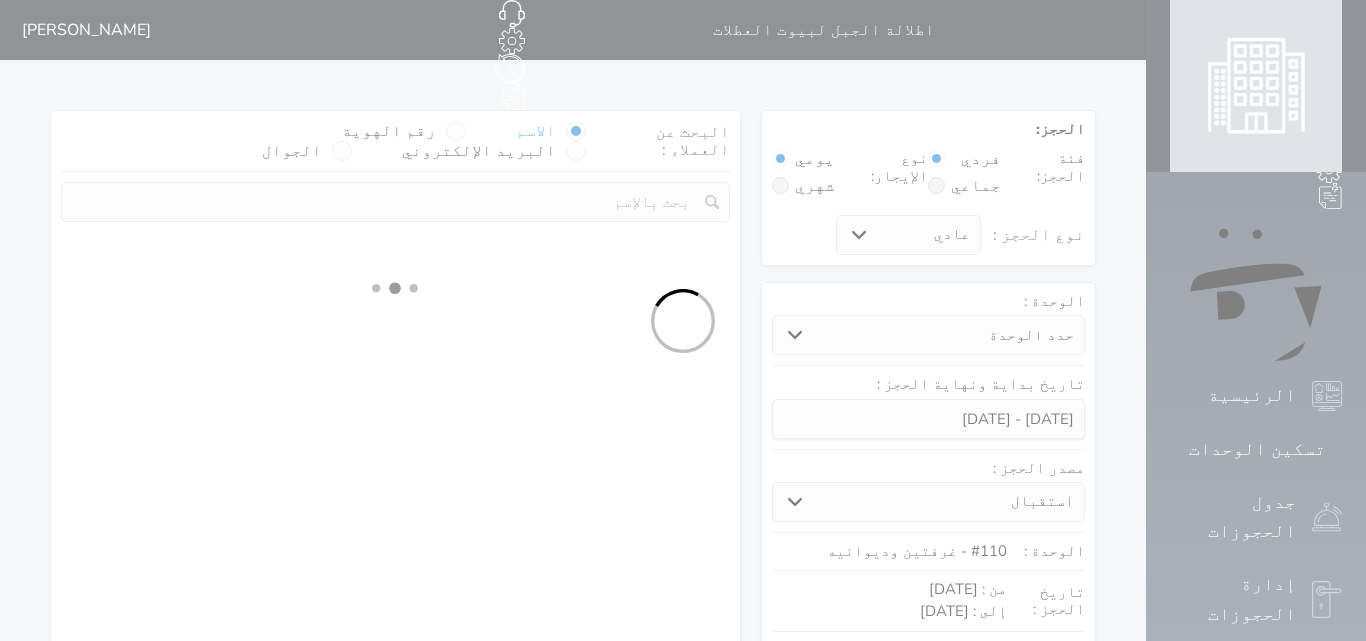 select on "1" 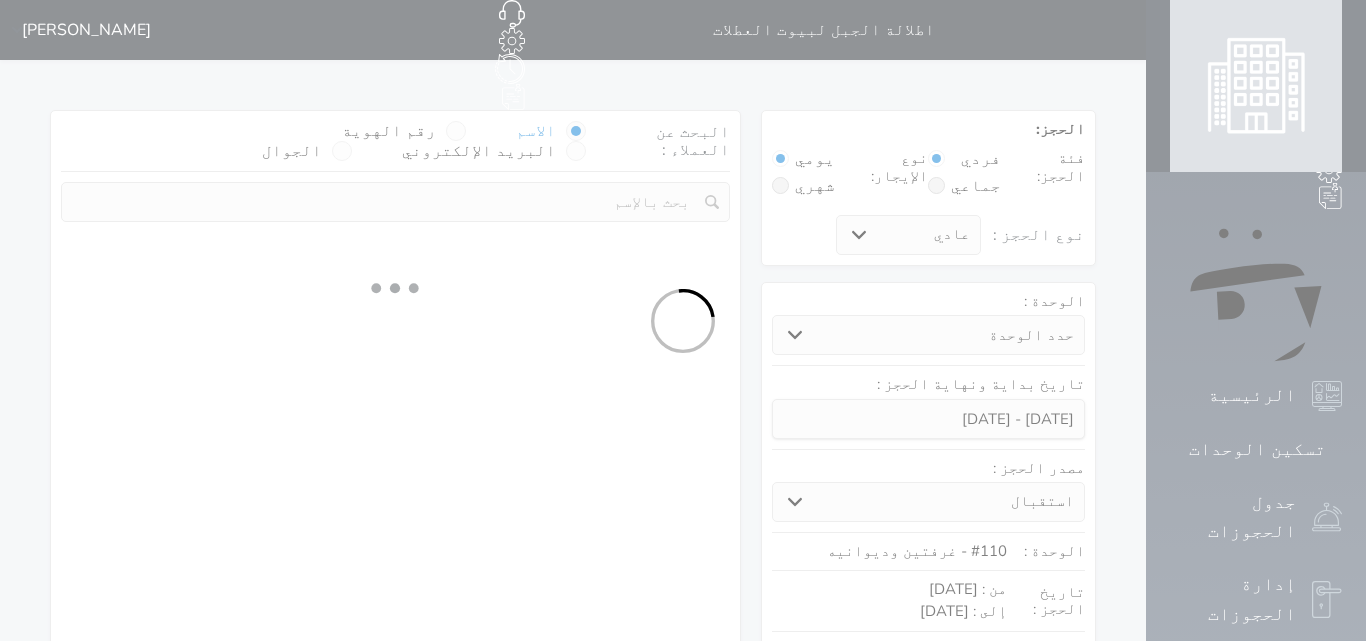 select on "113" 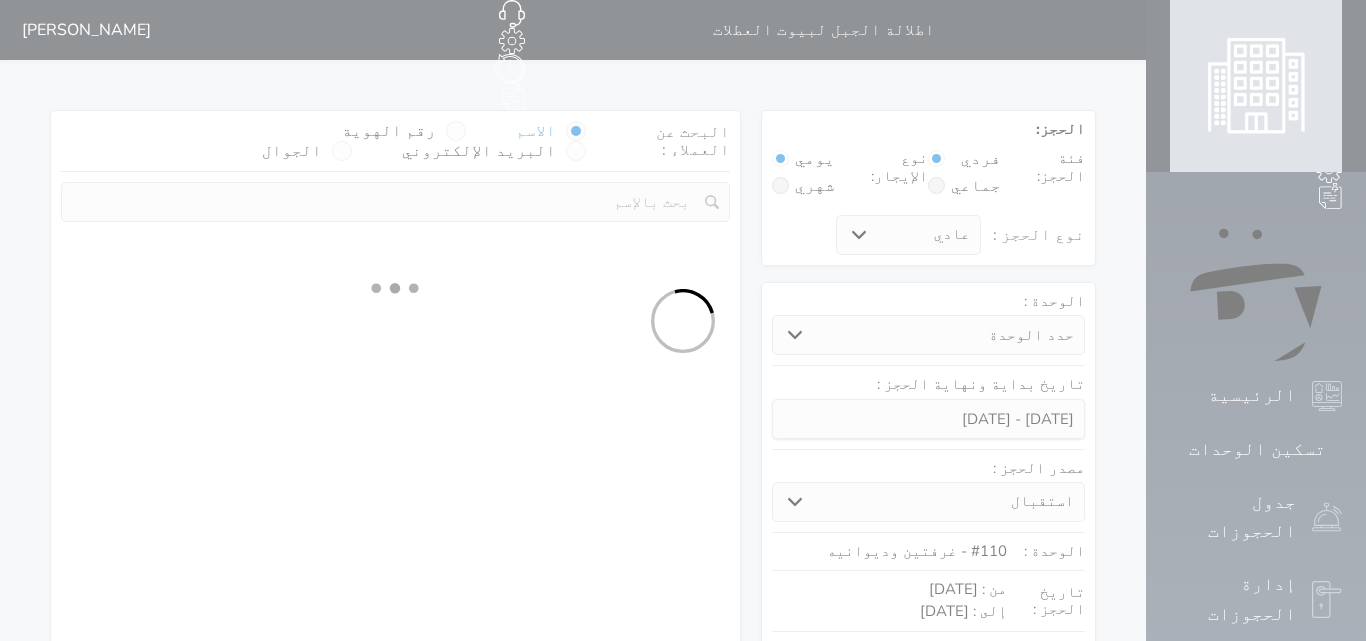 select on "1" 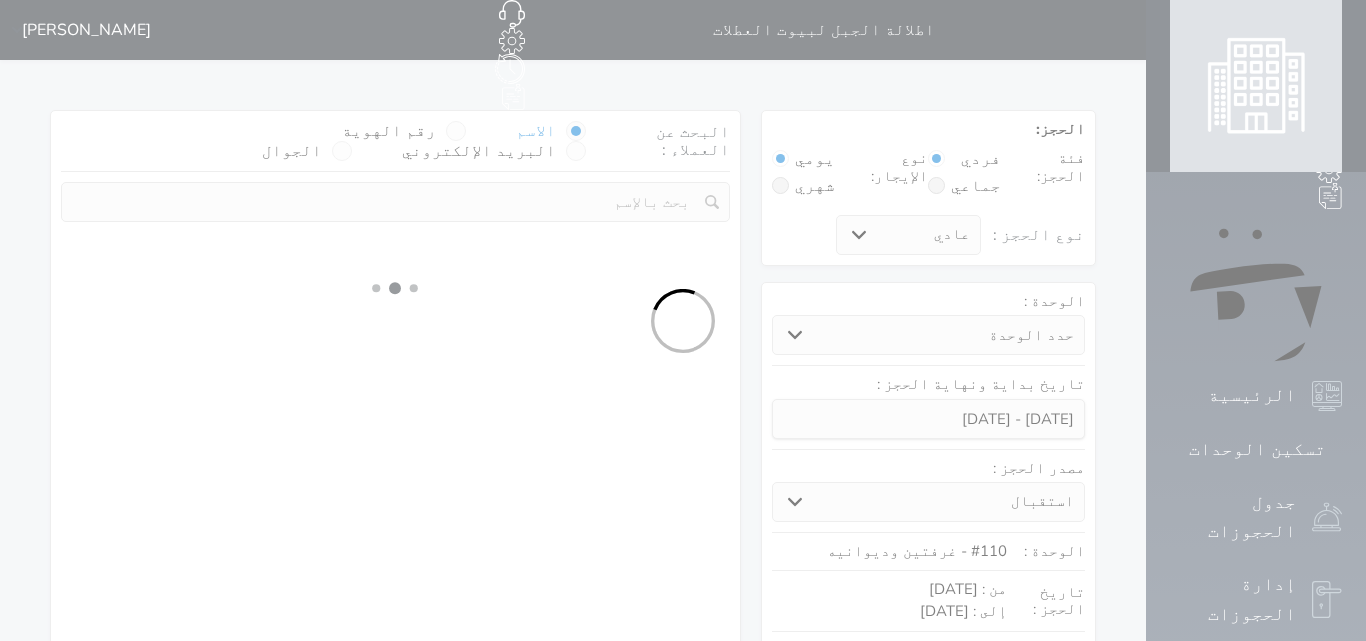 select 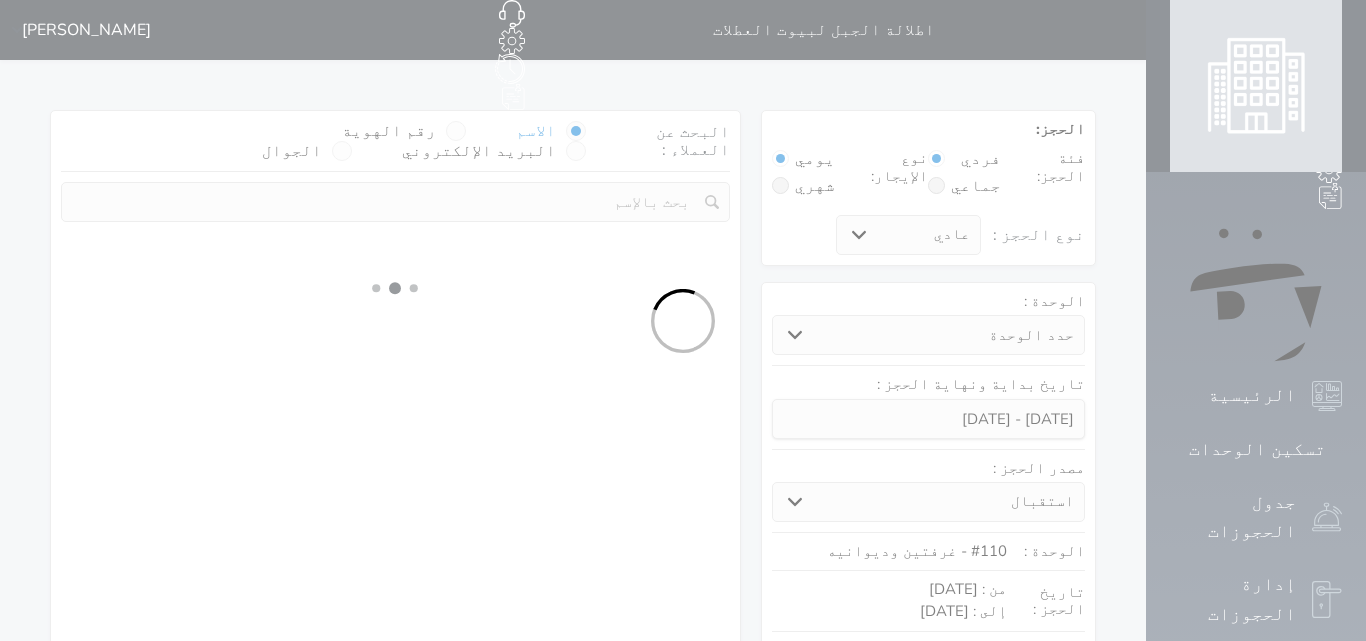 select on "7" 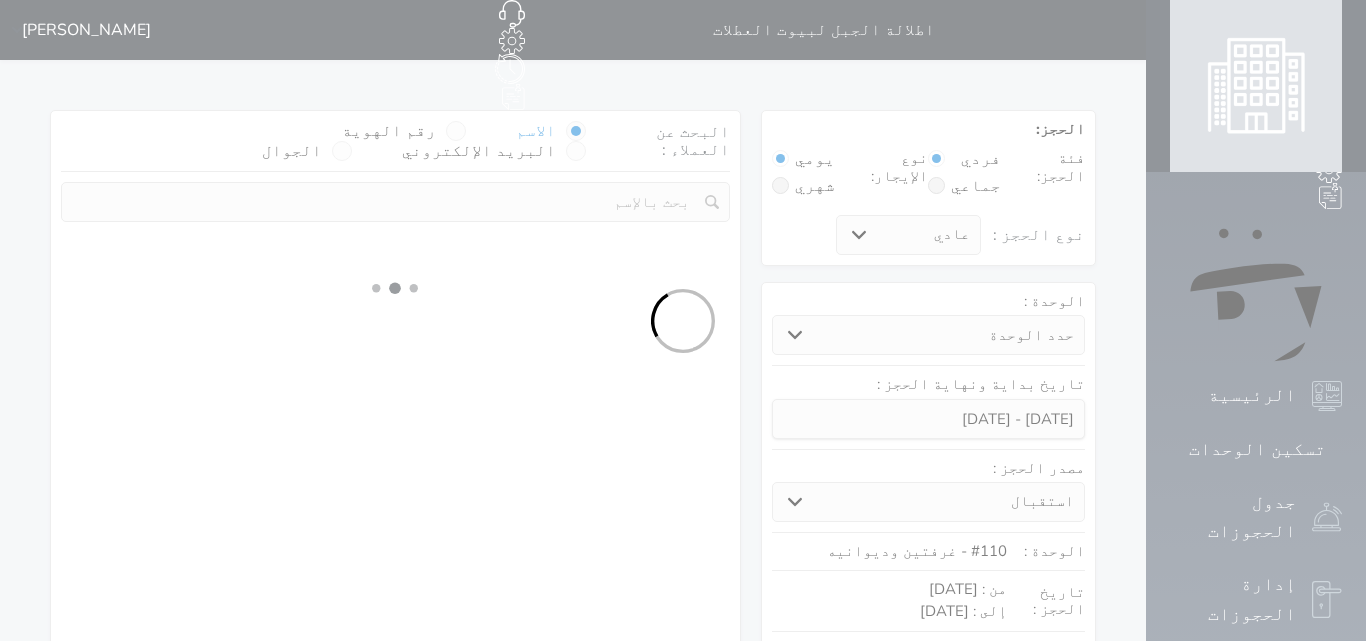 select 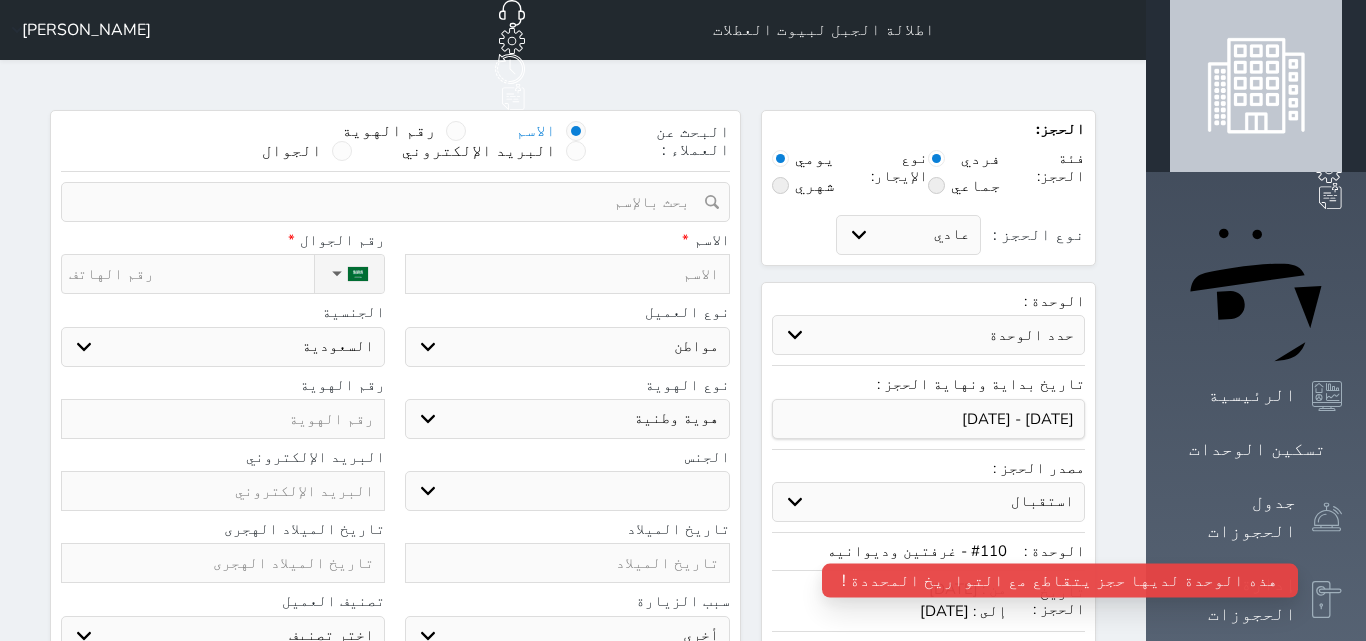 select 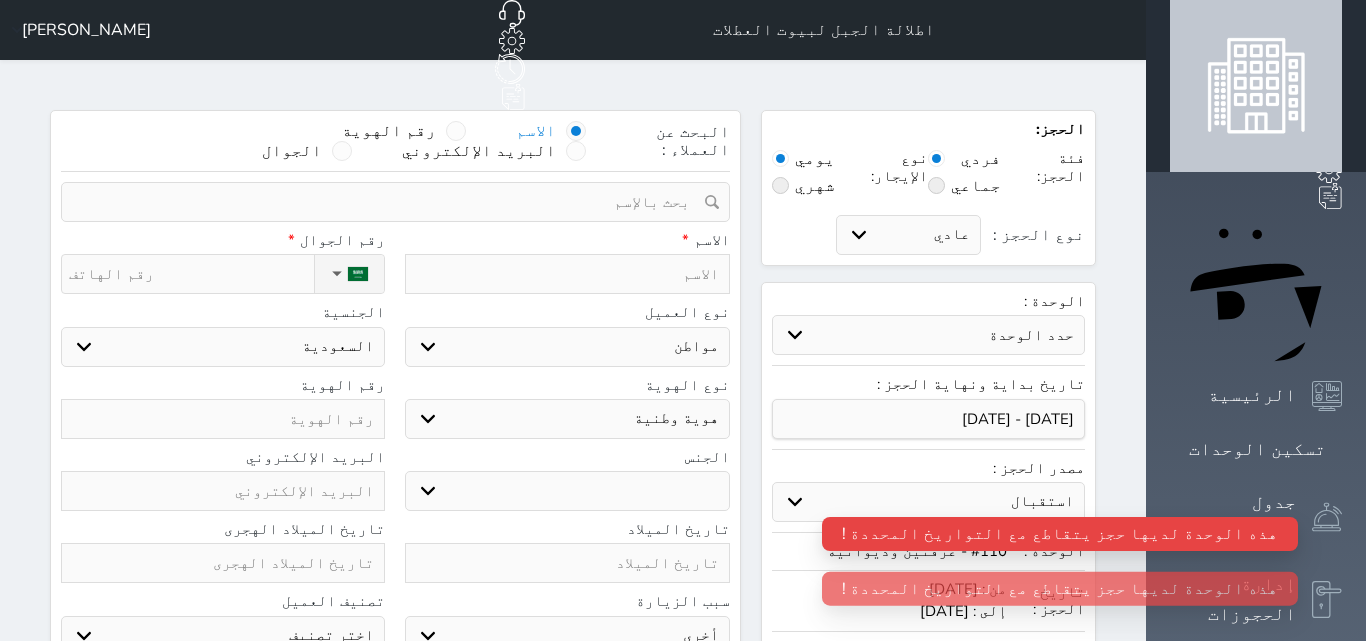 select 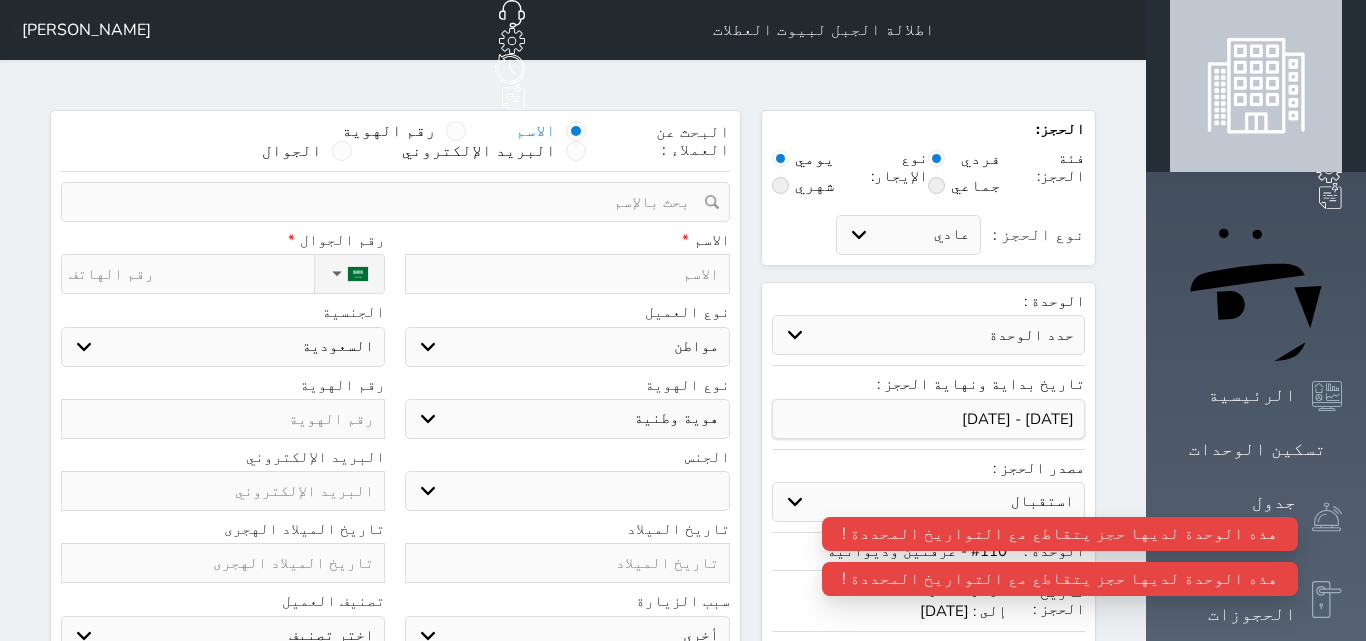 select 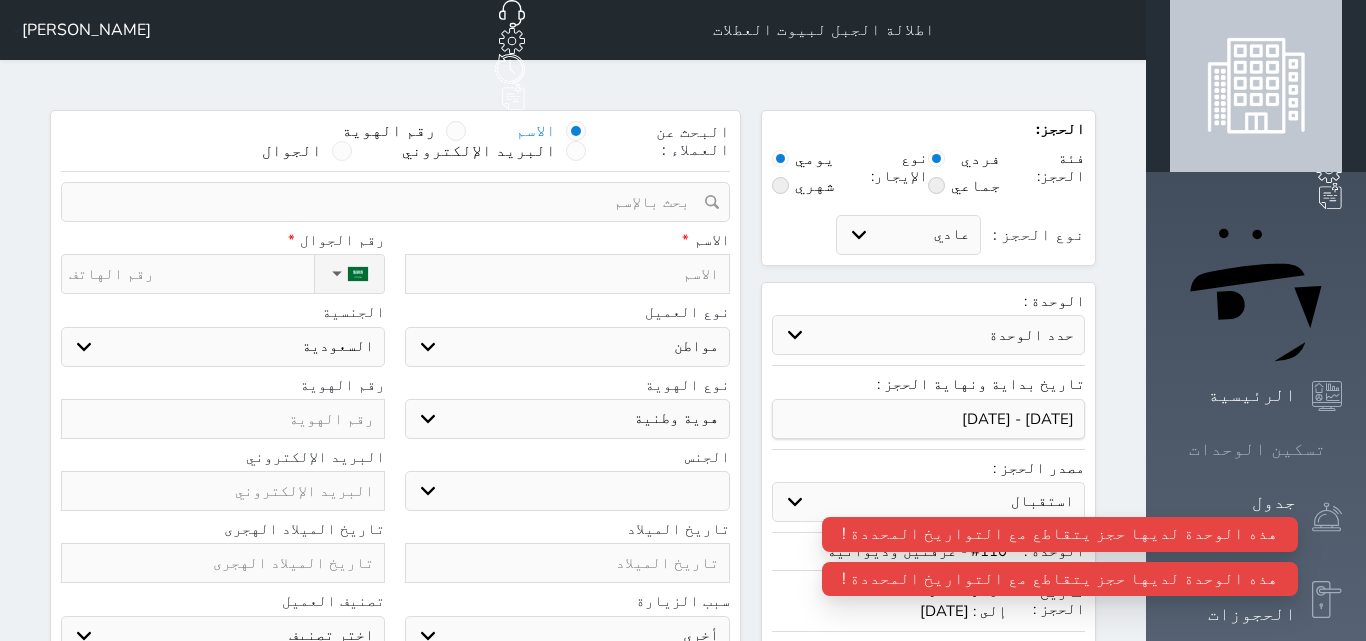 click on "تسكين الوحدات" at bounding box center [1256, 449] 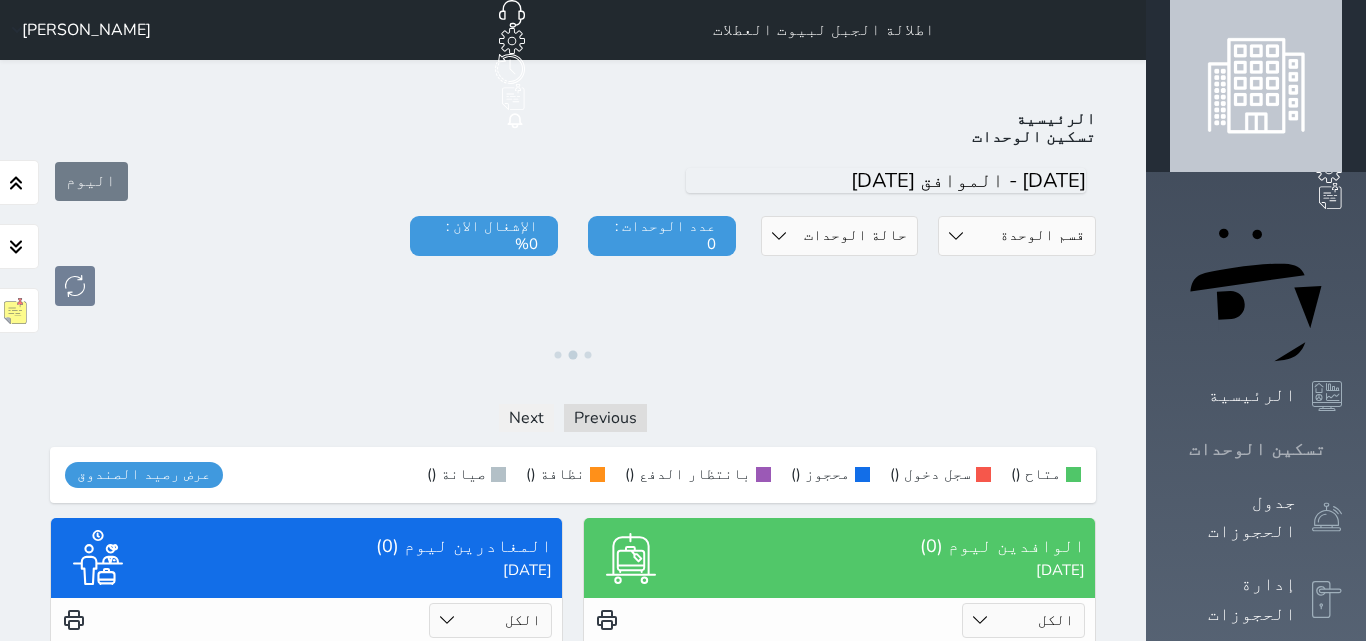 click 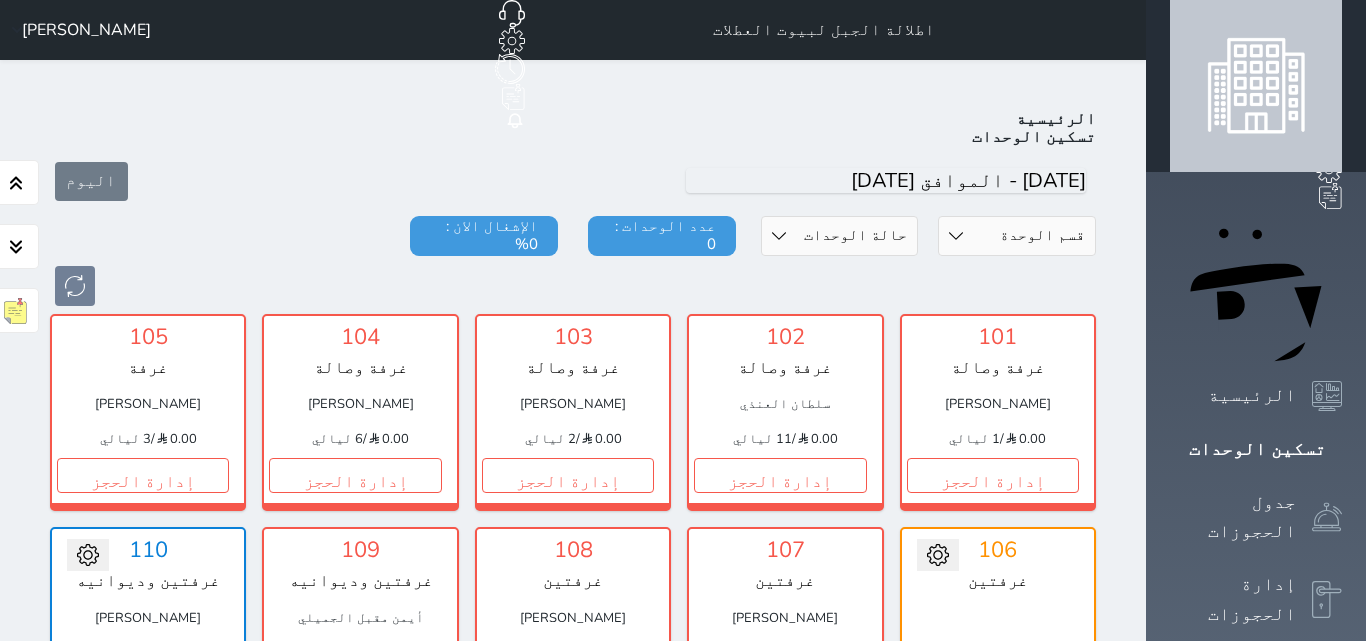 scroll, scrollTop: 78, scrollLeft: 0, axis: vertical 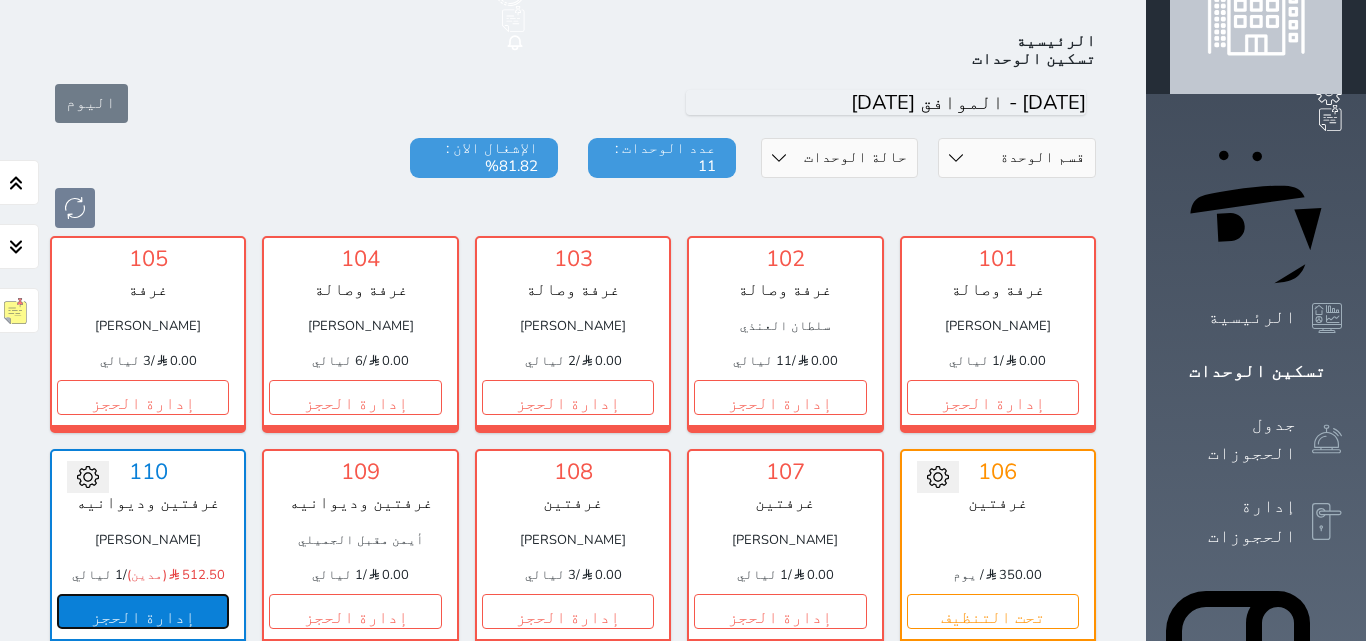 click on "إدارة الحجز" at bounding box center [143, 611] 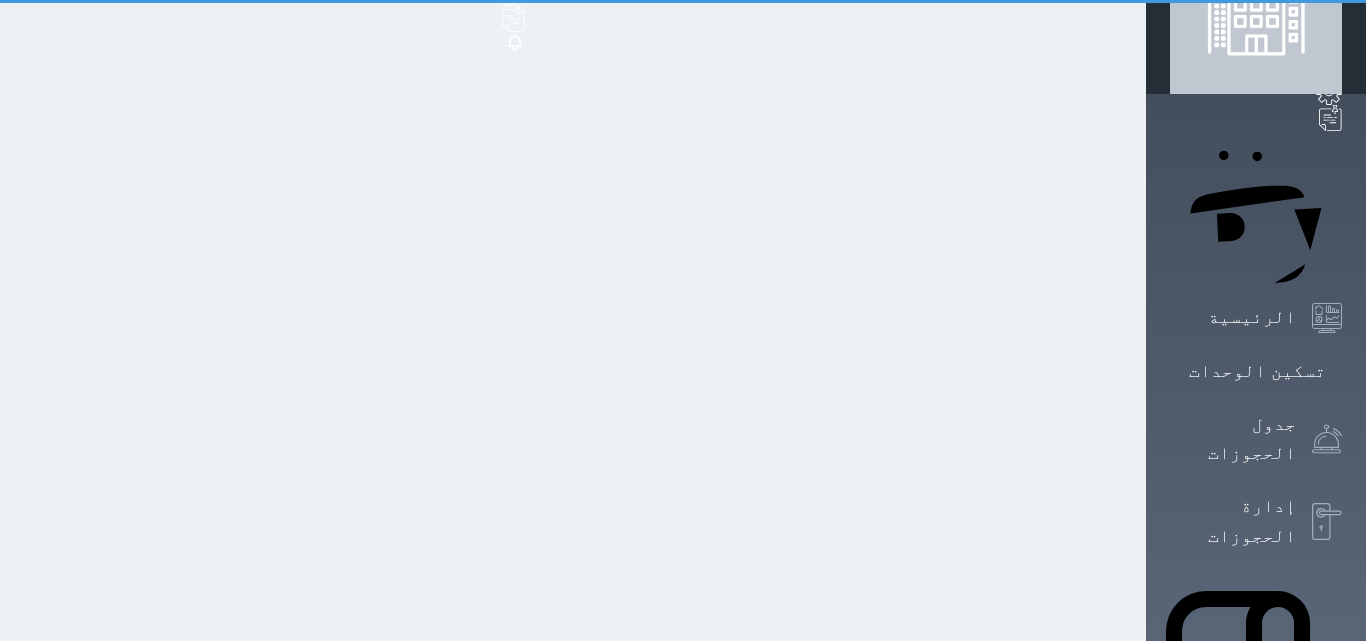 scroll, scrollTop: 0, scrollLeft: 0, axis: both 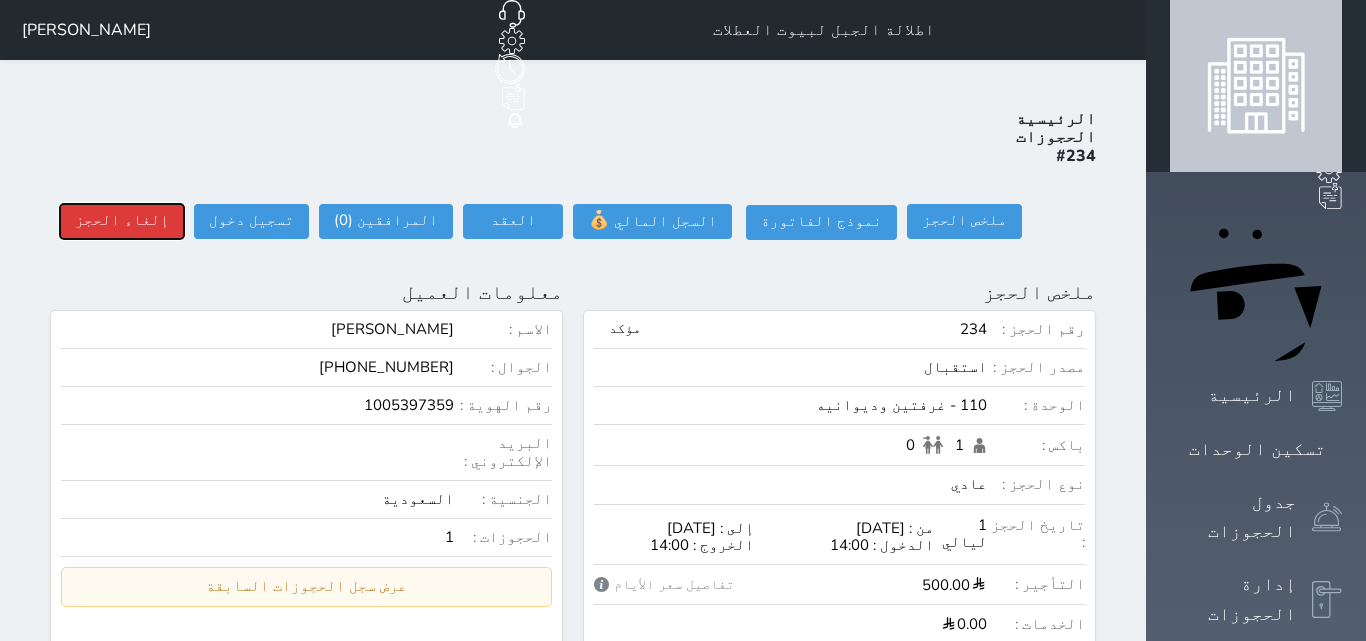 click on "إلغاء الحجز" at bounding box center (122, 221) 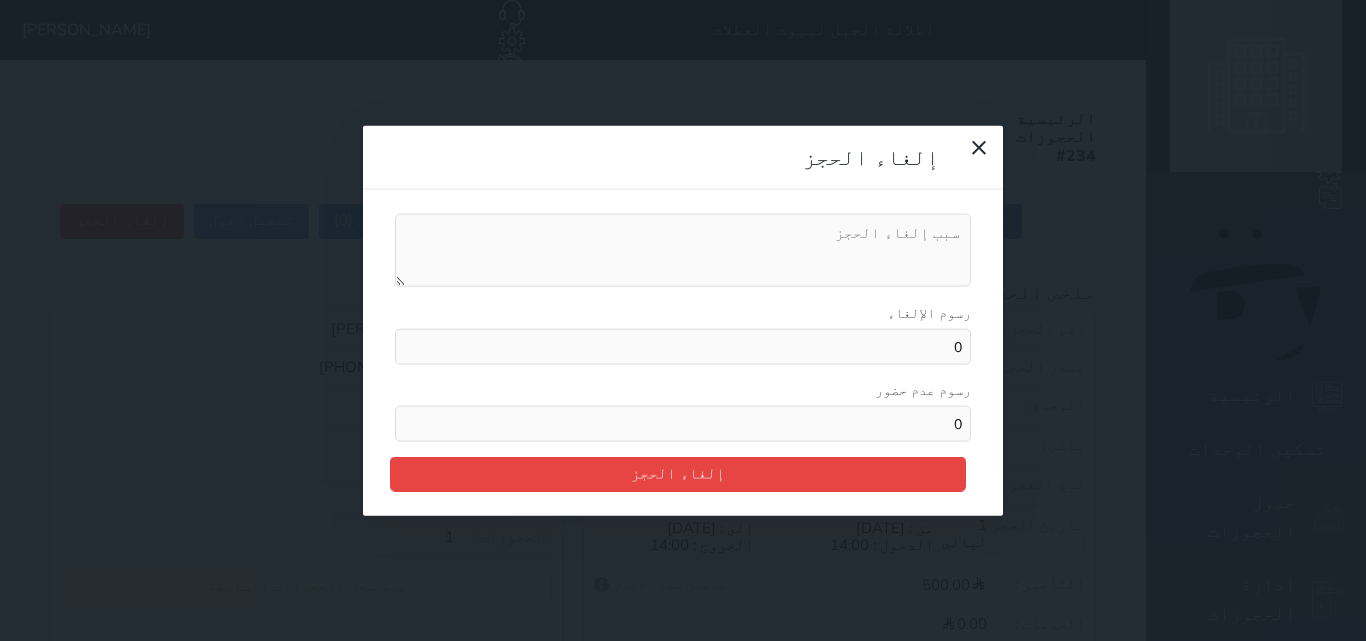 click on "رسوم الإلغاء" at bounding box center (683, 250) 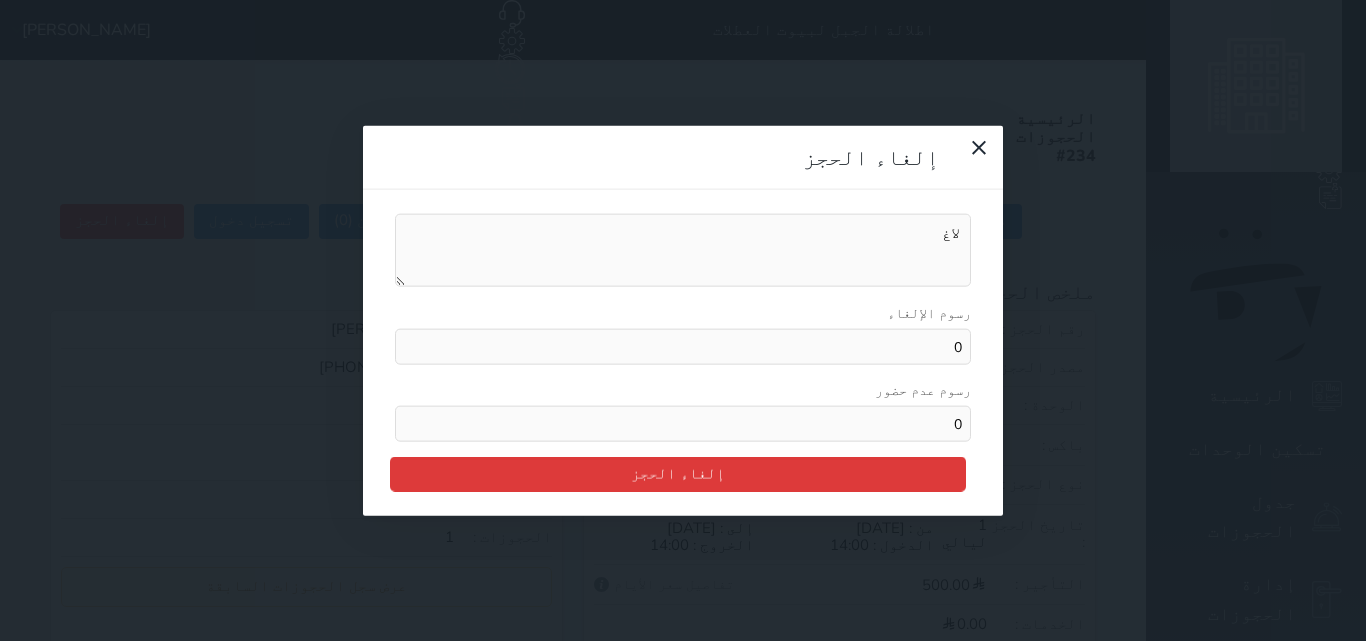 type on "لاغ" 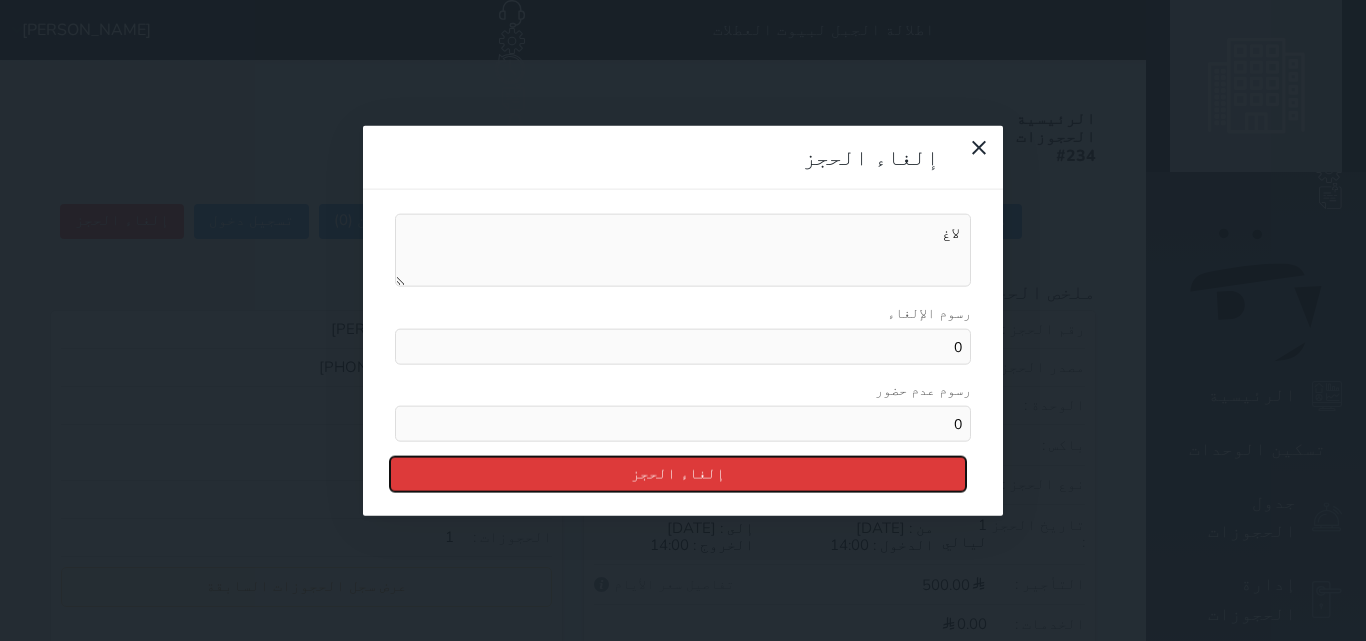 click on "إلغاء الحجز" at bounding box center [678, 474] 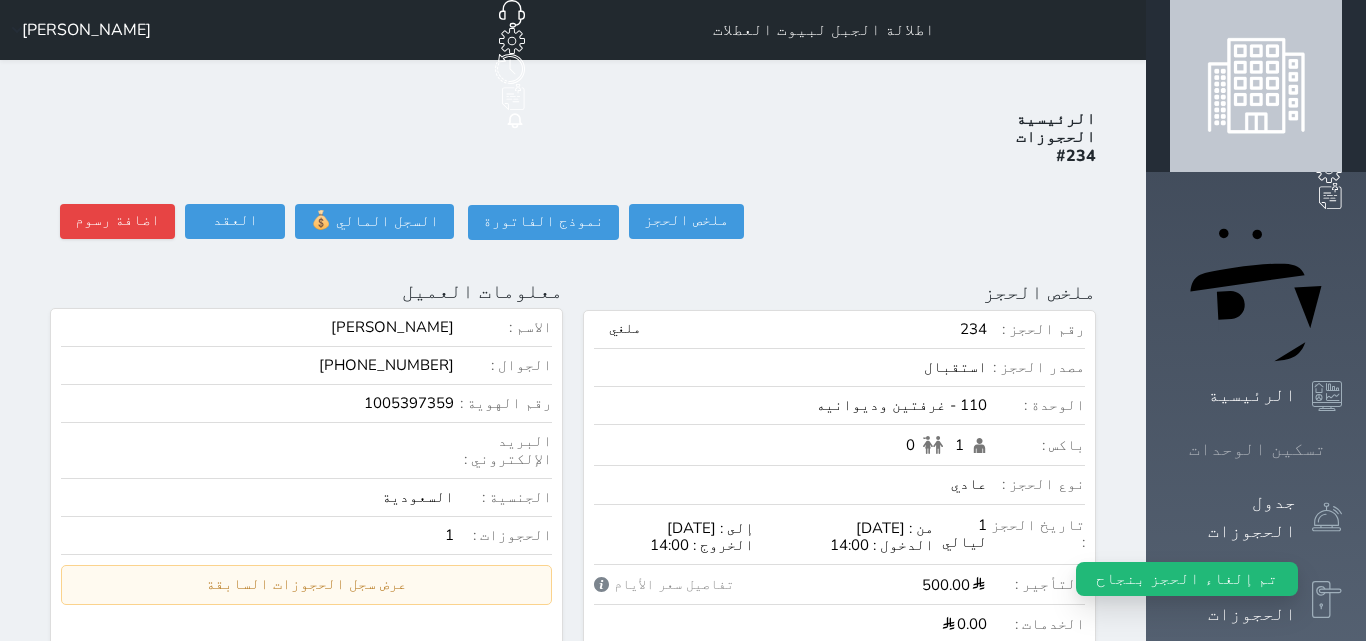 click 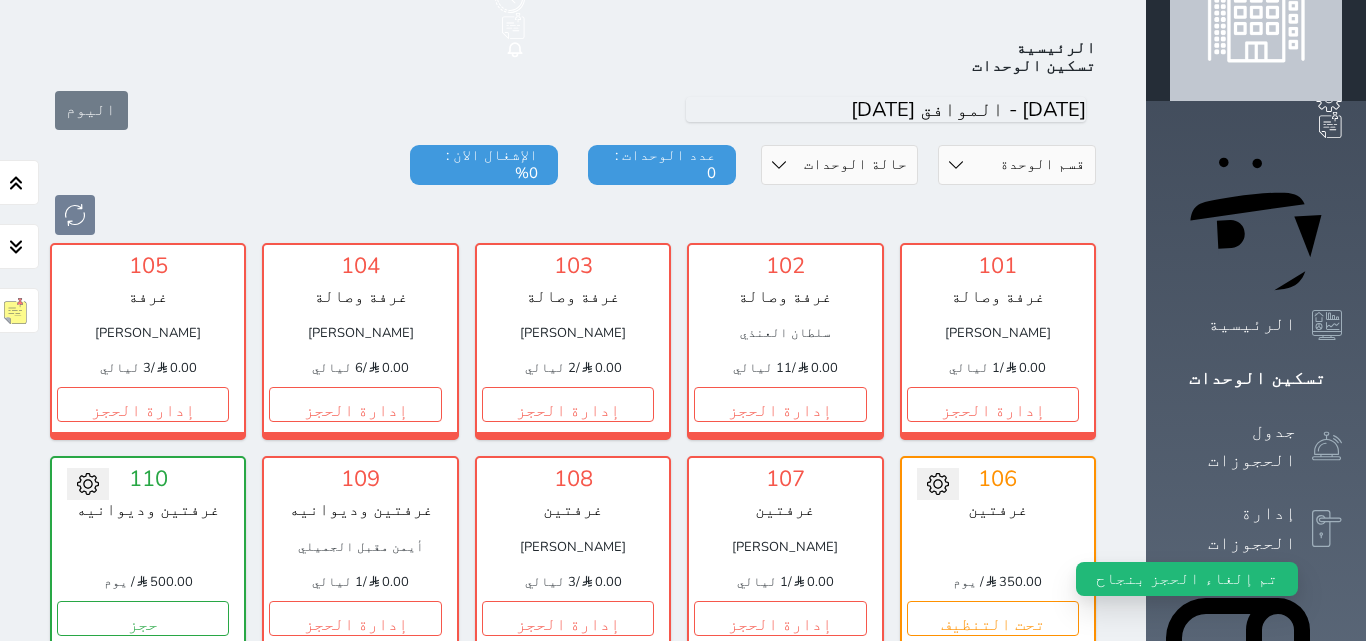 scroll, scrollTop: 78, scrollLeft: 0, axis: vertical 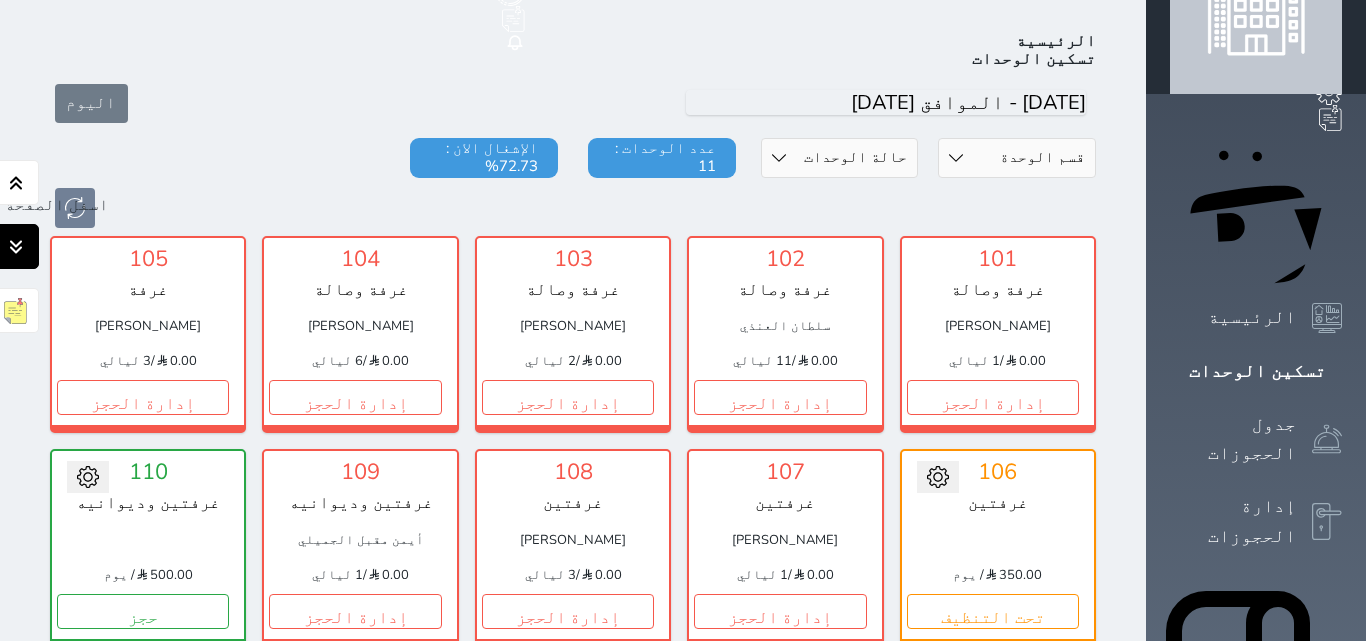 click 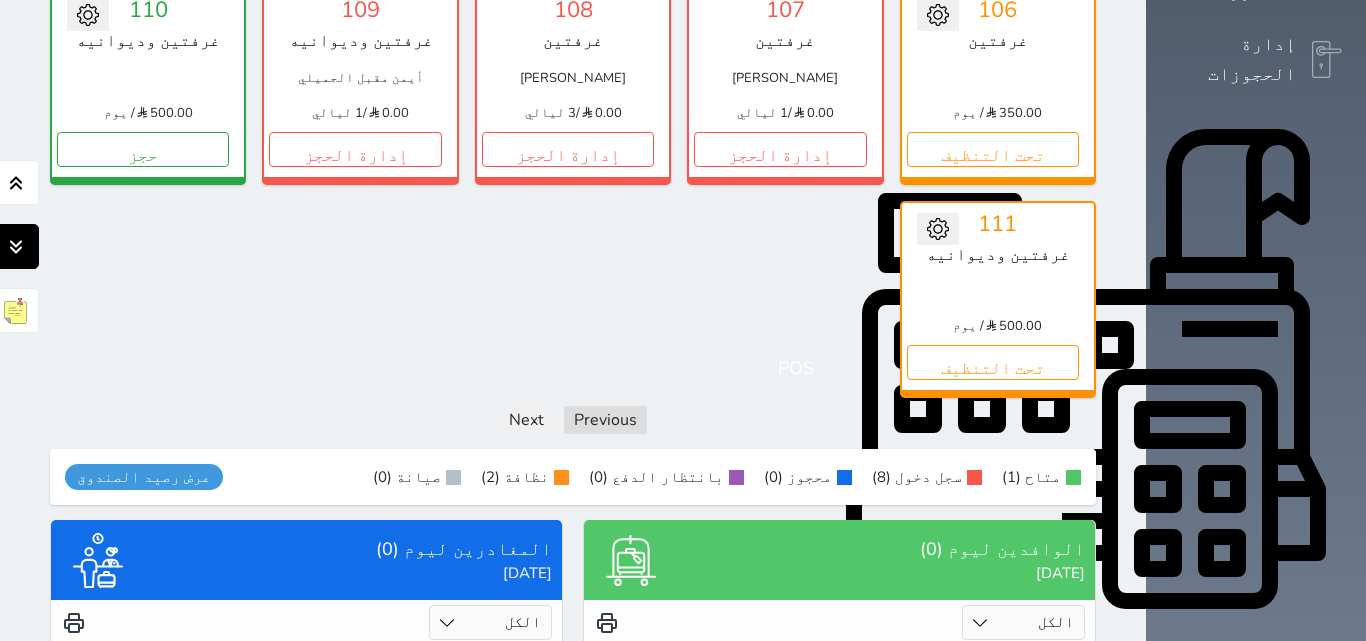 scroll, scrollTop: 545, scrollLeft: 0, axis: vertical 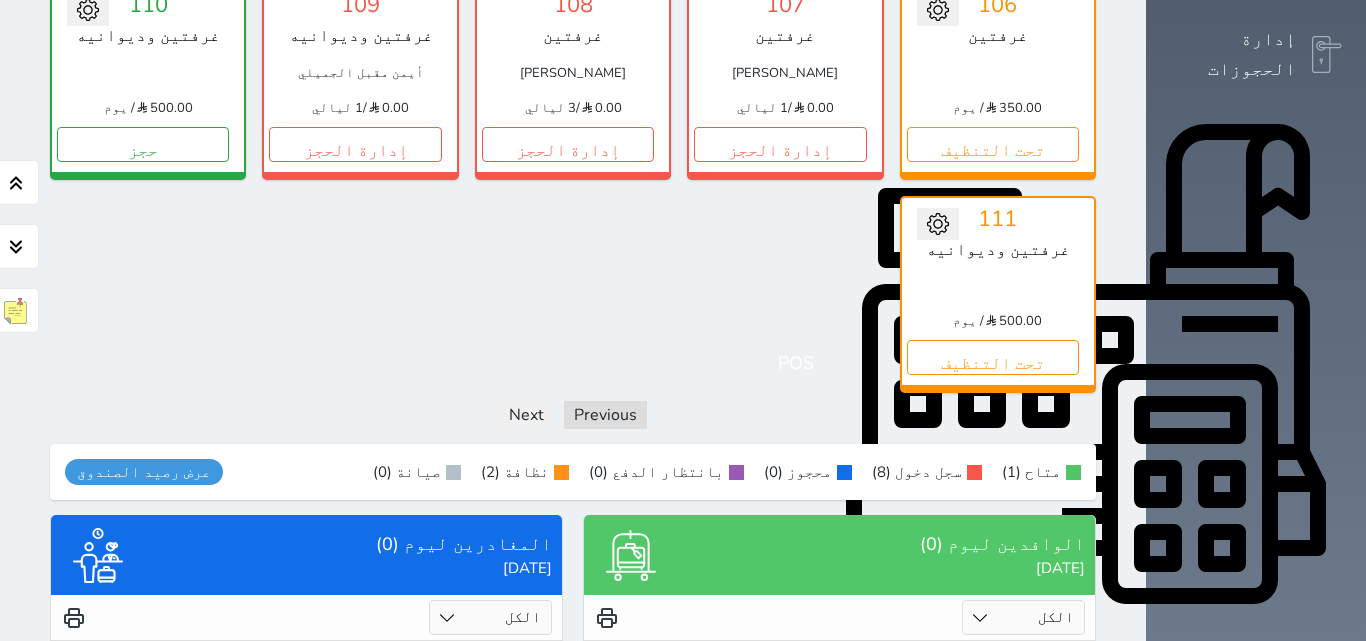 click 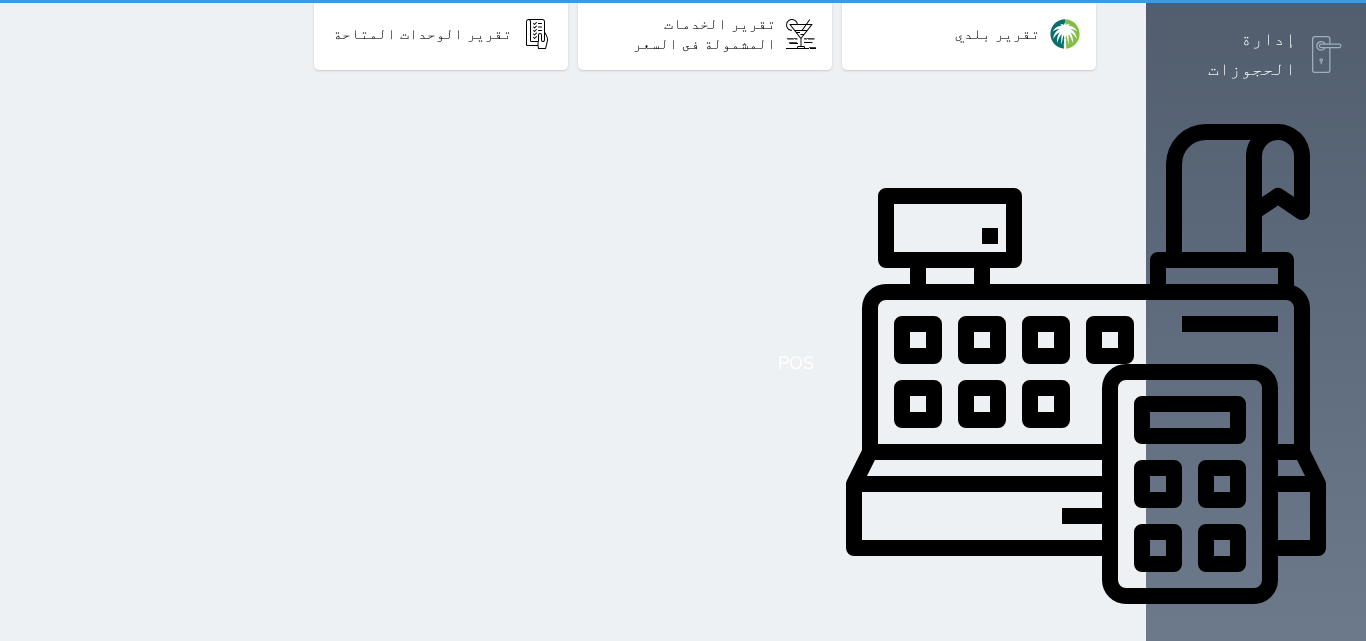 scroll, scrollTop: 0, scrollLeft: 0, axis: both 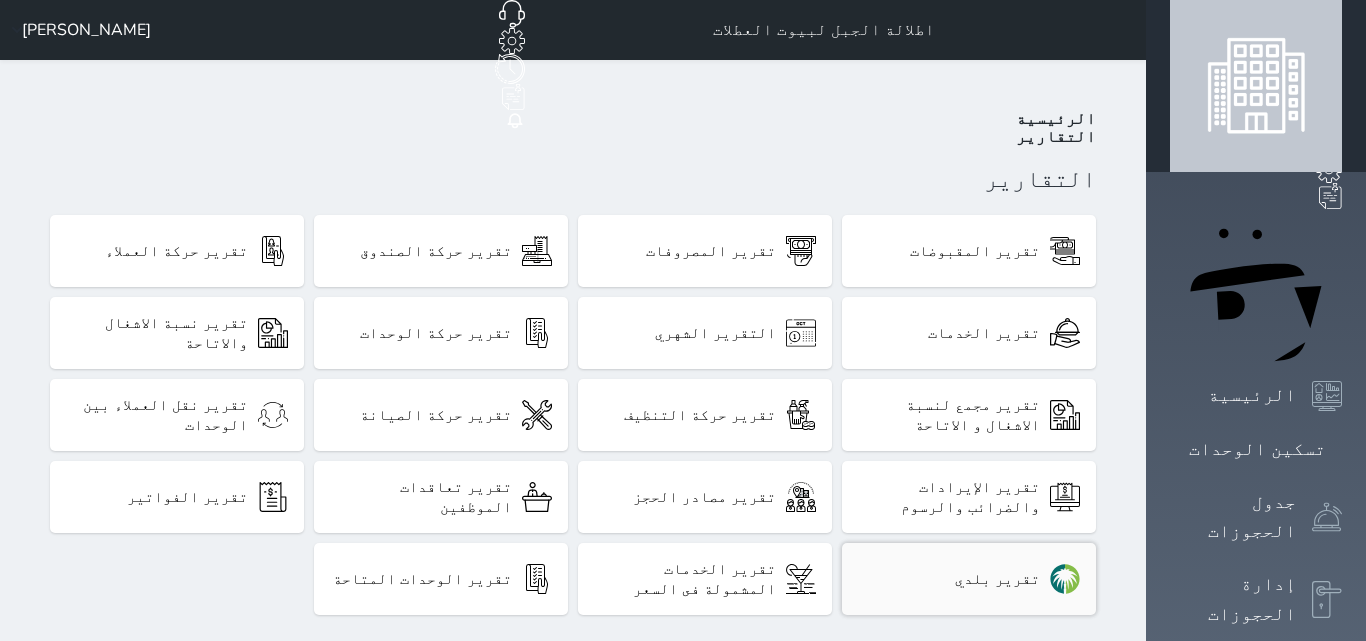 click 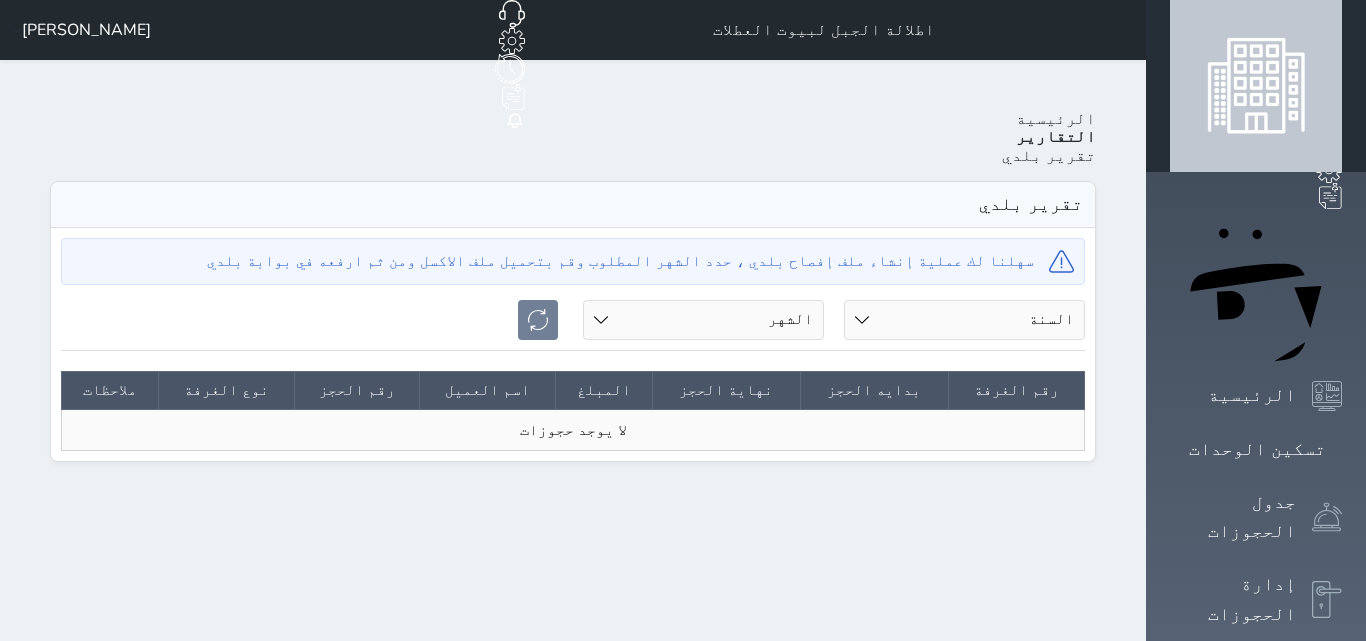 click on "السنة   2020 2021 2022 2023 2024 2025" at bounding box center (964, 320) 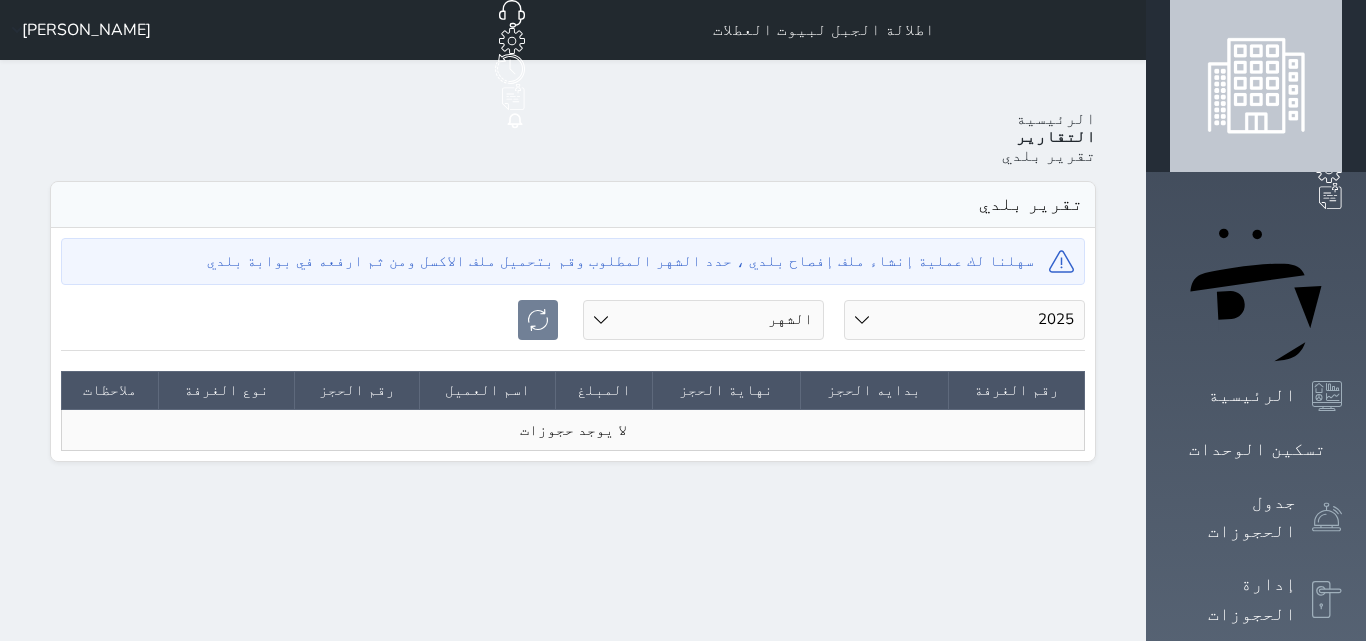 click on "السنة   2020 2021 2022 2023 2024 2025" at bounding box center (964, 320) 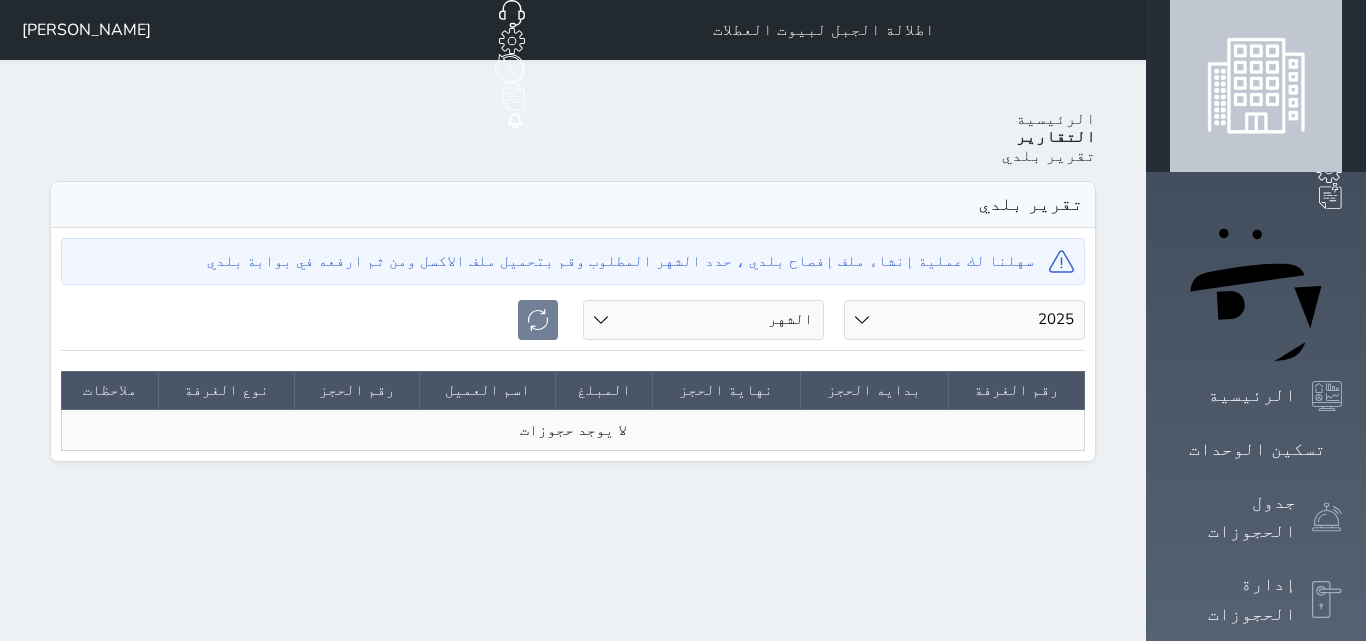 click on "الشهر   [DATE] فبراير مارس أبريل مايو يونيو يوليو" at bounding box center [703, 320] 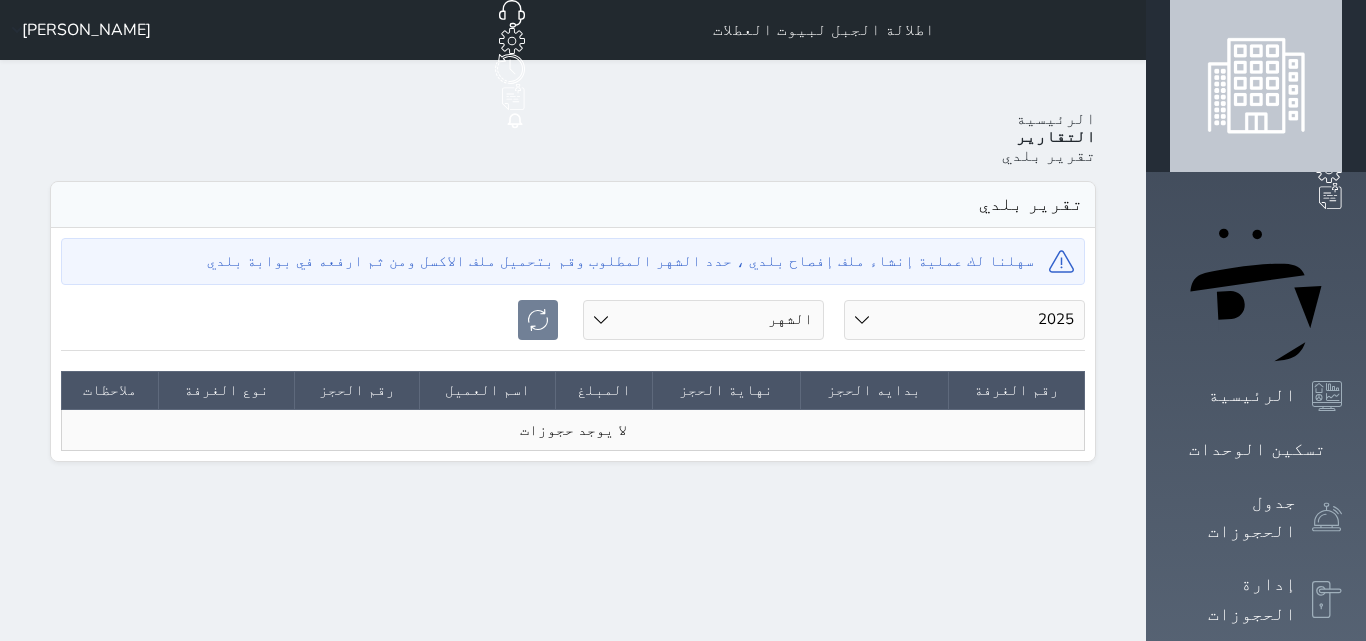 select on "07" 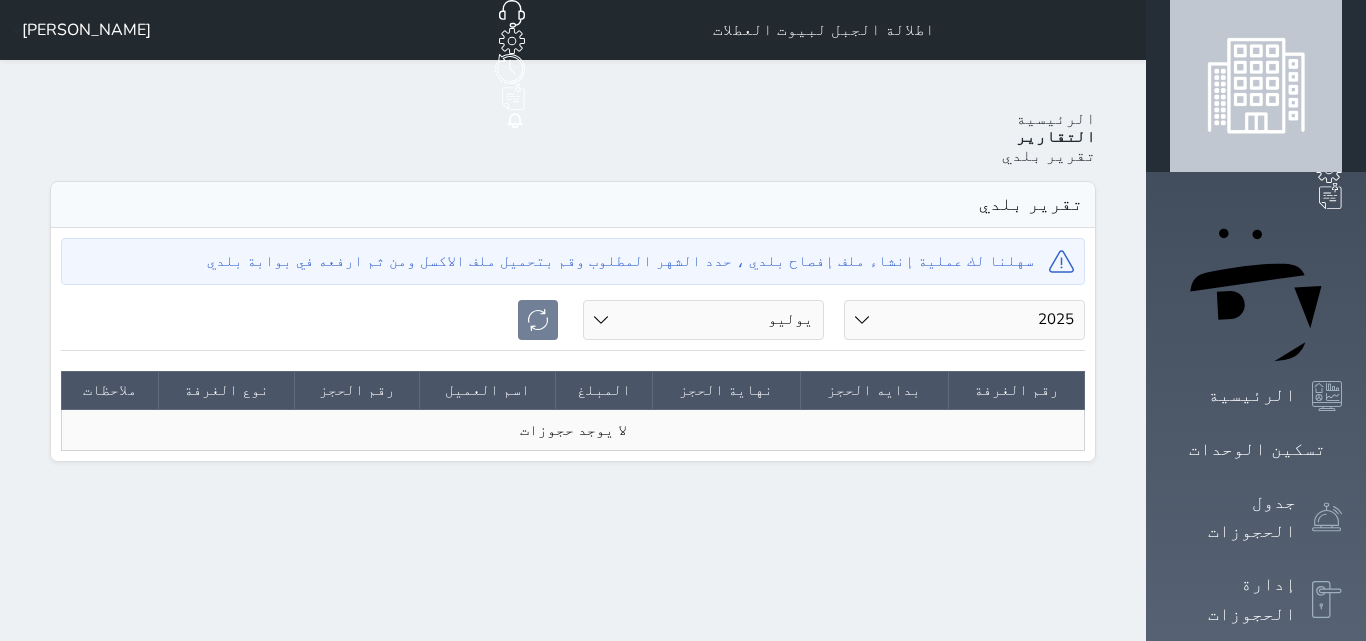 click on "الشهر   [DATE] فبراير مارس أبريل مايو يونيو يوليو" at bounding box center (703, 320) 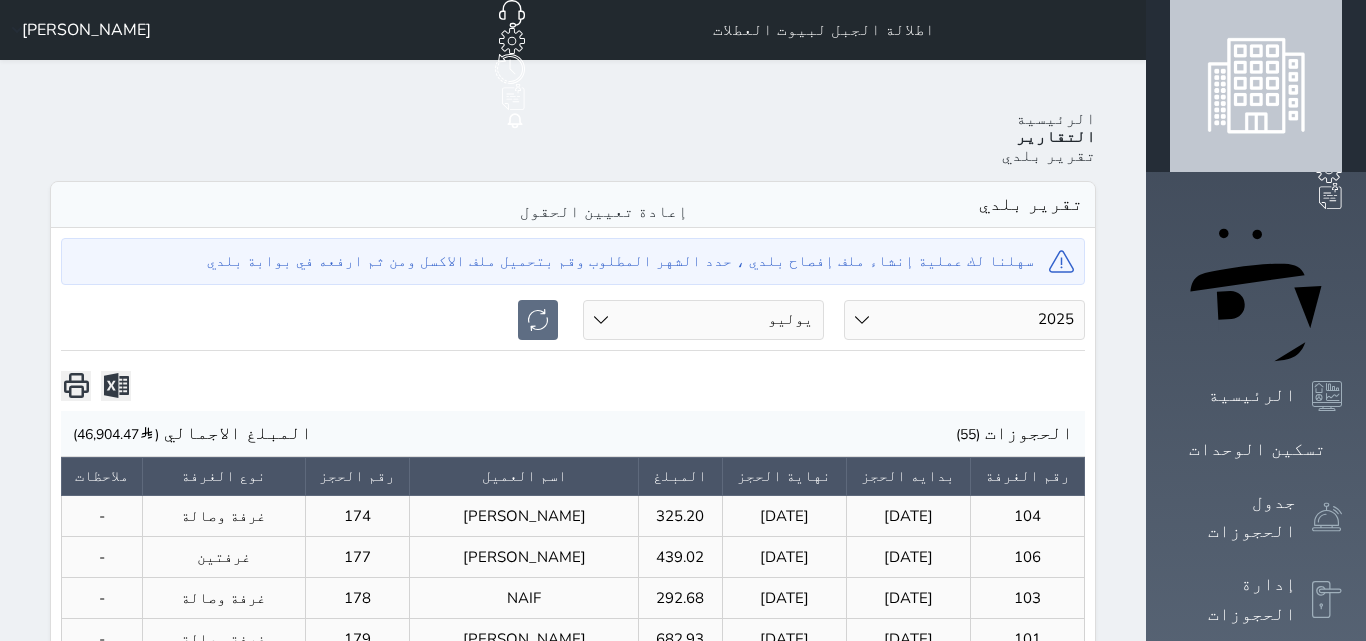 click at bounding box center [538, 320] 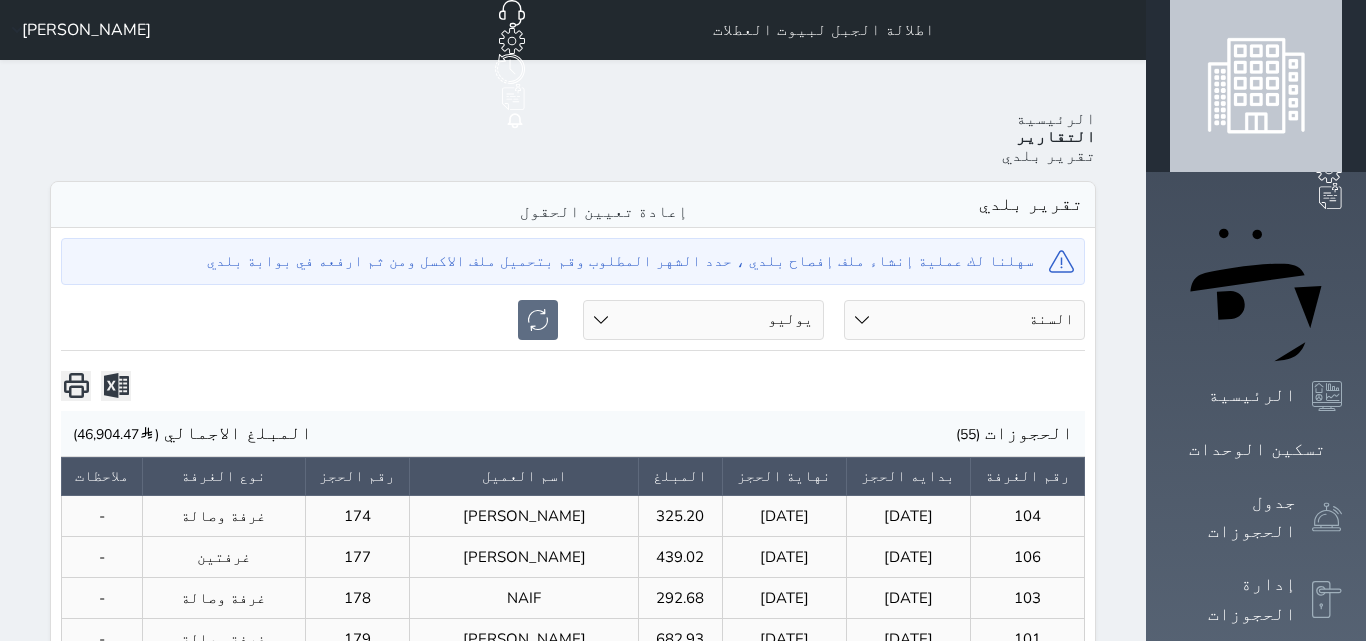 select 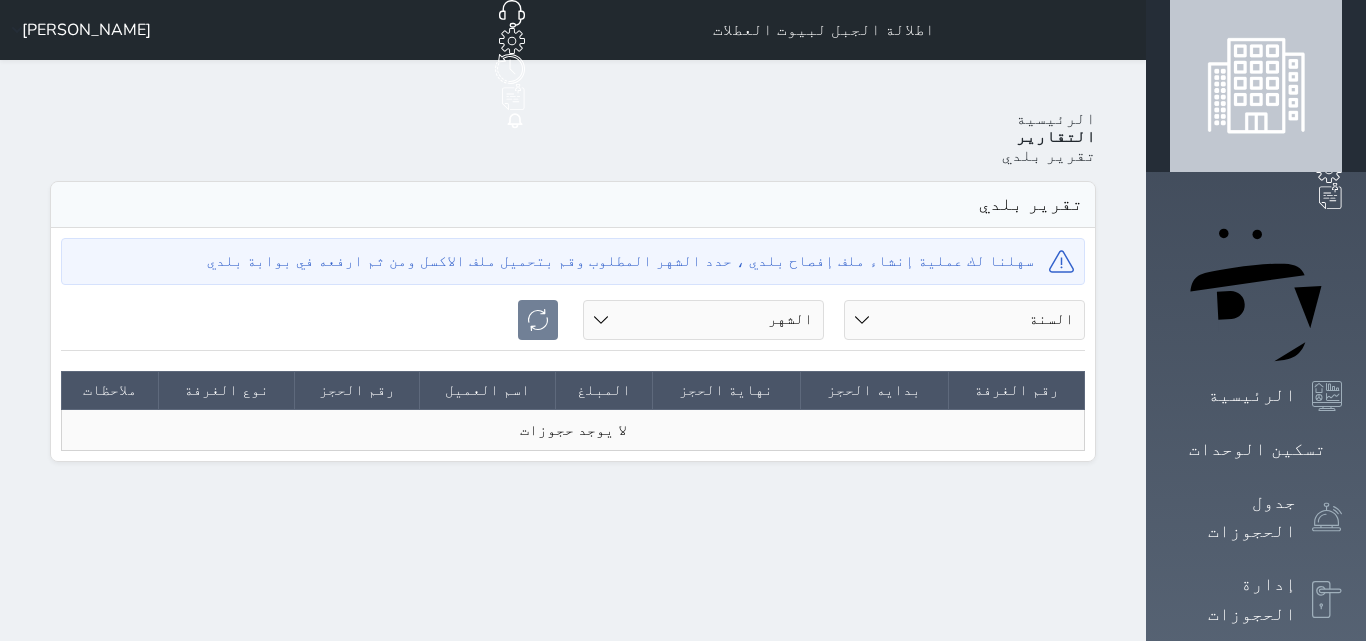 click on "السنة   2020 2021 2022 2023 2024 2025" at bounding box center [964, 320] 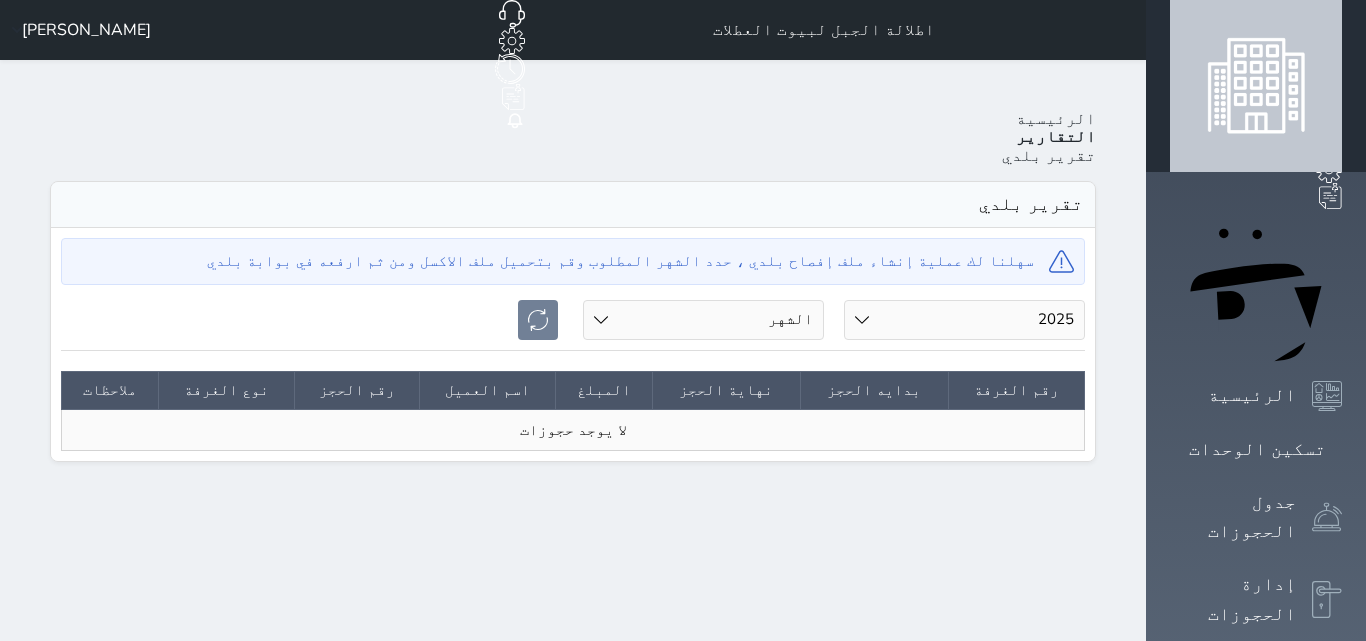 click on "السنة   2020 2021 2022 2023 2024 2025" at bounding box center (964, 320) 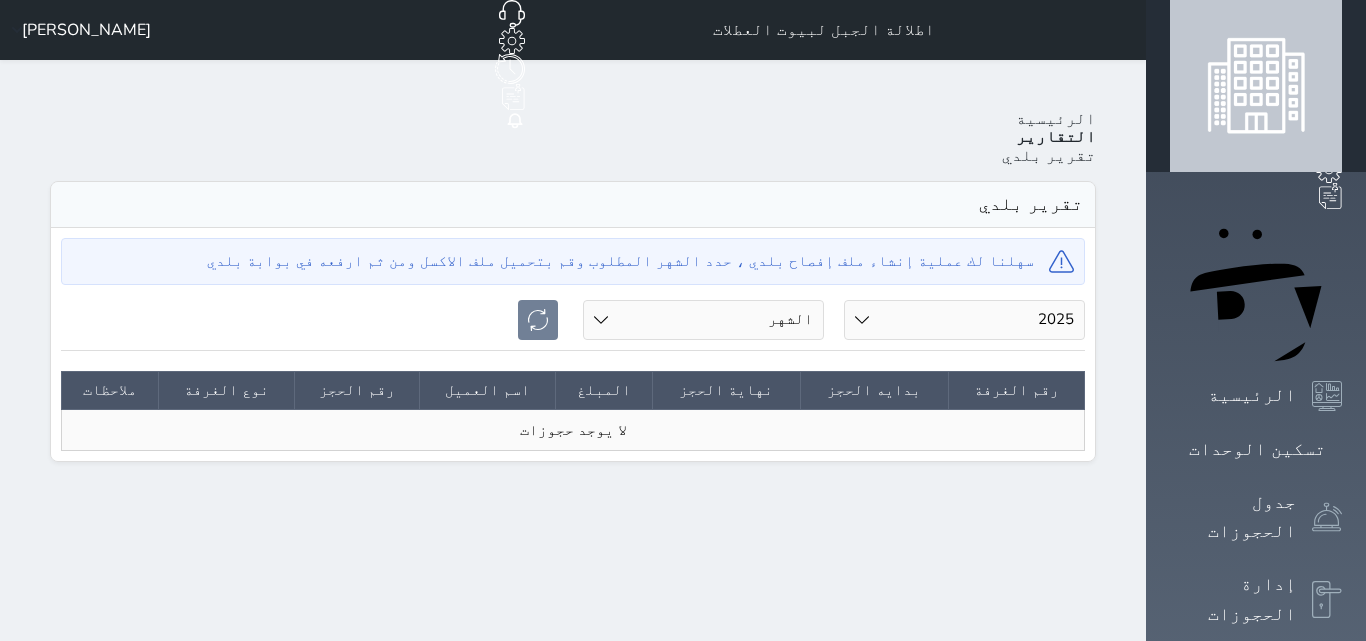 click on "الشهر   [DATE] فبراير مارس أبريل مايو يونيو يوليو" at bounding box center [703, 320] 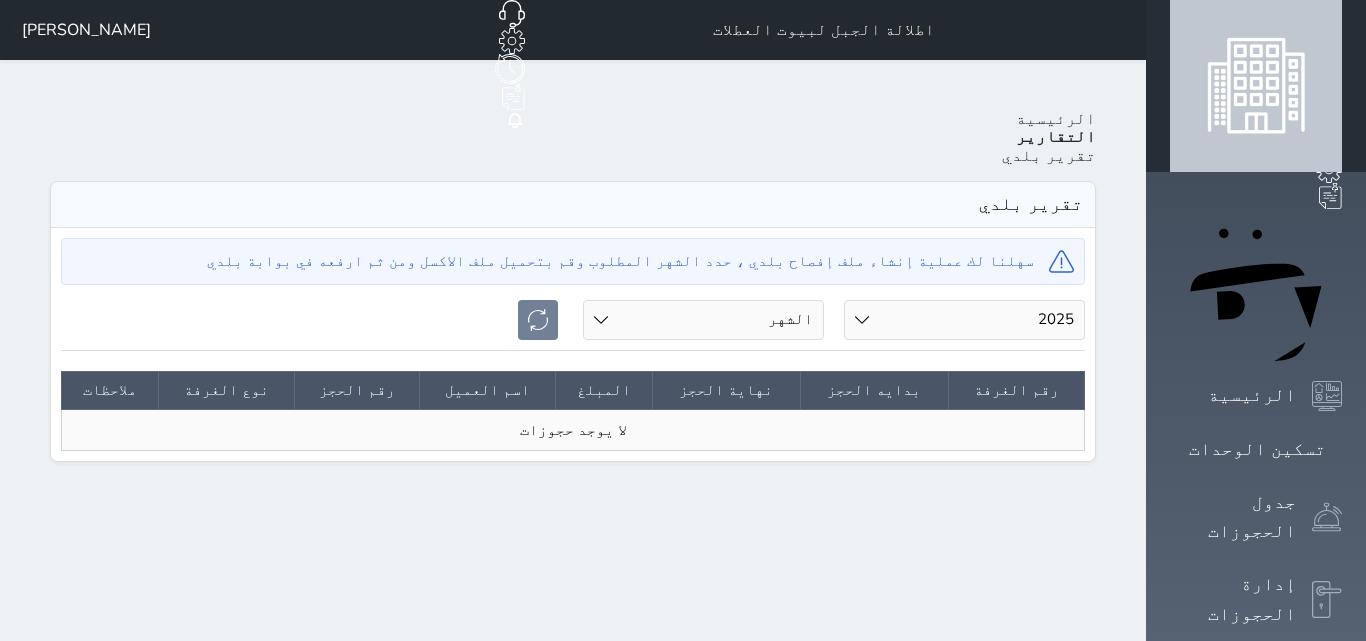 select on "07" 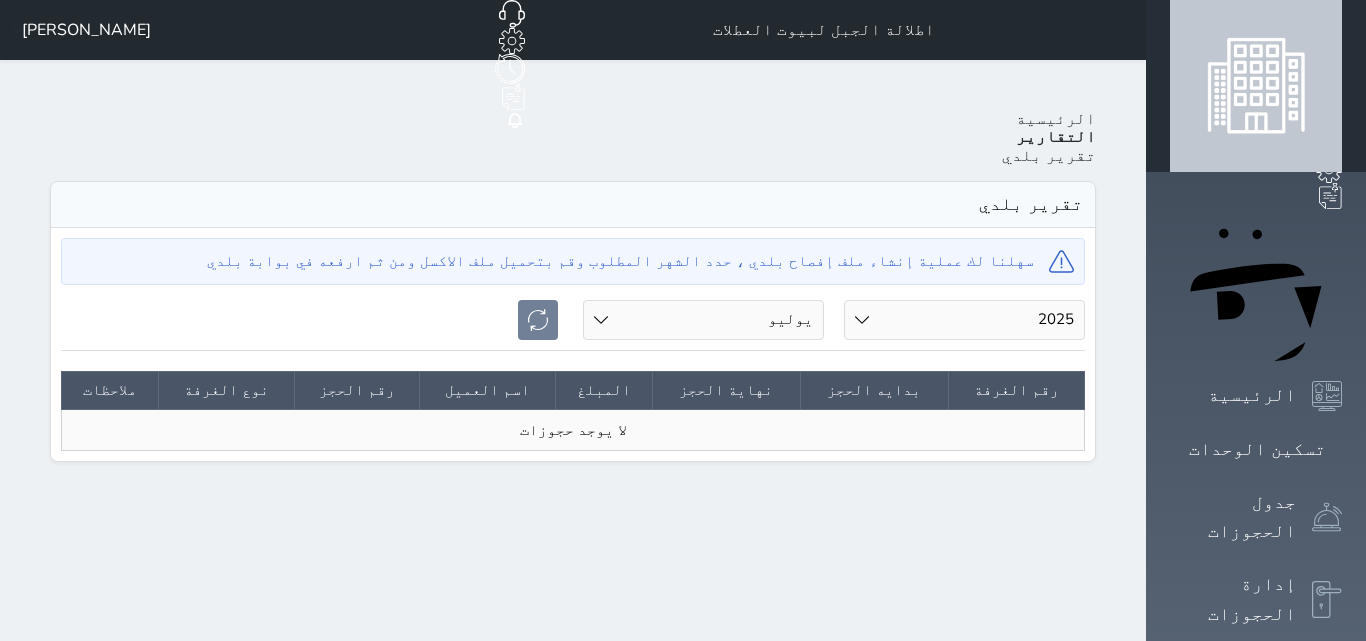 click on "الشهر   [DATE] فبراير مارس أبريل مايو يونيو يوليو" at bounding box center (703, 320) 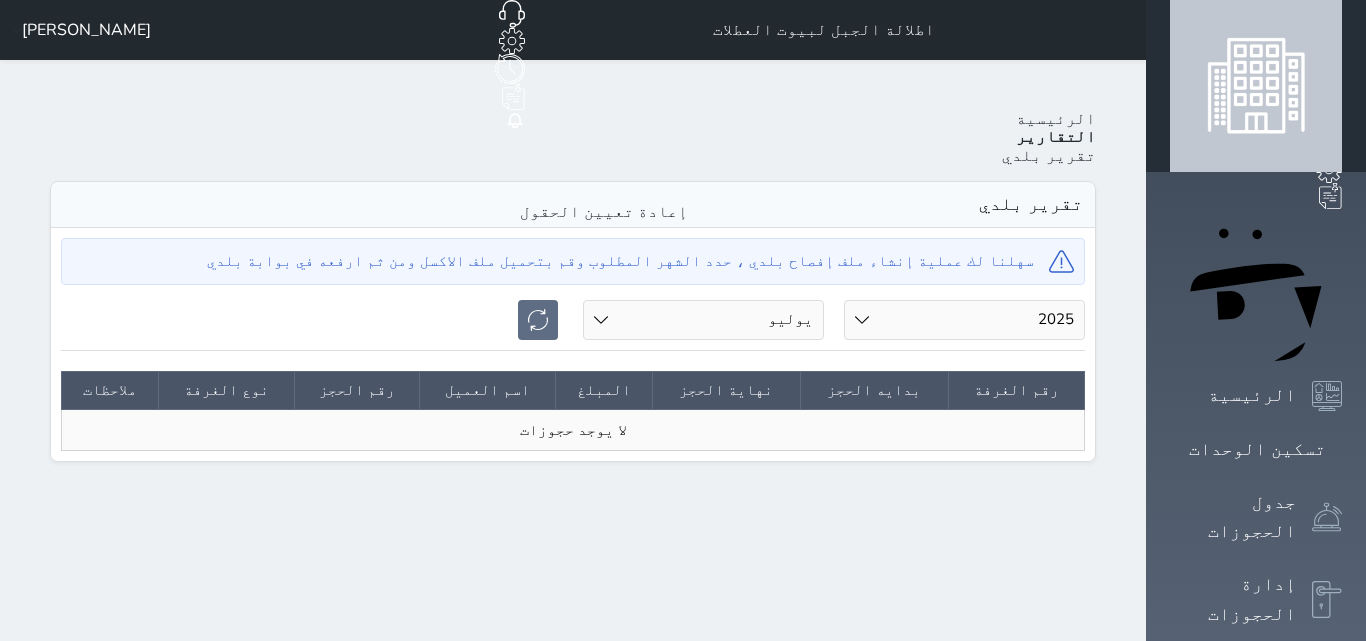 click at bounding box center [538, 320] 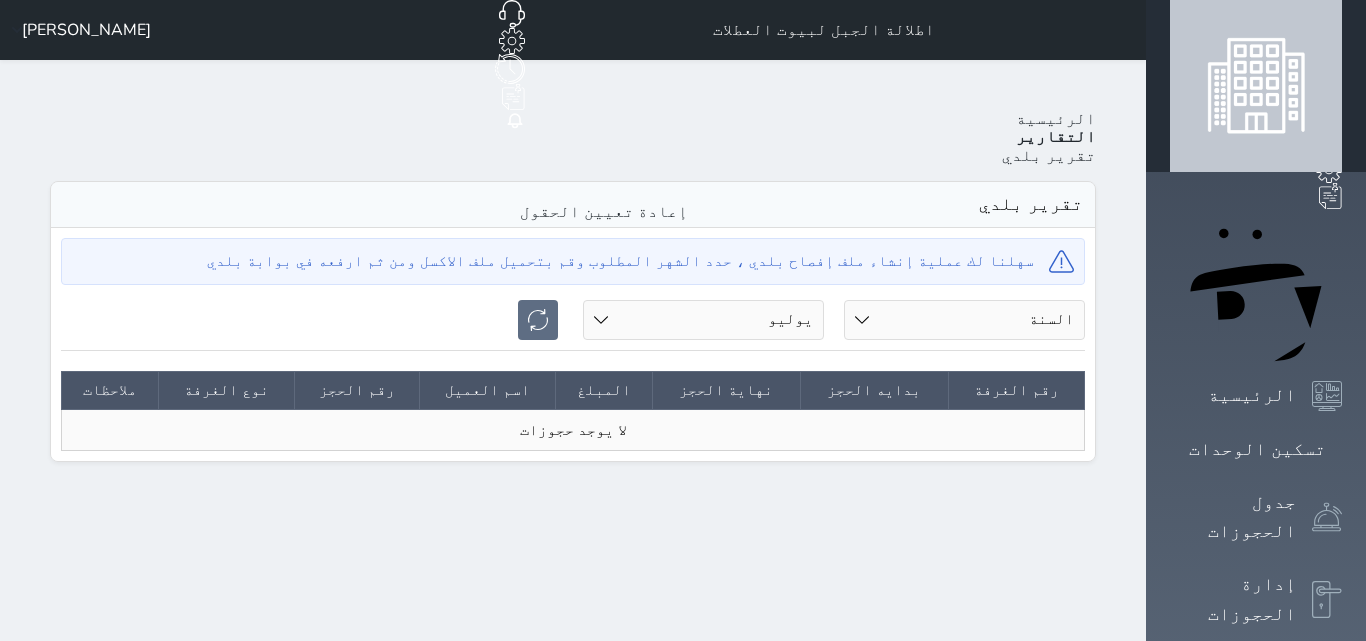 select 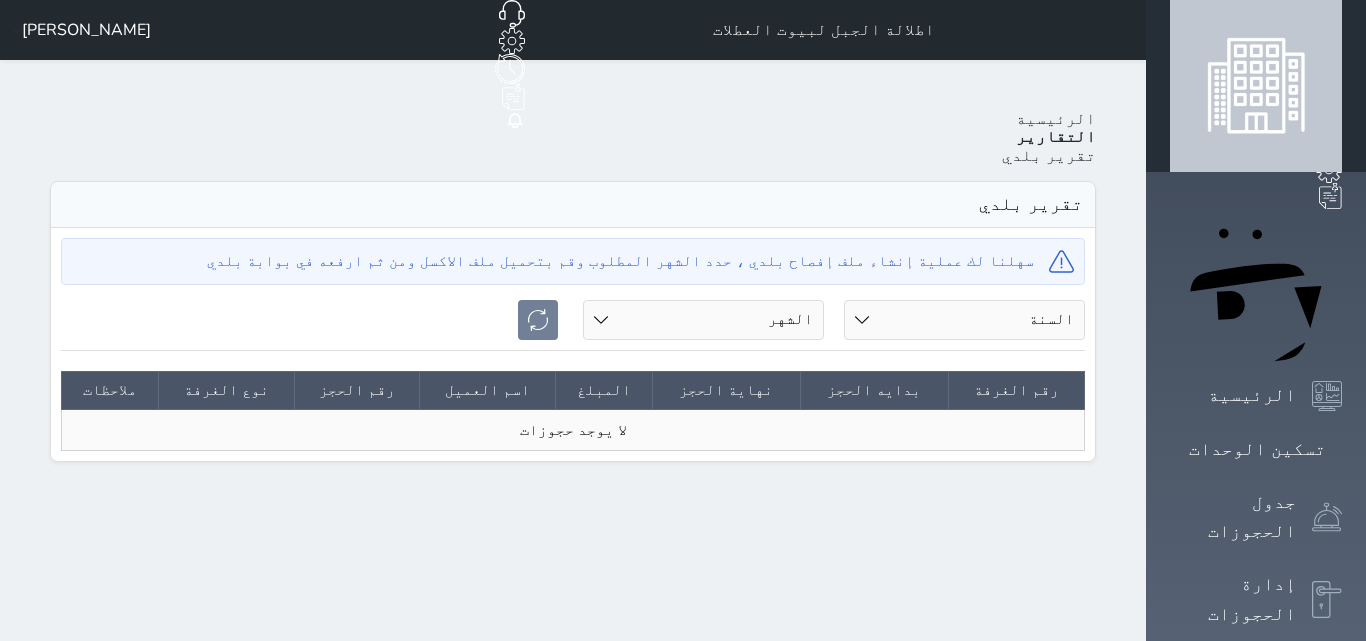 click on "السنة   2020 2021 2022 2023 2024 2025" at bounding box center (964, 320) 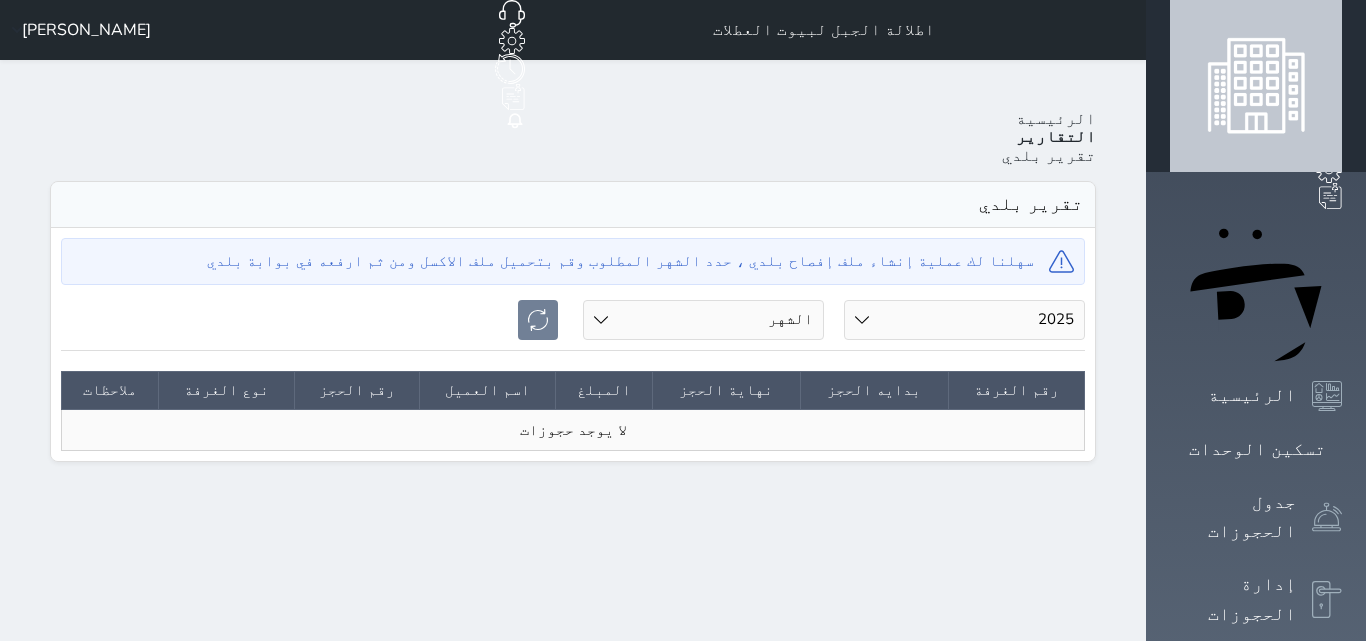 click on "السنة   2020 2021 2022 2023 2024 2025" at bounding box center (964, 320) 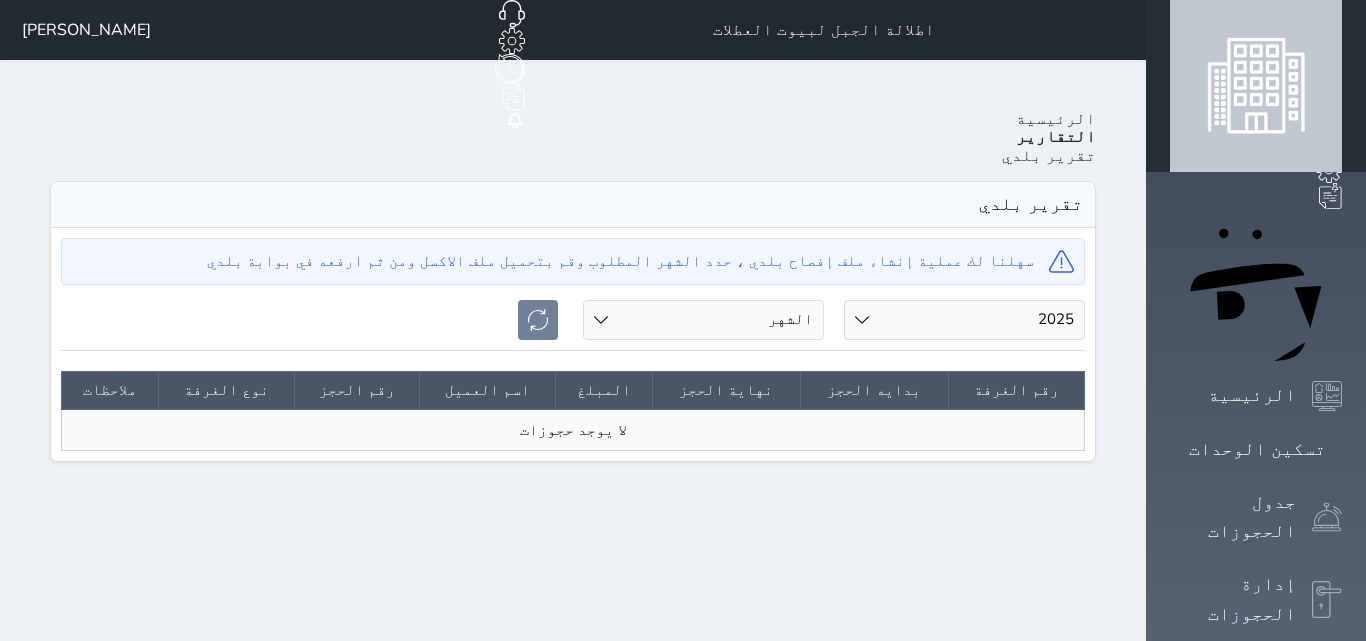 click on "الشهر   [DATE] فبراير مارس أبريل مايو يونيو يوليو" at bounding box center [703, 320] 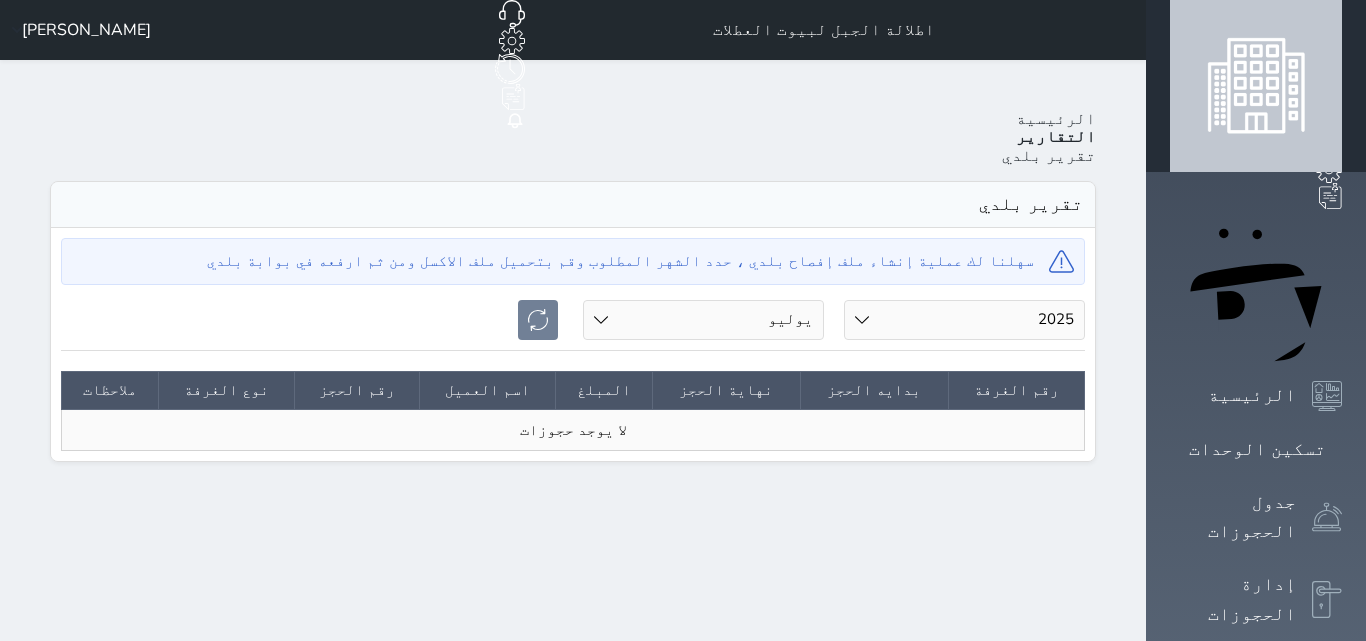 click on "الشهر   [DATE] فبراير مارس أبريل مايو يونيو يوليو" at bounding box center (703, 320) 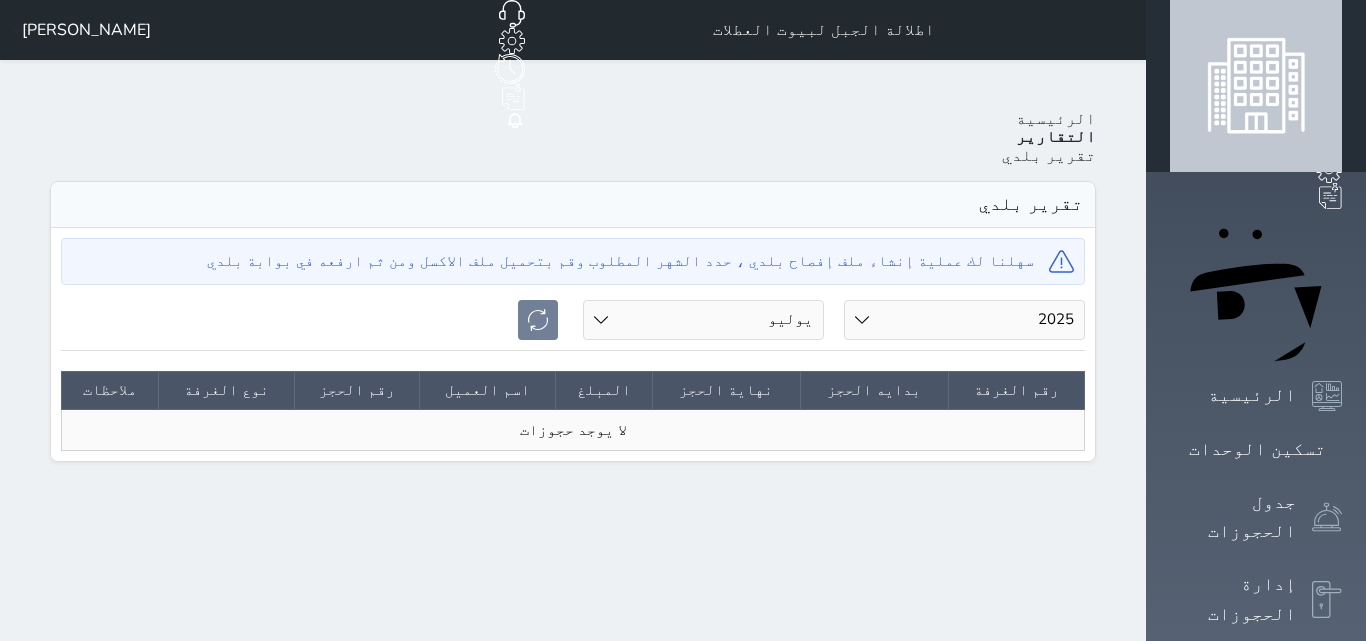 drag, startPoint x: 1038, startPoint y: 83, endPoint x: 1050, endPoint y: 80, distance: 12.369317 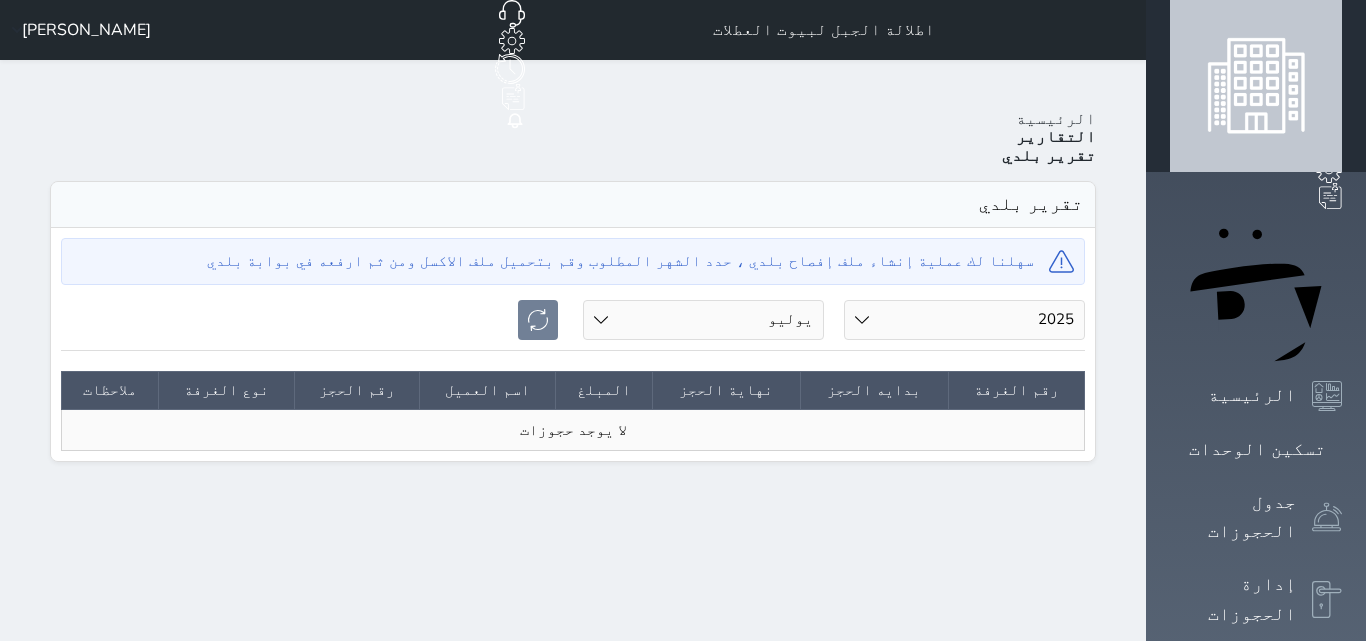 type 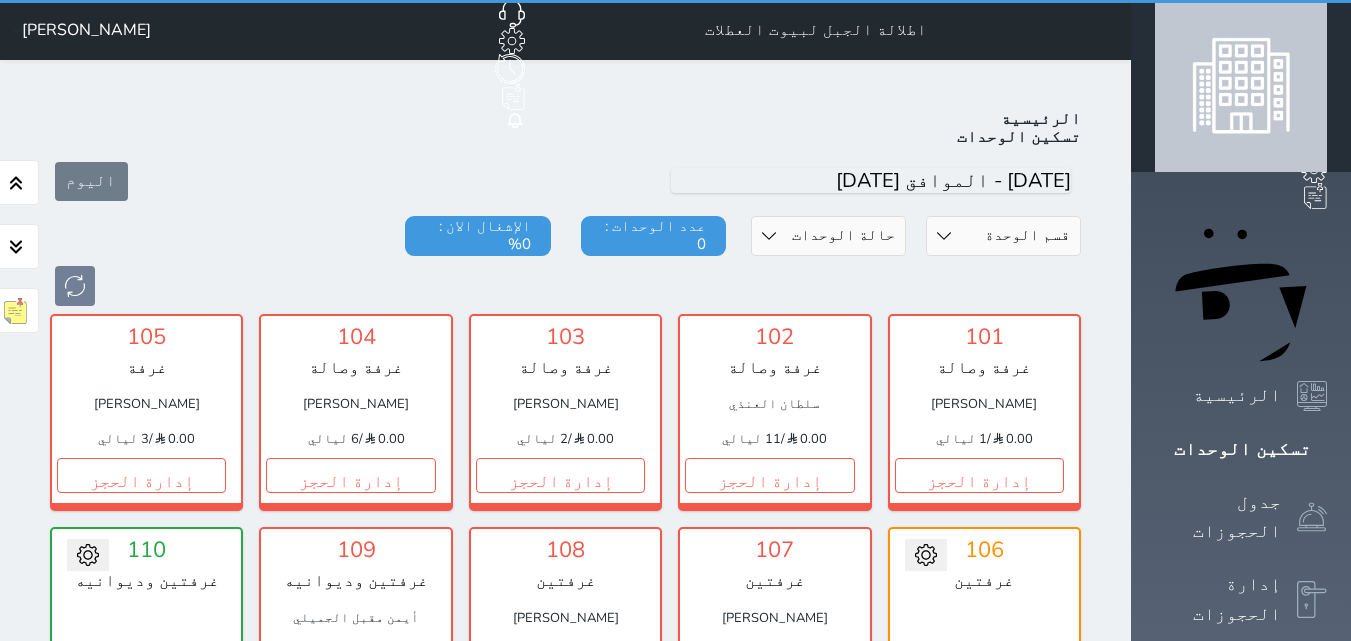 scroll, scrollTop: 78, scrollLeft: 0, axis: vertical 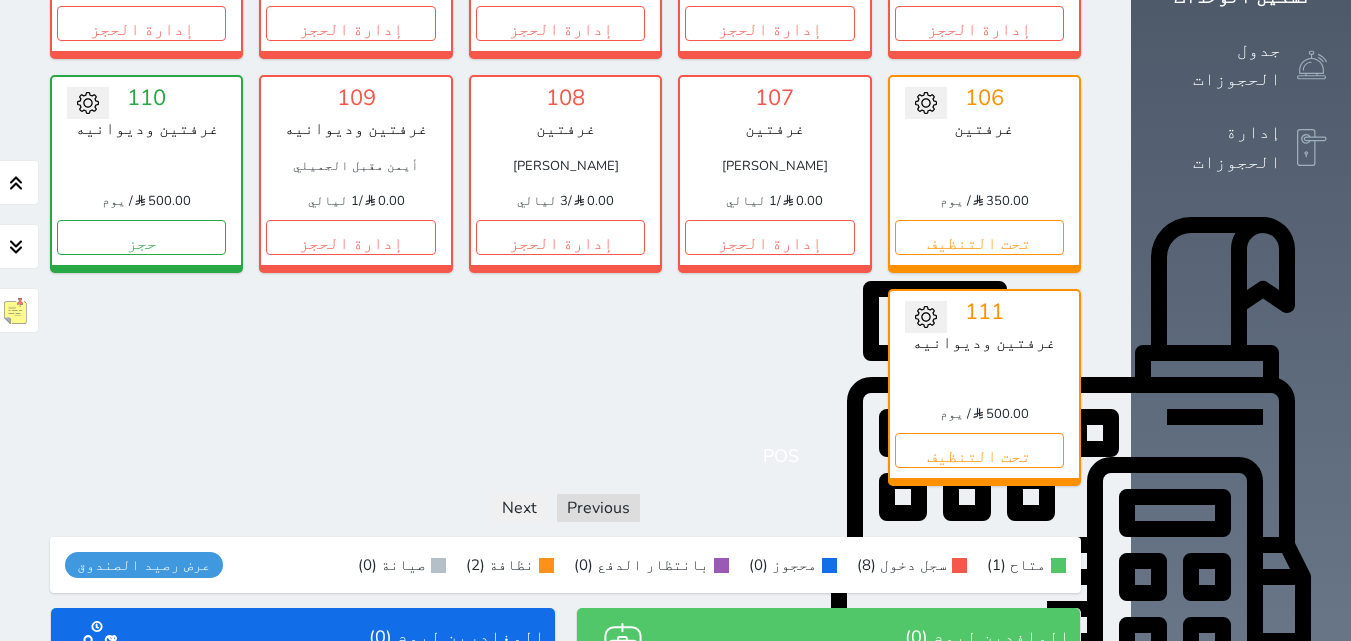 click on "Your browser does not support the audio element.
حجز جماعي جديد   حجز جديد             الرئيسية     تسكين الوحدات     جدول الحجوزات     إدارة الحجوزات     POS     الإدارة المالية     العملاء     تقييمات العملاء     الوحدات     الخدمات     التقارير     الإعدادات     الدعم الفني
اطلالة الجبل لبيوت العطلات
حجز جماعي جديد   حجز جديد   غير مرتبط مع منصة زاتكا المرحلة الثانية   مرتبط مع شموس   مرتبط مع المنصة الوطنية للرصد السياحي             إشعار   الغرفة   النزيل   المصدر
[PERSON_NAME]
الرئيسية   تسكين الوحدات       [DATE]   قسم الوحدة   غرفة غرفة وصالة غرفتين غرفتين وديوانيه" at bounding box center (675, -132) 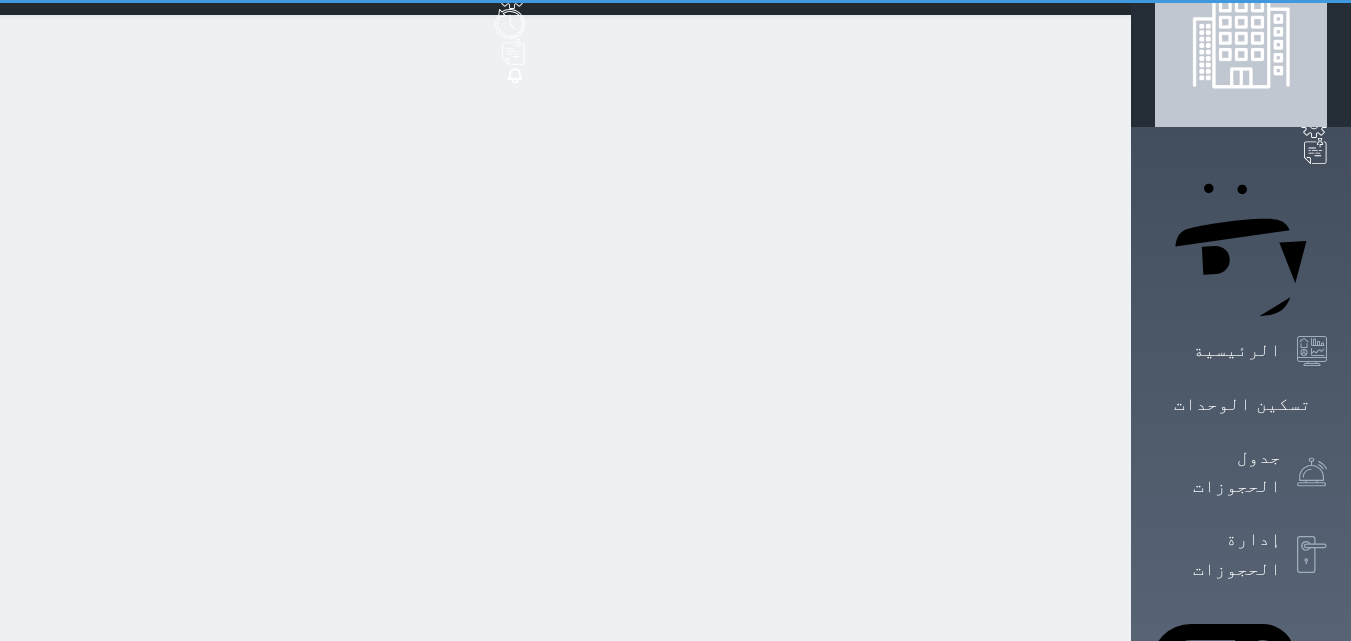 scroll, scrollTop: 0, scrollLeft: 0, axis: both 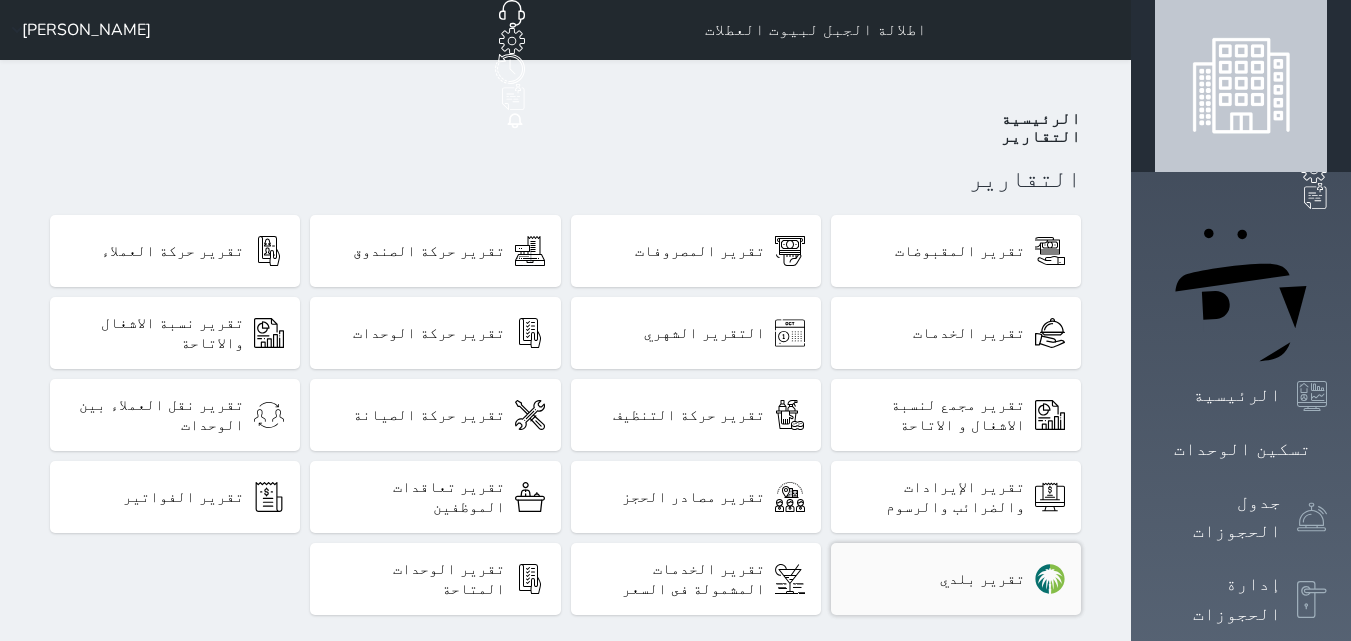 click on "تقرير بلدي" at bounding box center [982, 579] 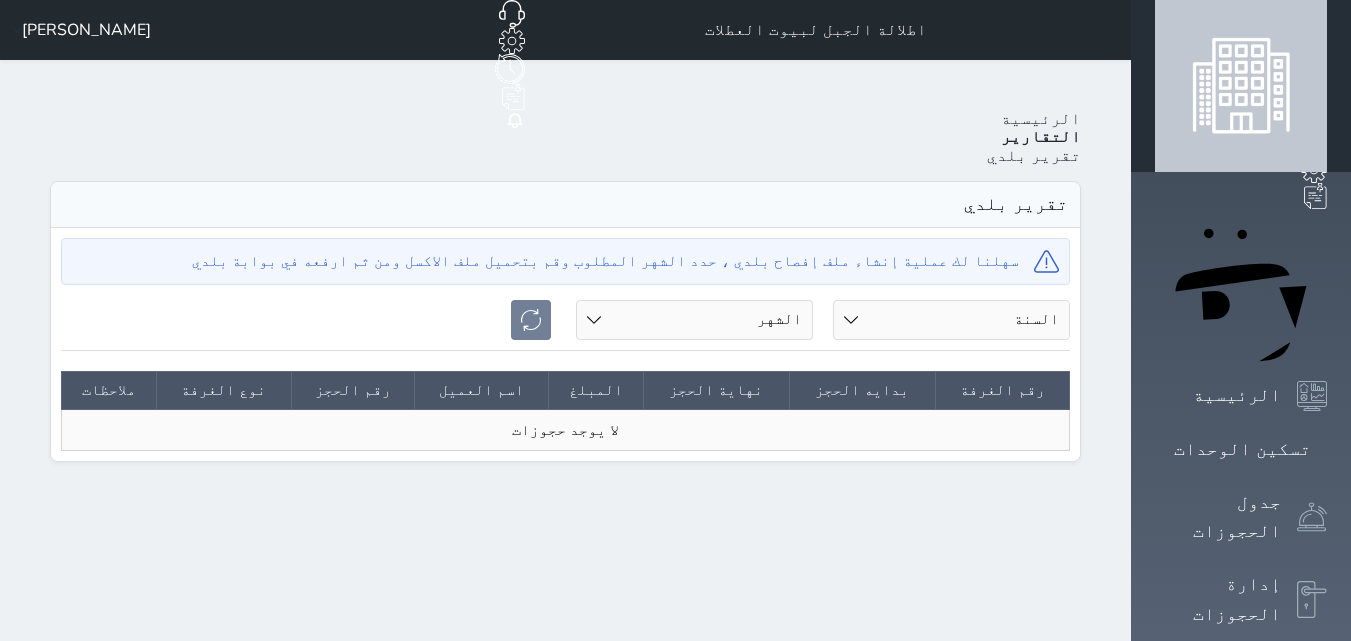 click on "السنة   2020 2021 2022 2023 2024 2025" at bounding box center [951, 320] 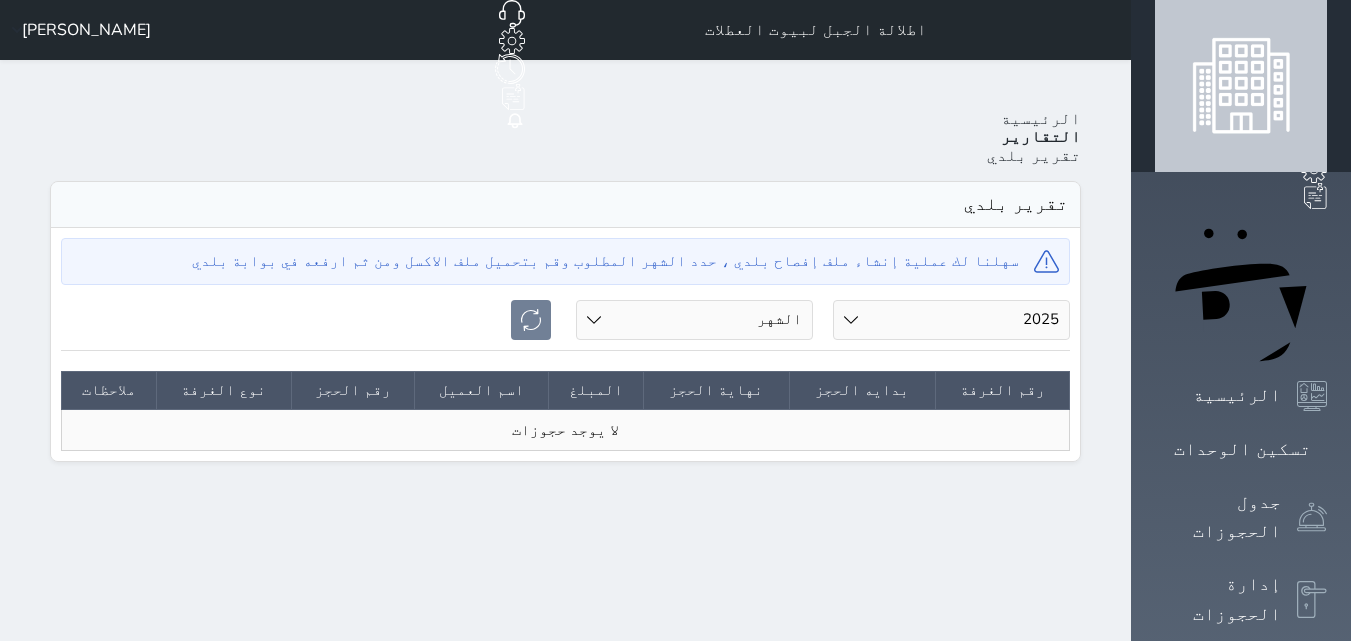 click on "السنة   2020 2021 2022 2023 2024 2025" at bounding box center (951, 320) 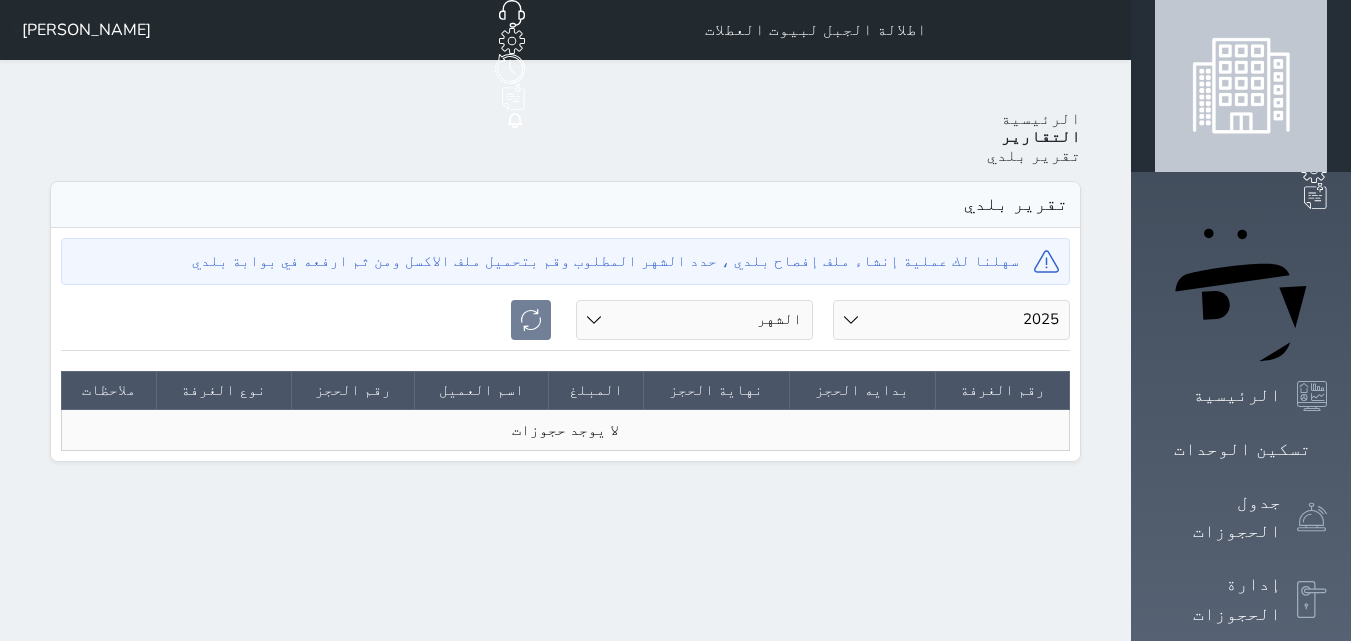 click on "الشهر   [DATE] فبراير مارس أبريل مايو يونيو يوليو" at bounding box center (694, 320) 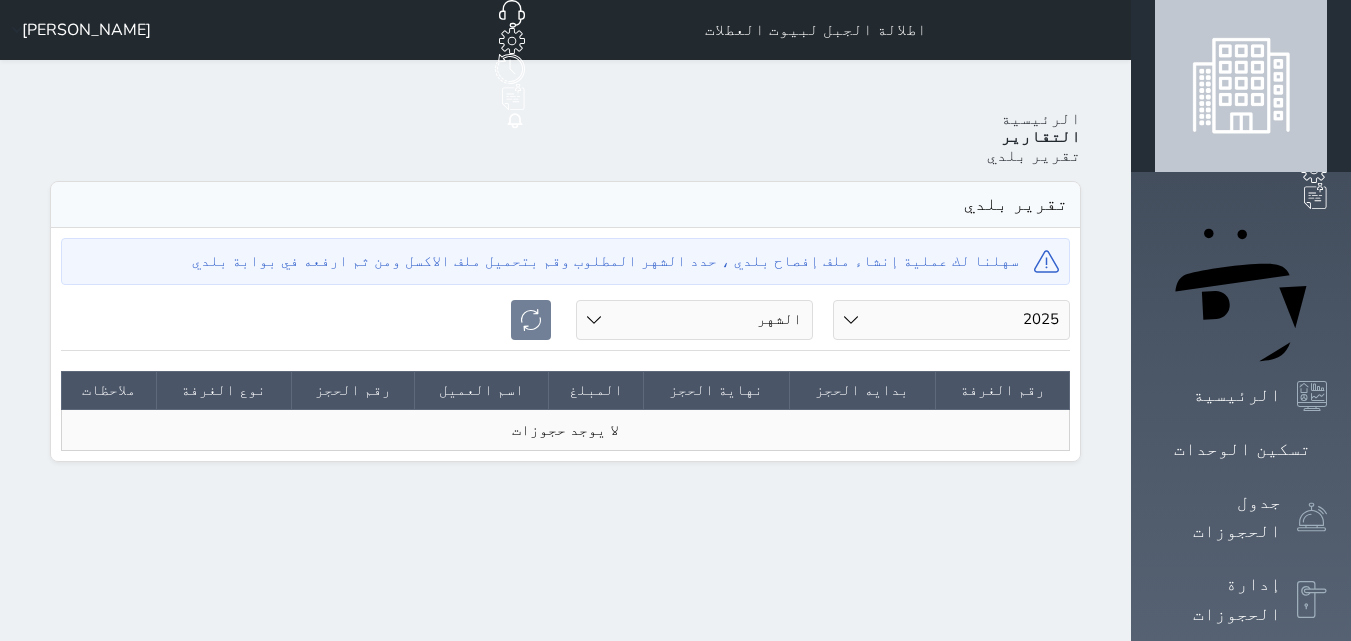 select on "07" 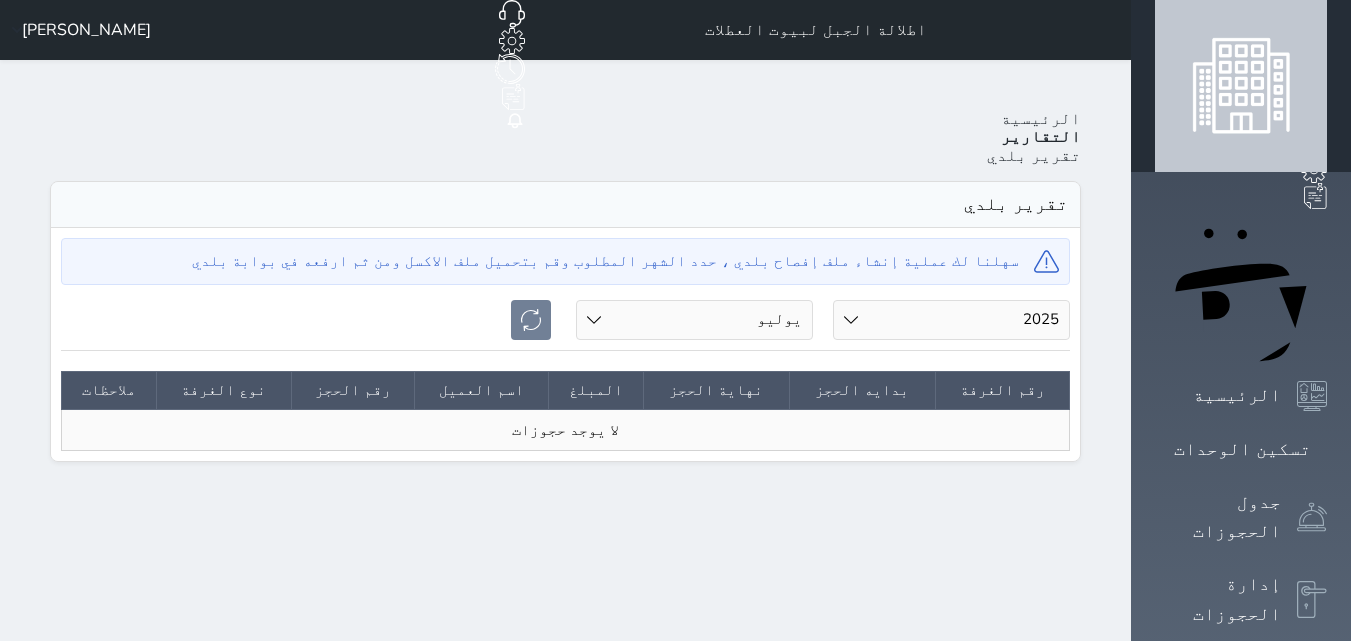click on "الشهر   [DATE] فبراير مارس أبريل مايو يونيو يوليو" at bounding box center [694, 320] 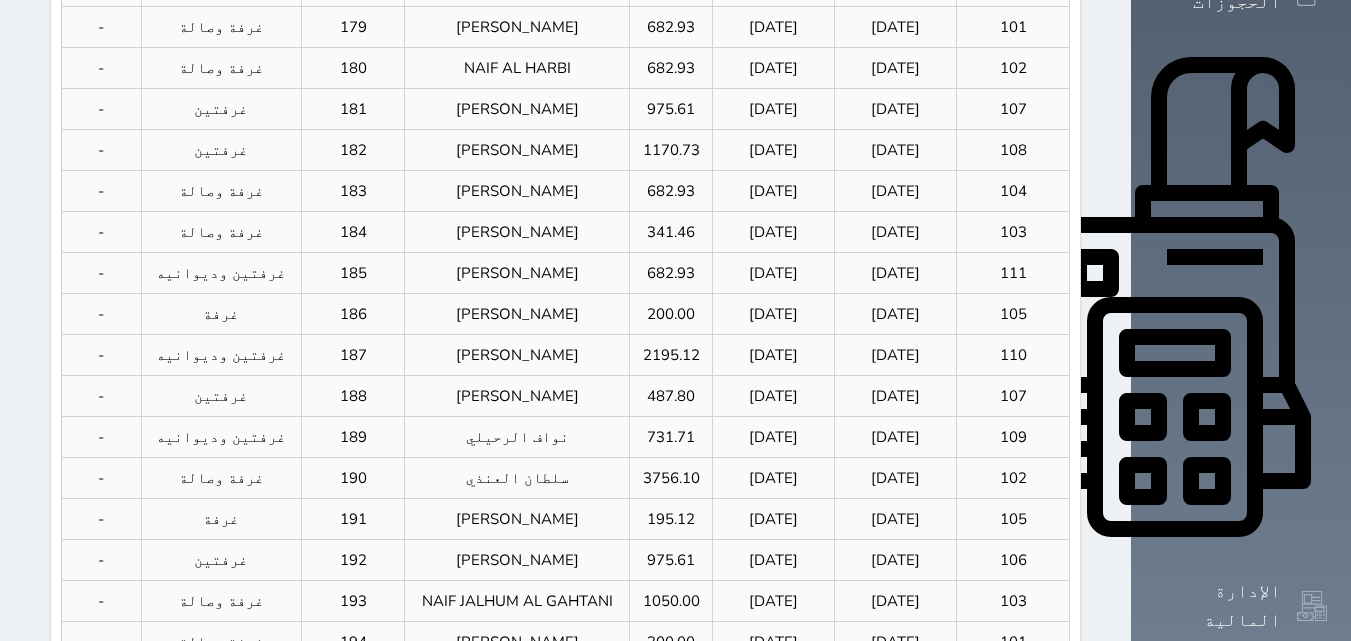 scroll, scrollTop: 703, scrollLeft: 0, axis: vertical 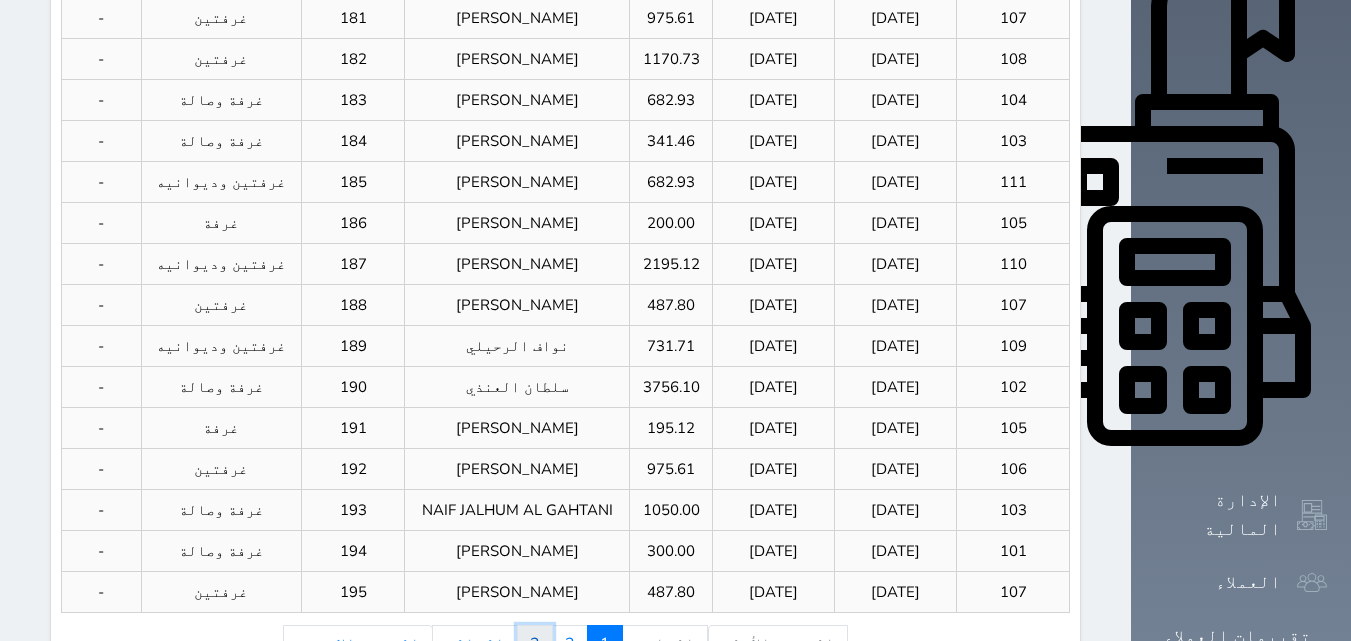 click on "3" at bounding box center [535, 644] 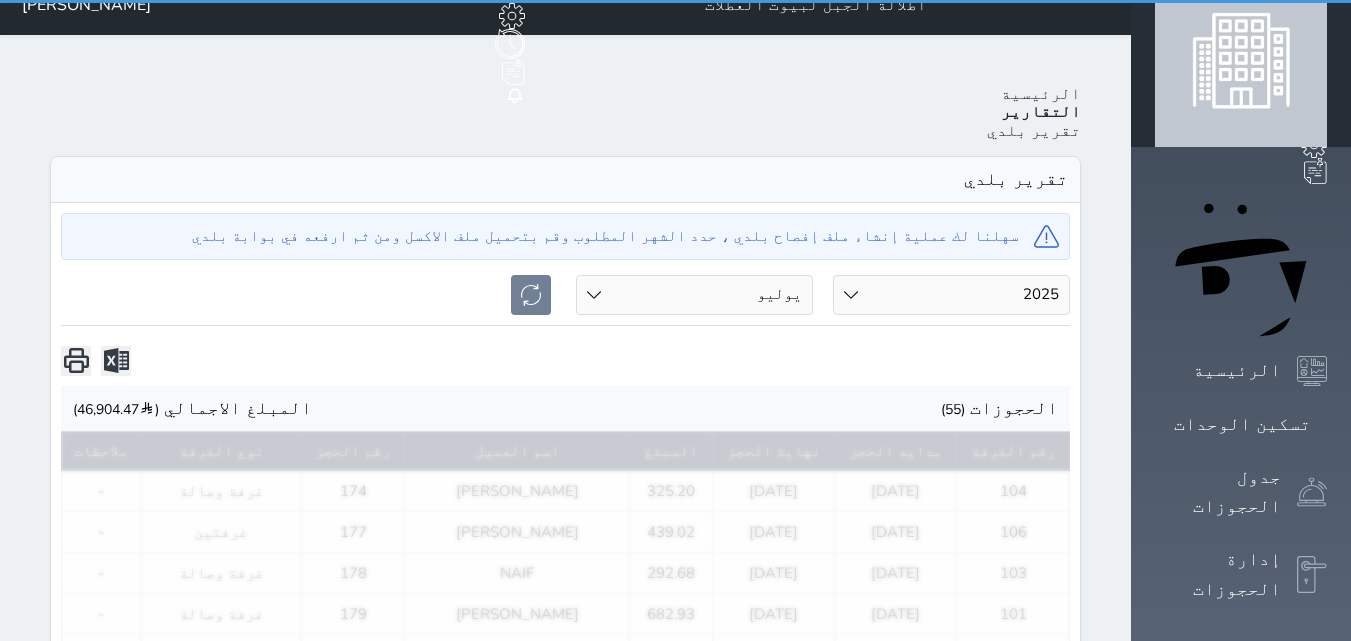 scroll, scrollTop: 0, scrollLeft: 0, axis: both 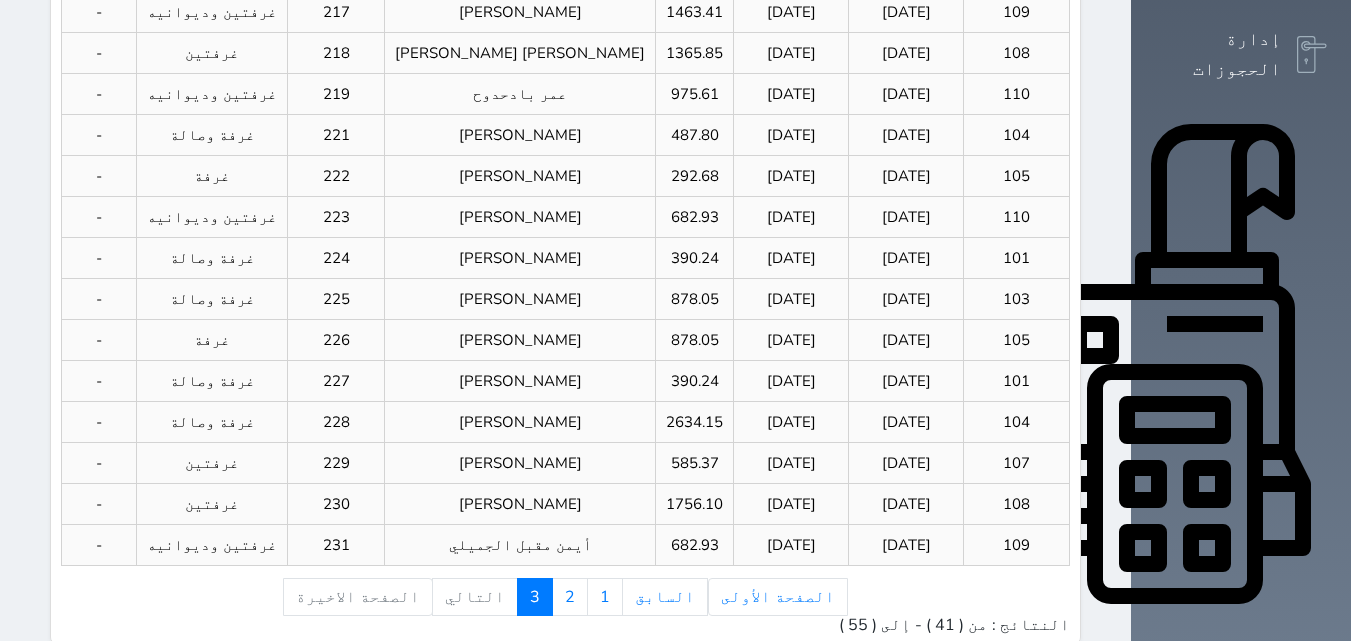 click on "التالي" at bounding box center [475, 597] 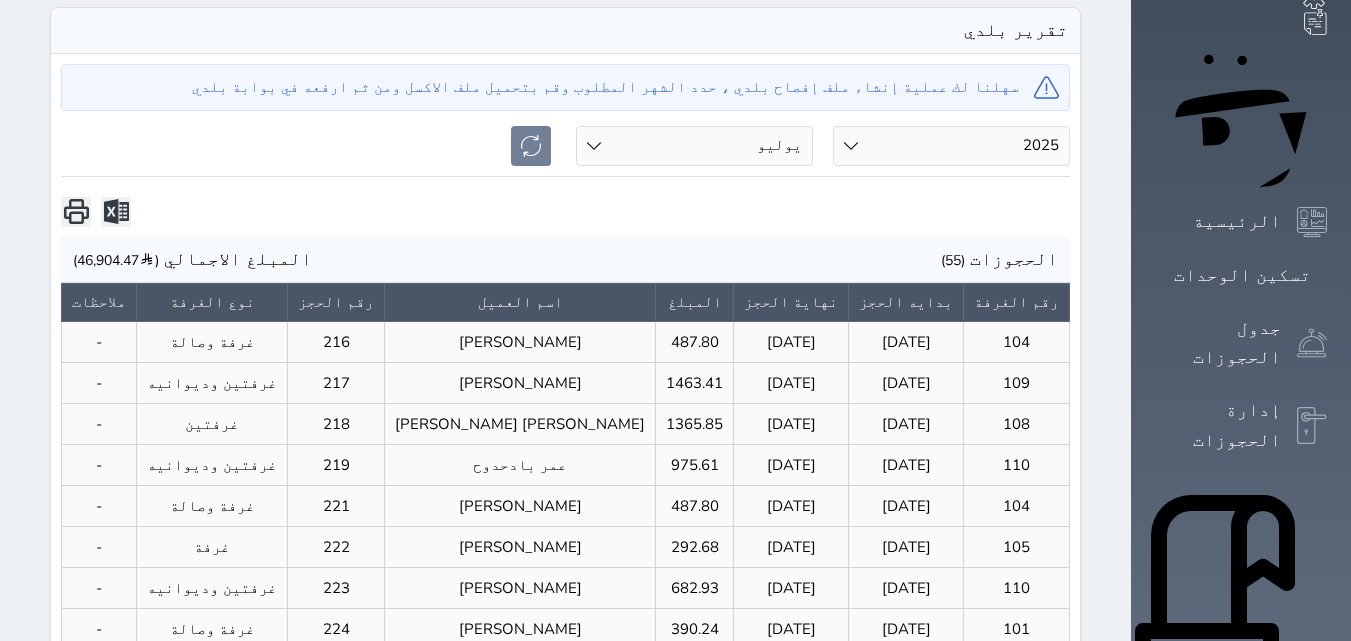 scroll, scrollTop: 0, scrollLeft: 0, axis: both 